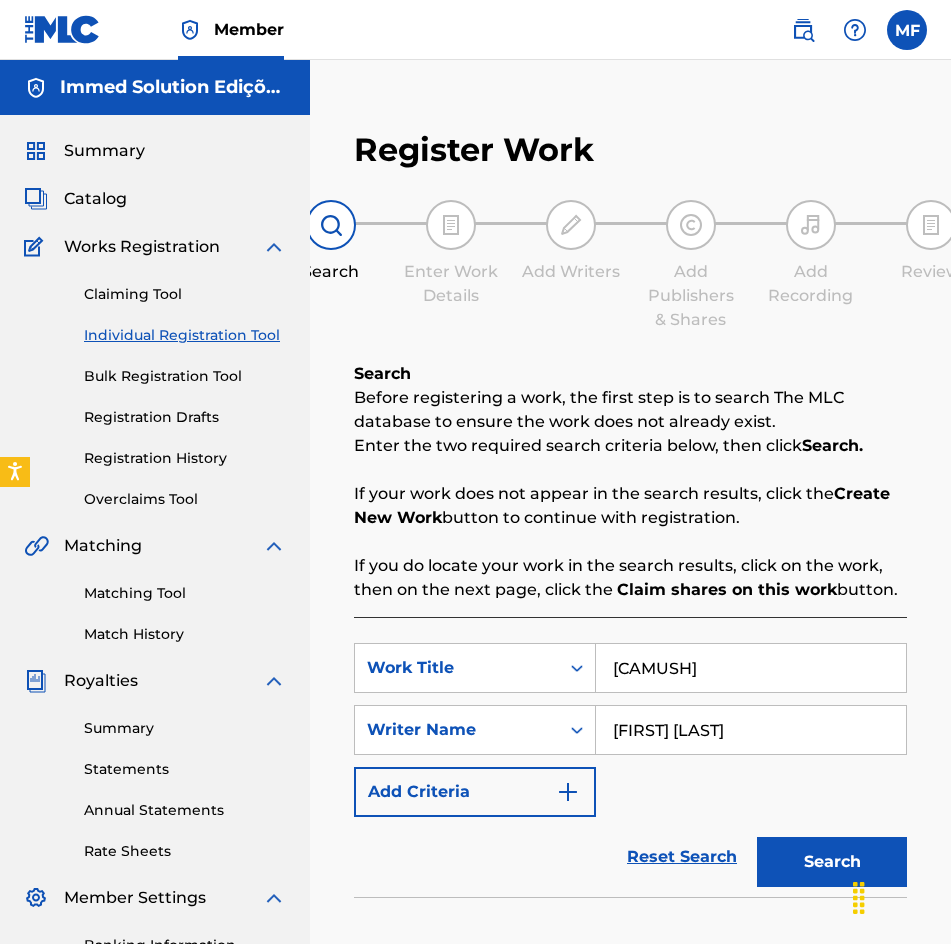 scroll, scrollTop: 296, scrollLeft: 0, axis: vertical 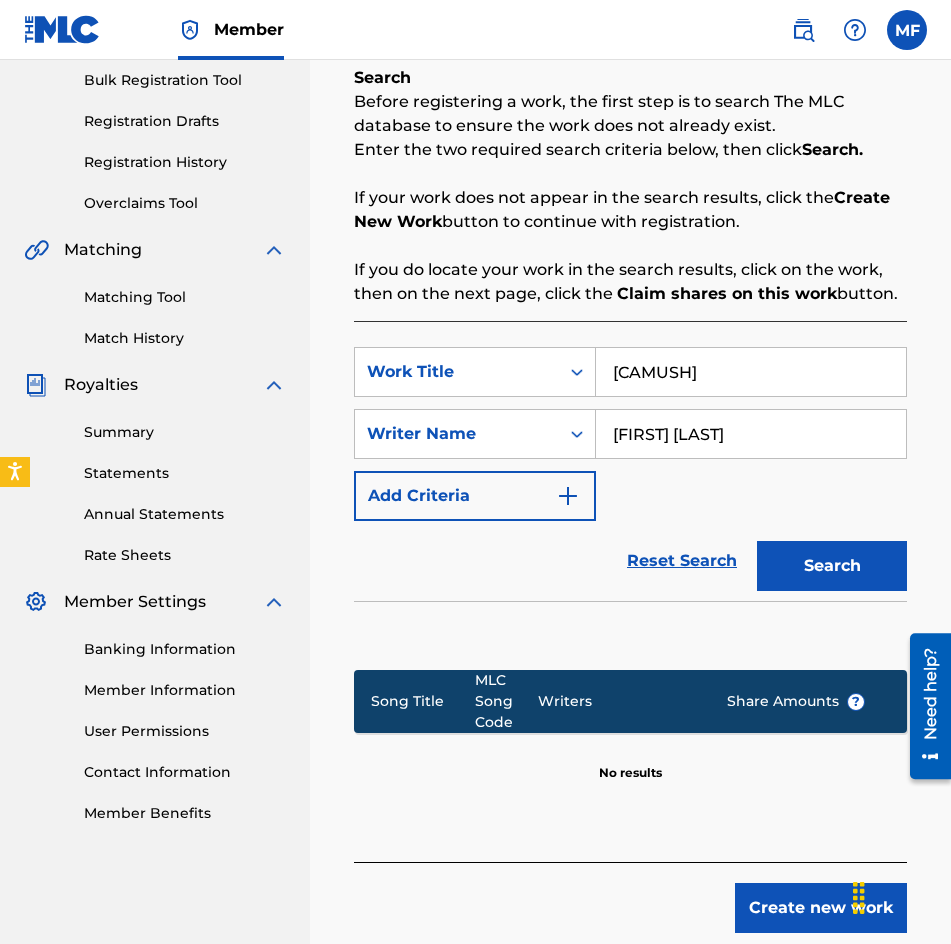 click on "[CAMUSH]" at bounding box center [751, 372] 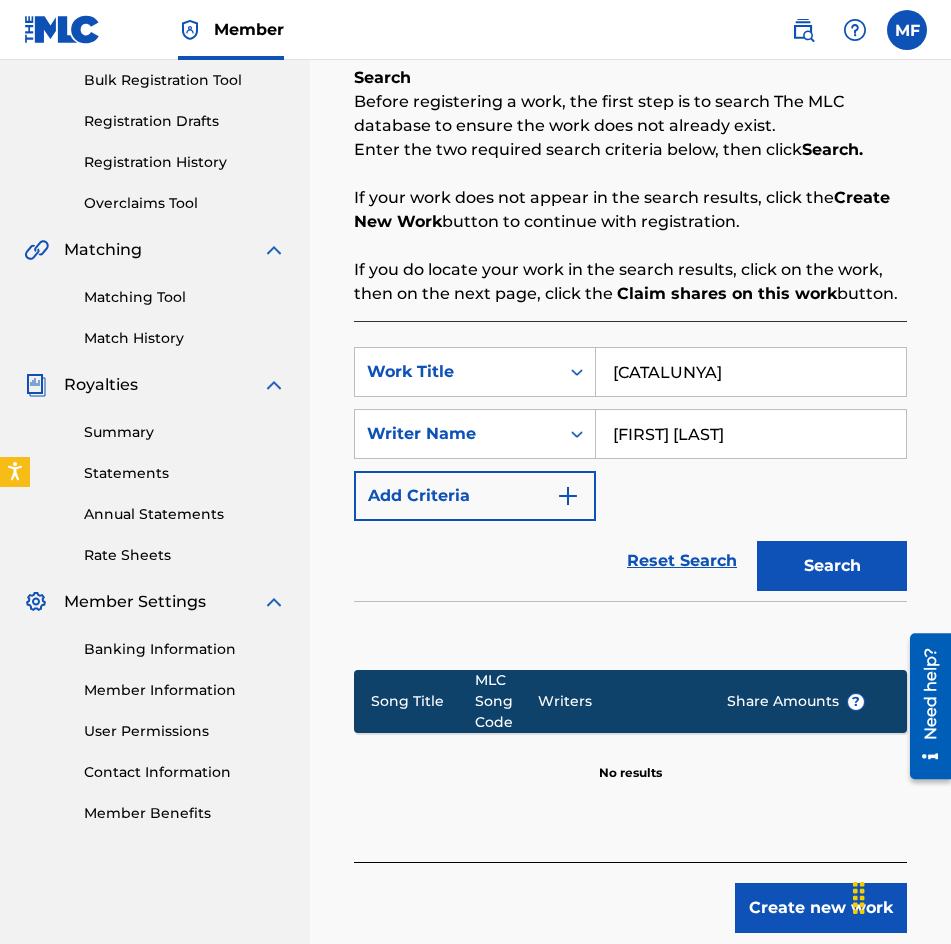 type on "[CATALUNYA]" 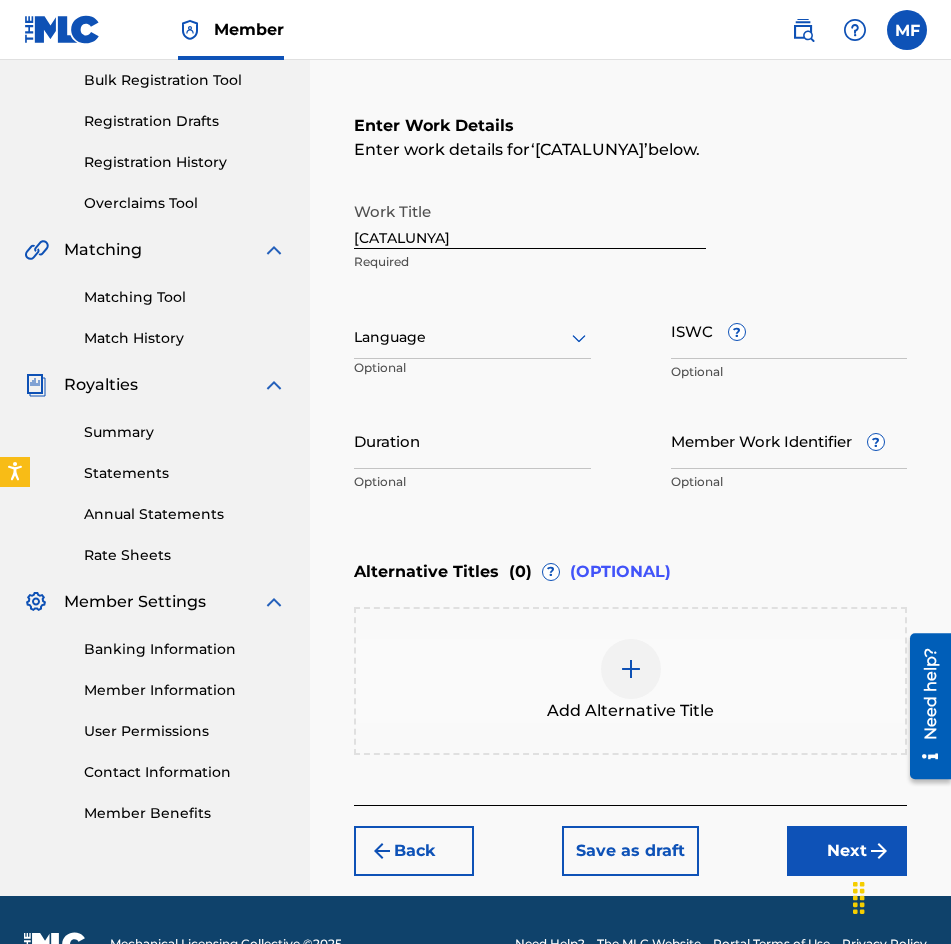 click at bounding box center [472, 337] 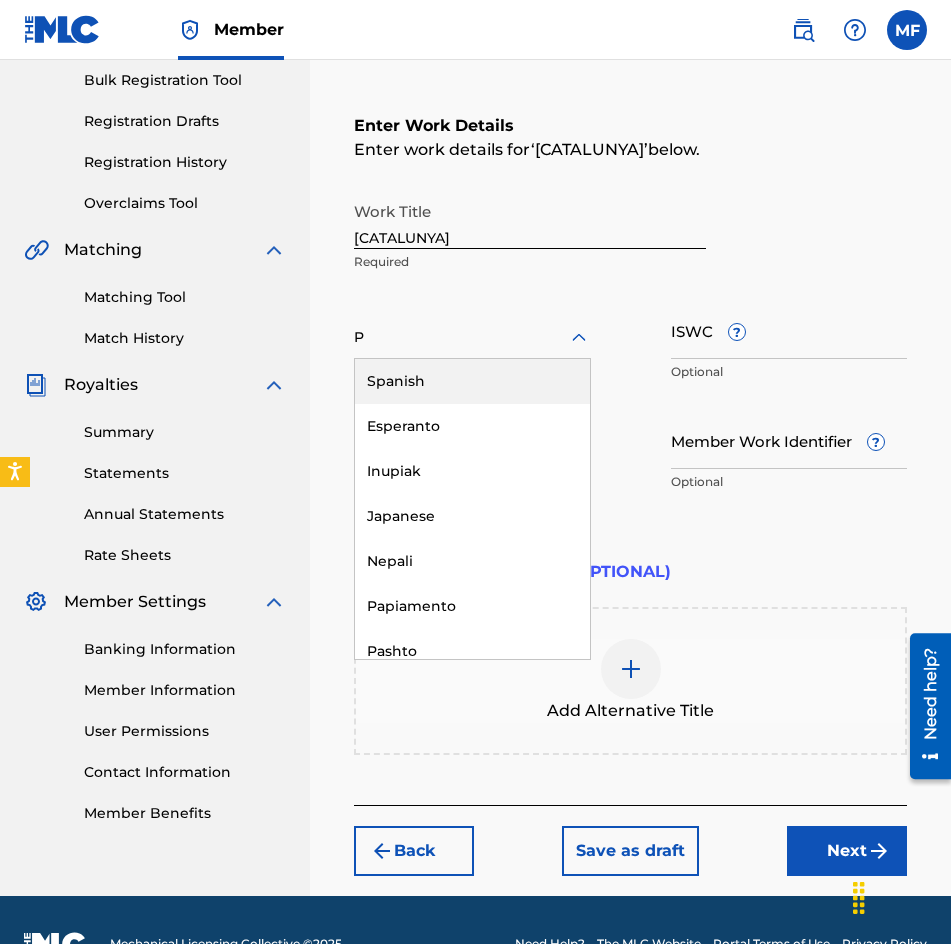 type on "PO" 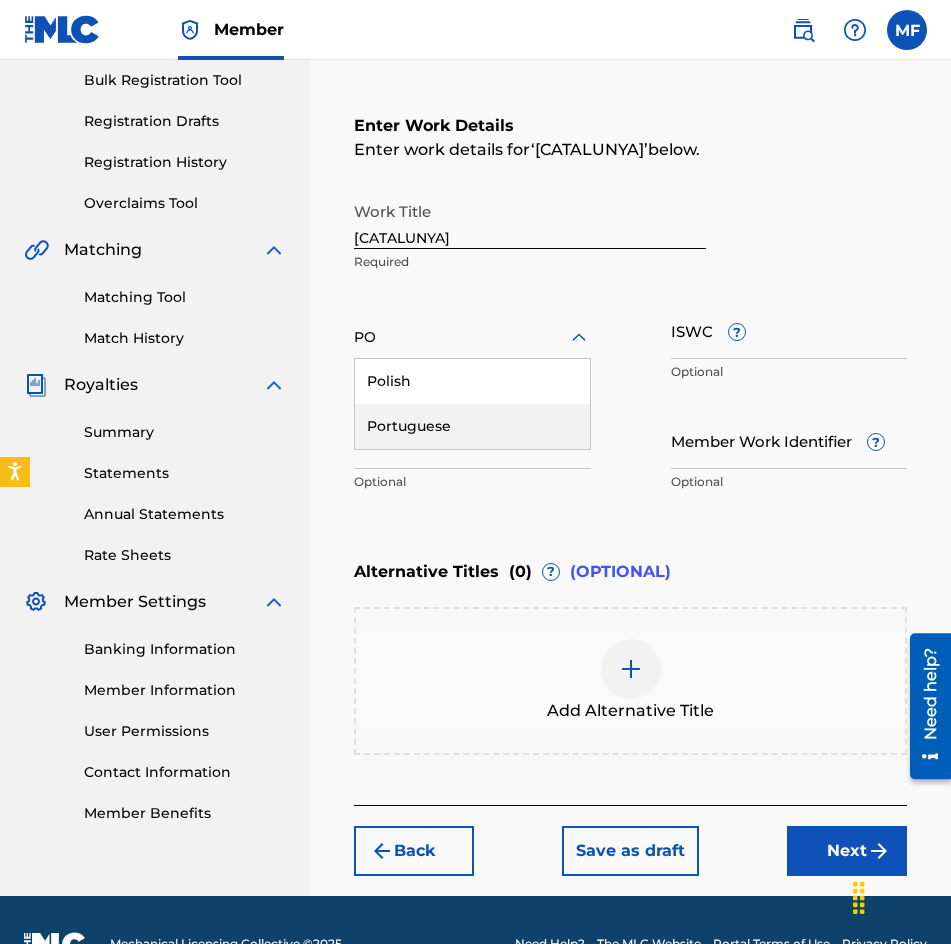 click on "Portuguese" at bounding box center (472, 426) 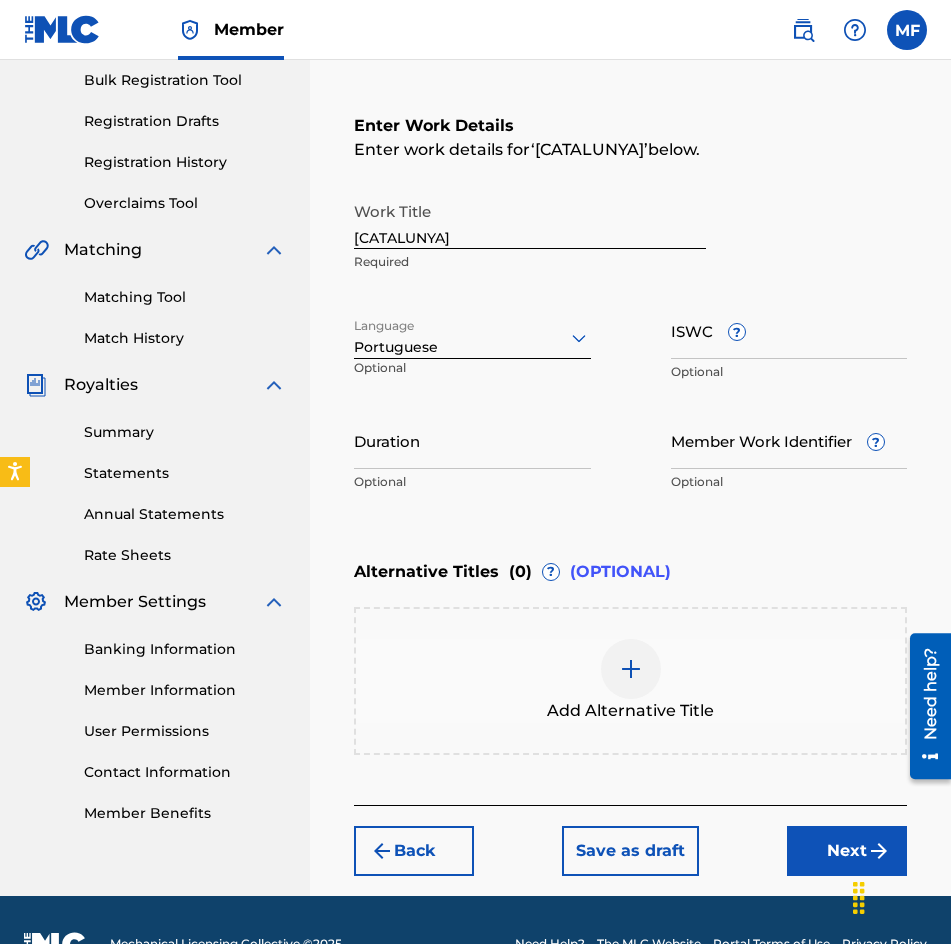 click on "Back Save as draft Next" at bounding box center (630, 840) 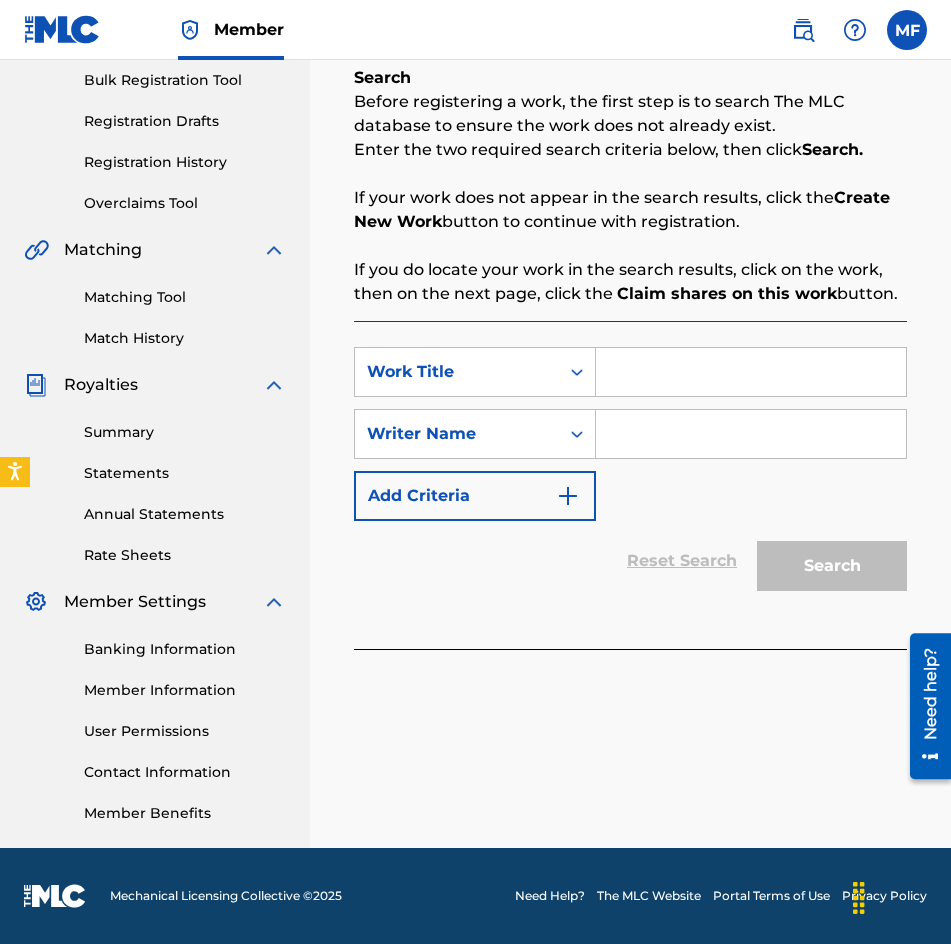 click at bounding box center [751, 434] 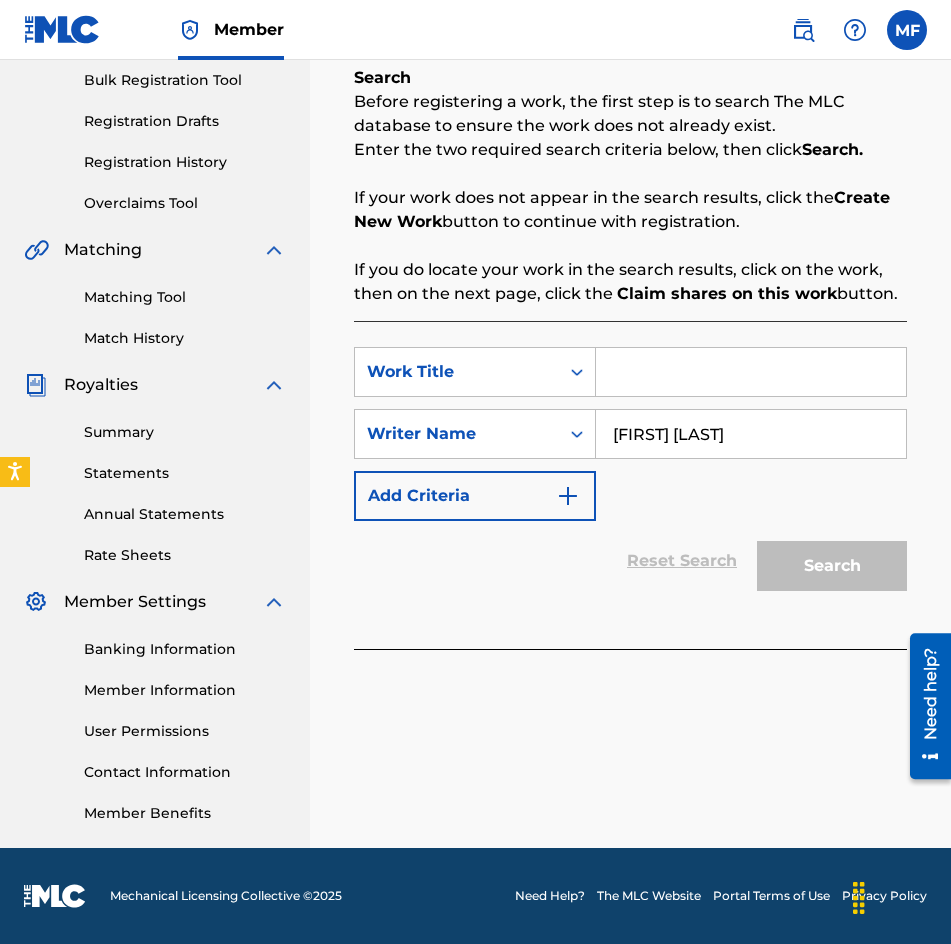 type on "[FIRST] [LAST]" 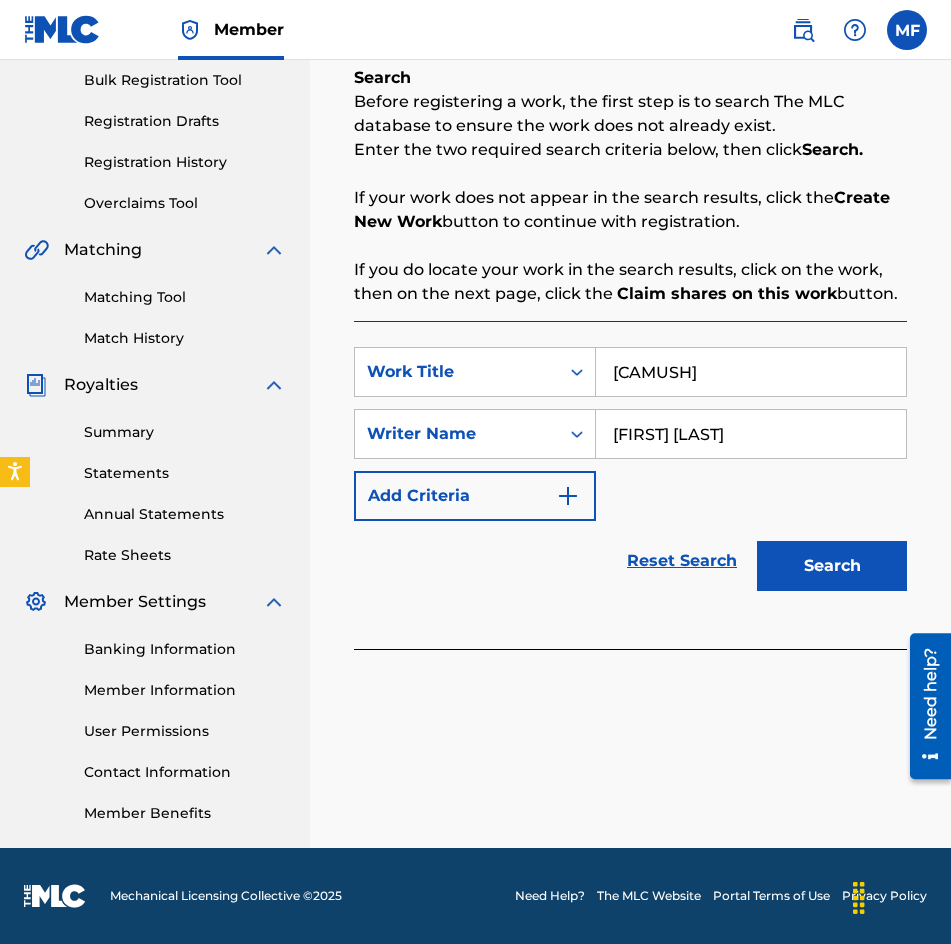 click on "Search" at bounding box center [832, 566] 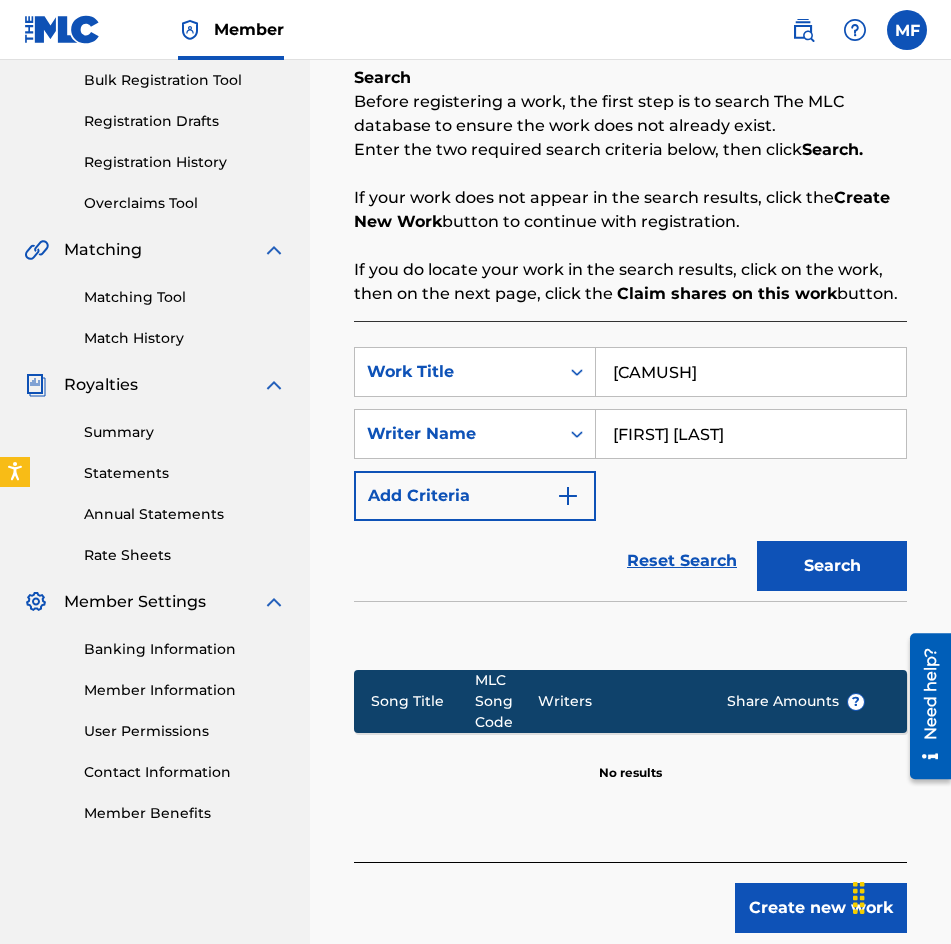 click on "[FIRST] [LAST]" at bounding box center [751, 434] 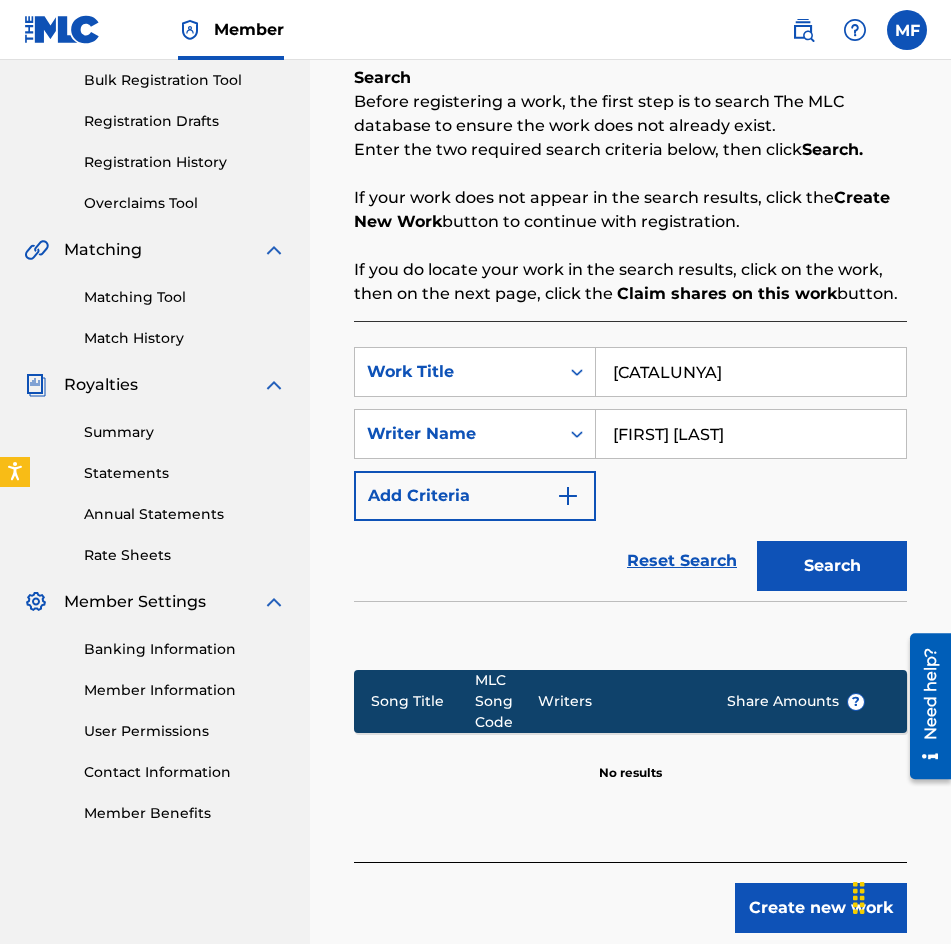 click on "Search" at bounding box center [832, 566] 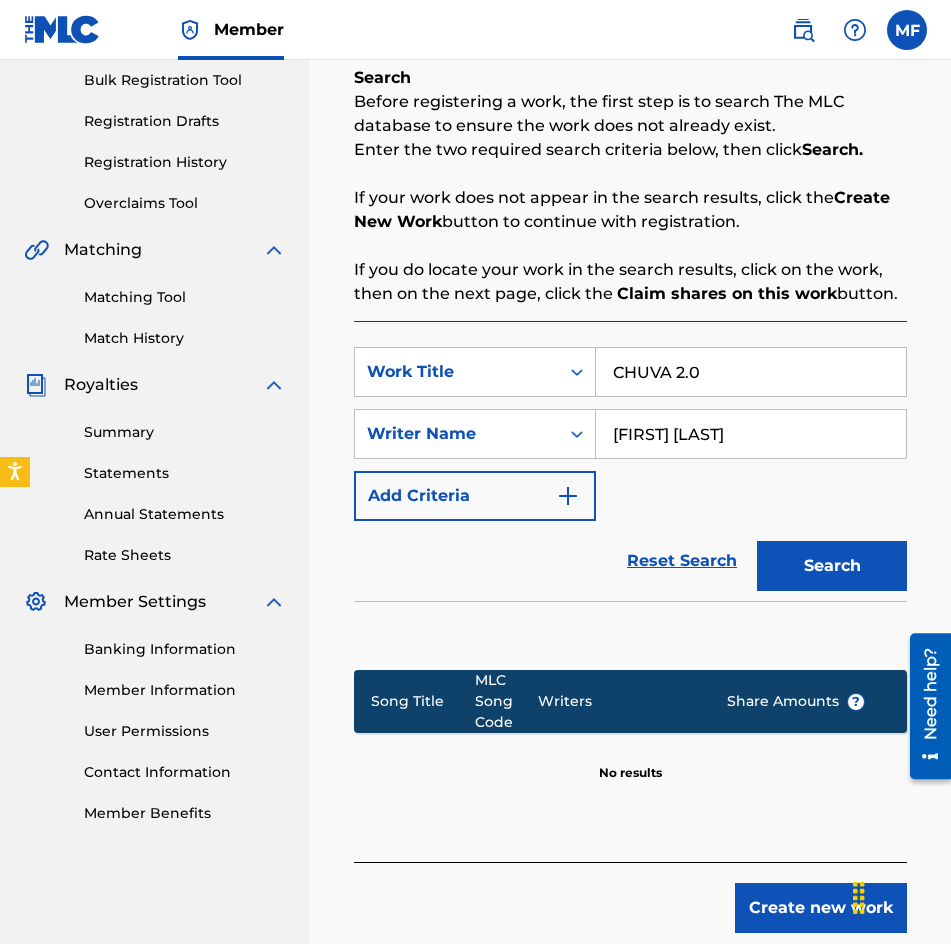 type on "CHUVA 2.0" 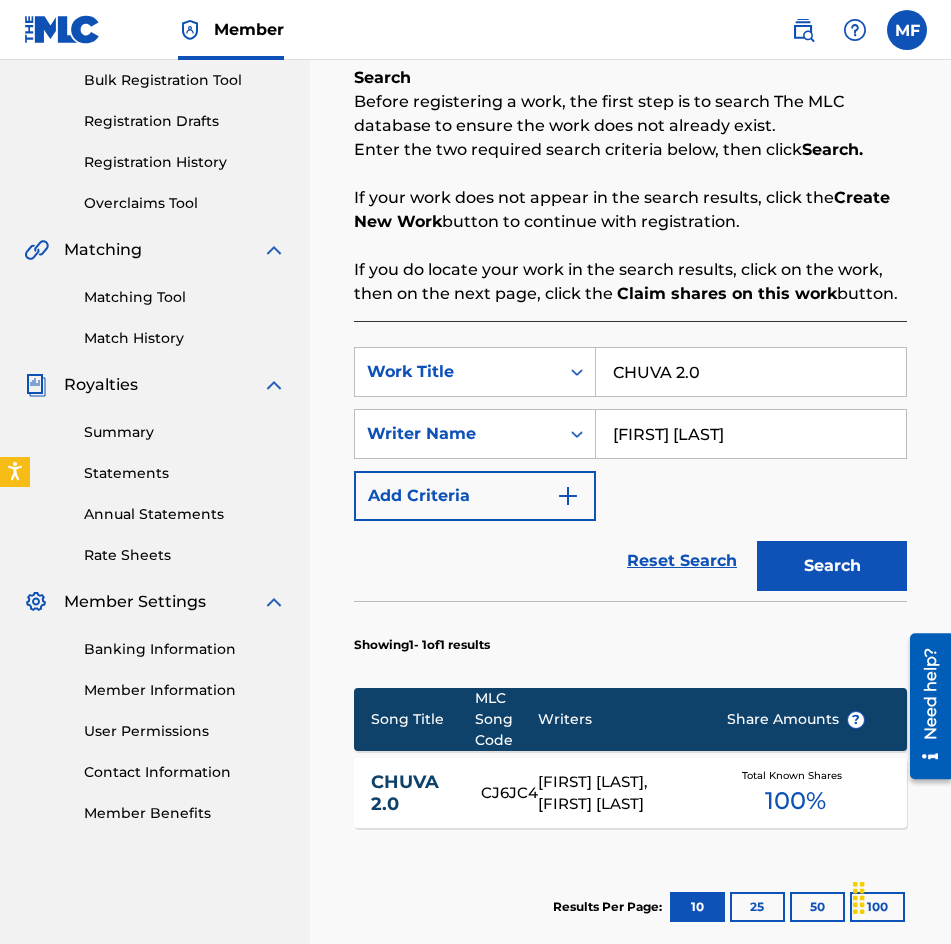 click on "[FIRST] [LAST], [FIRST] [LAST]" at bounding box center (617, 793) 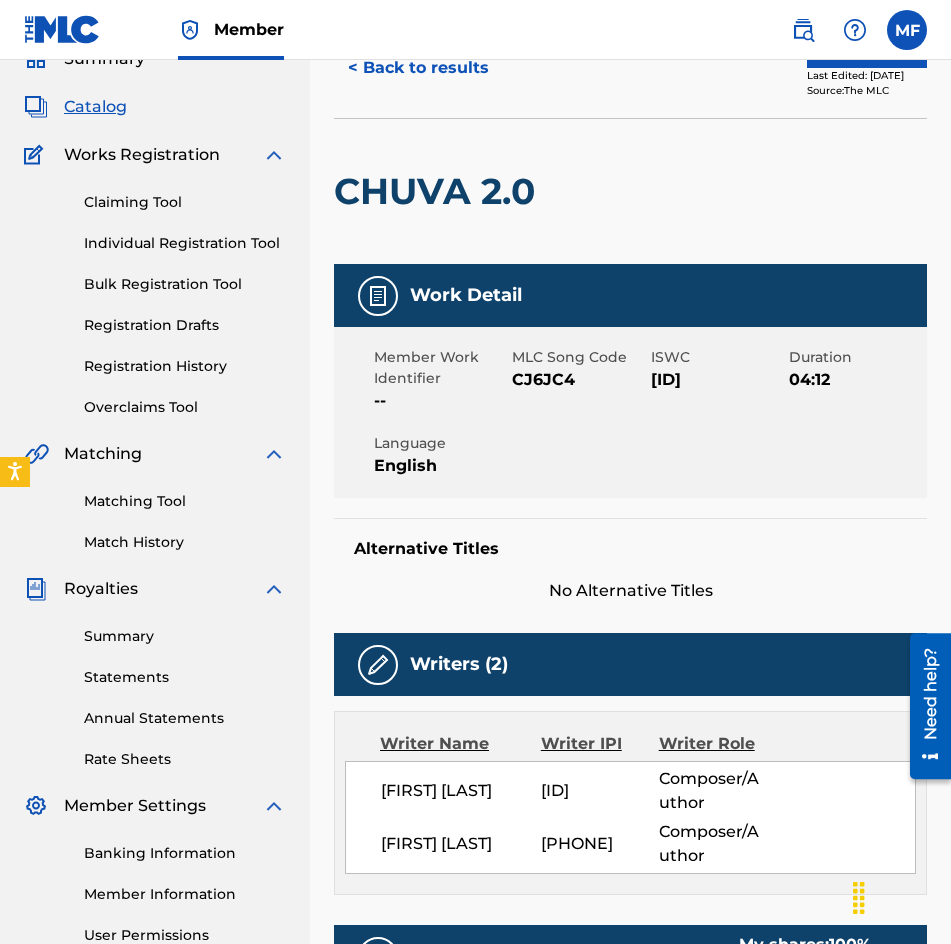 scroll, scrollTop: 0, scrollLeft: 0, axis: both 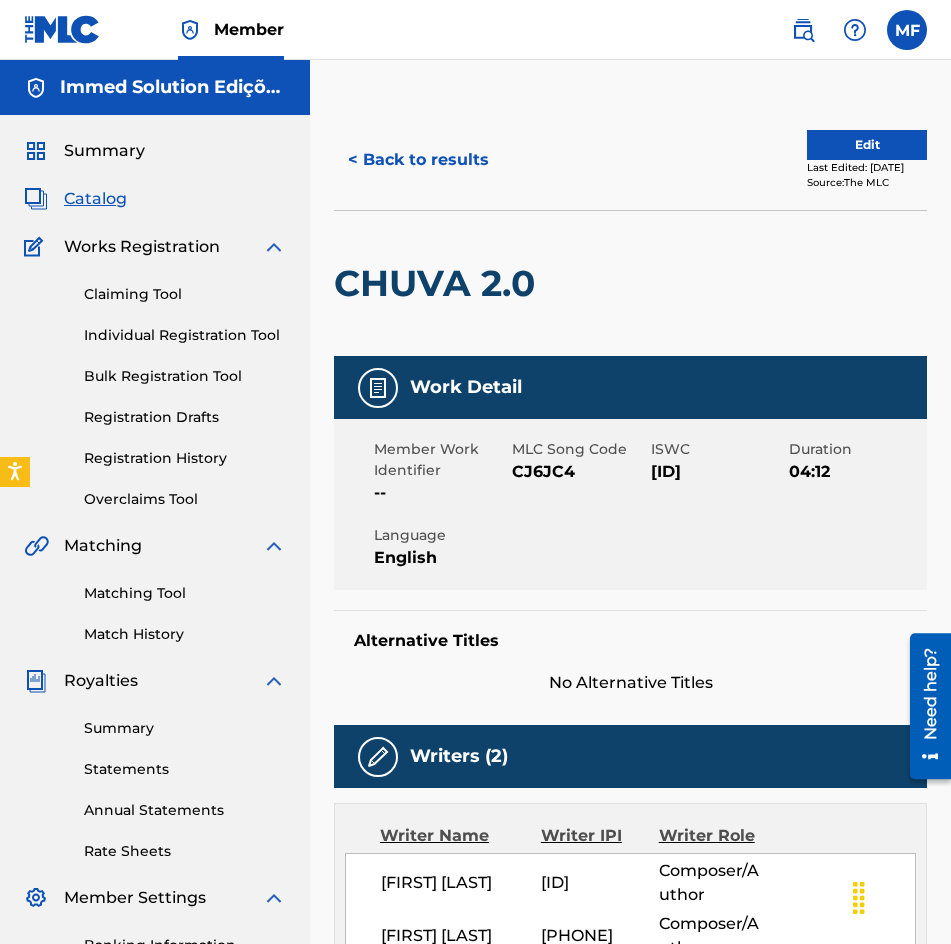 click on "< Back to results" at bounding box center (418, 160) 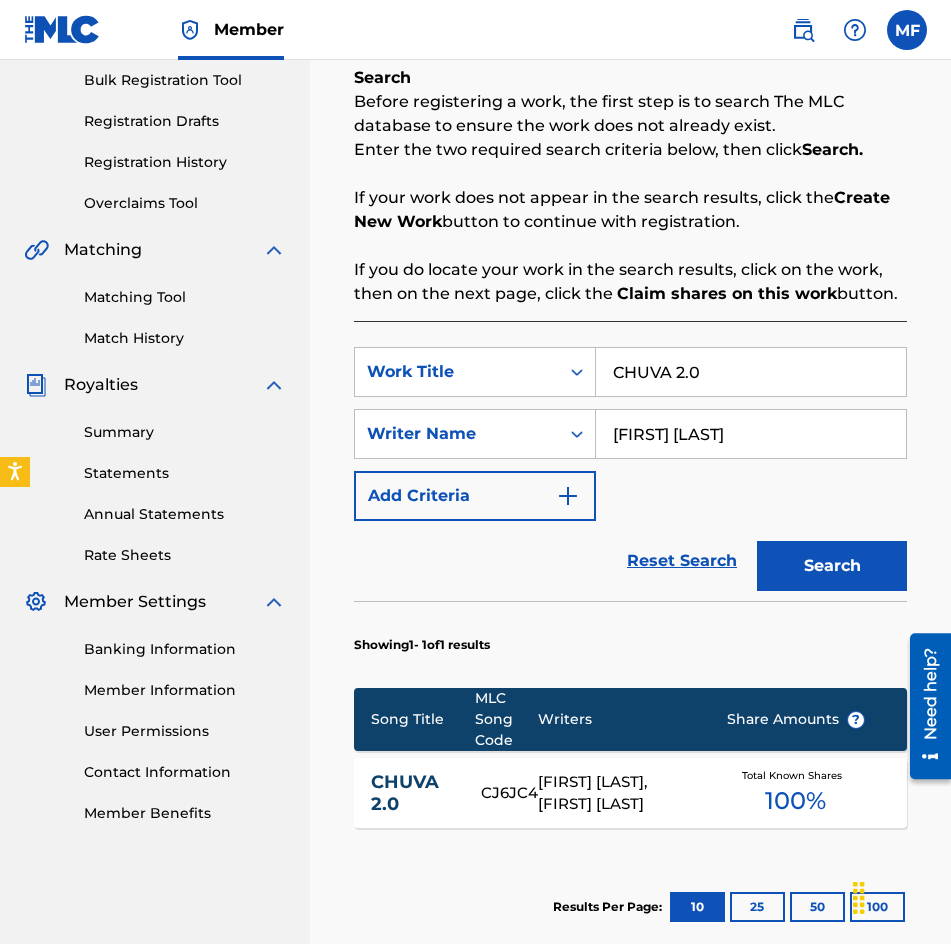 click on "CHUVA 2.0" at bounding box center [751, 372] 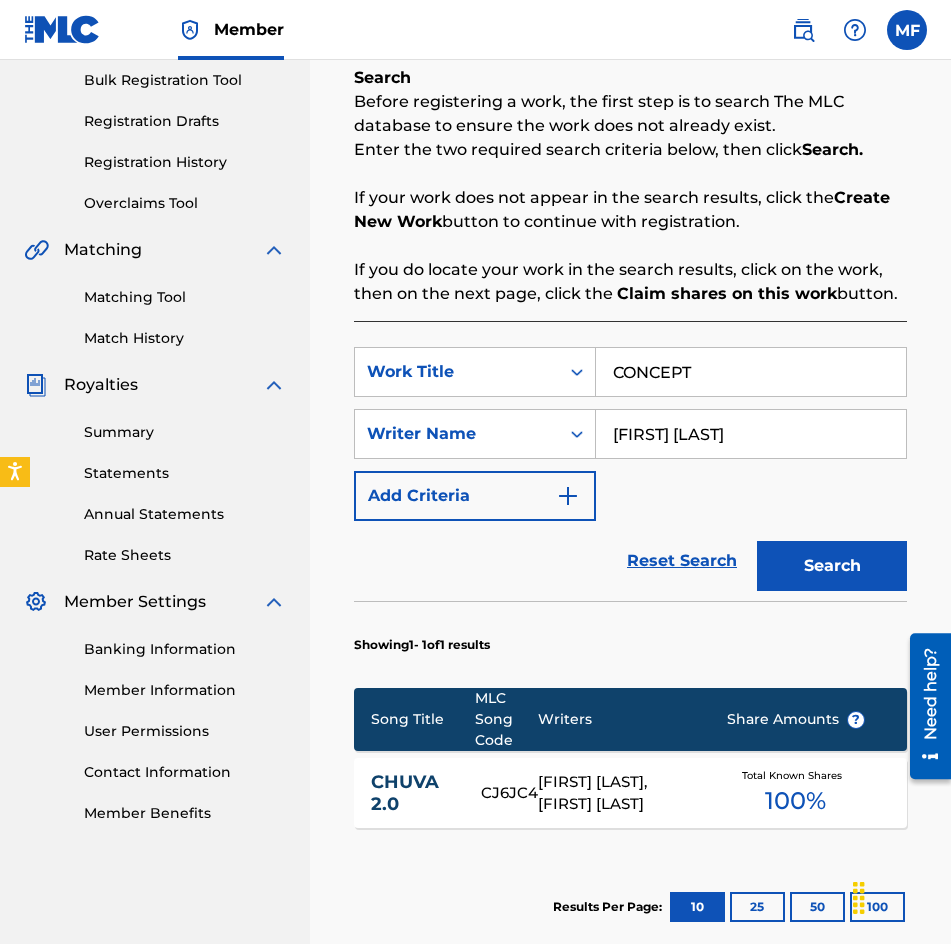 drag, startPoint x: 796, startPoint y: 531, endPoint x: 832, endPoint y: 592, distance: 70.83079 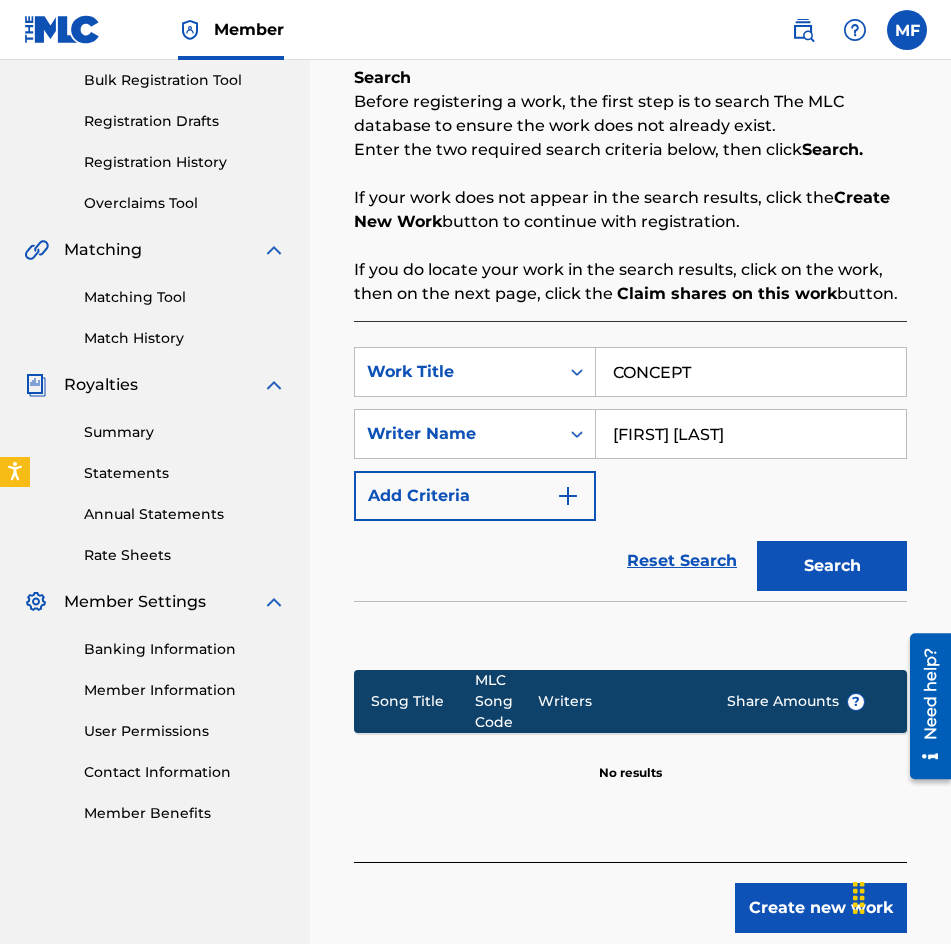click on "CONCEPT" at bounding box center [751, 372] 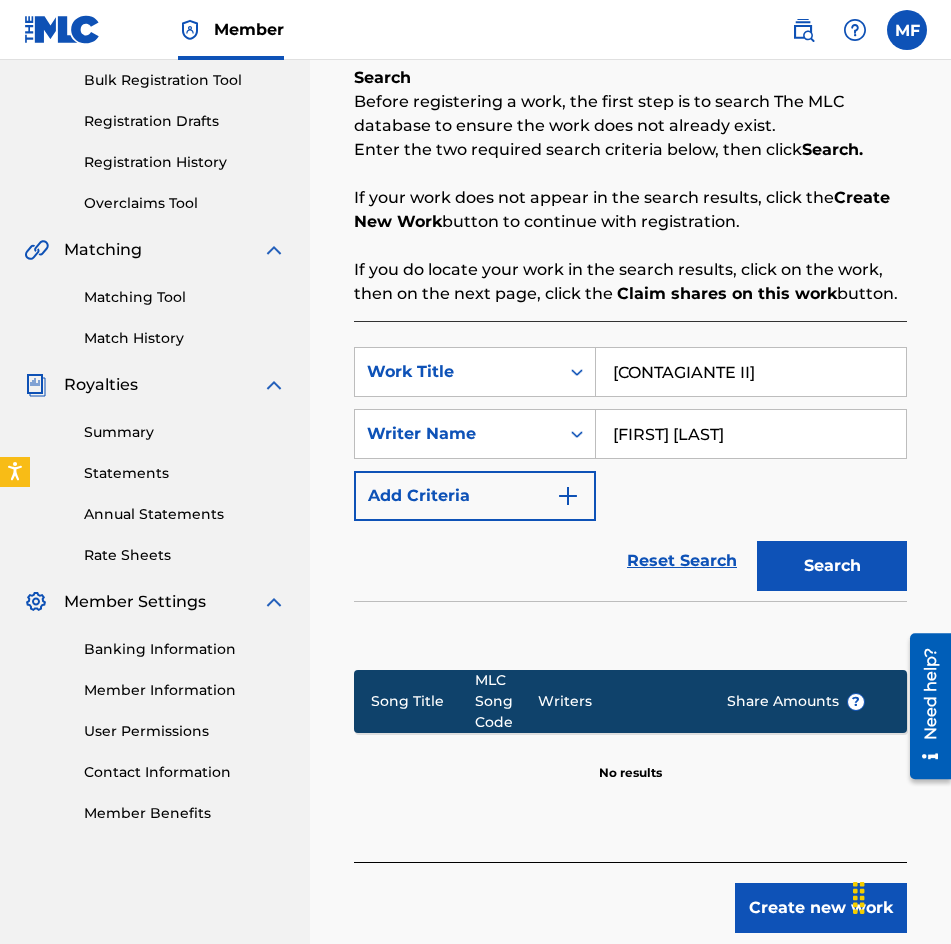 click on "Search" at bounding box center (832, 566) 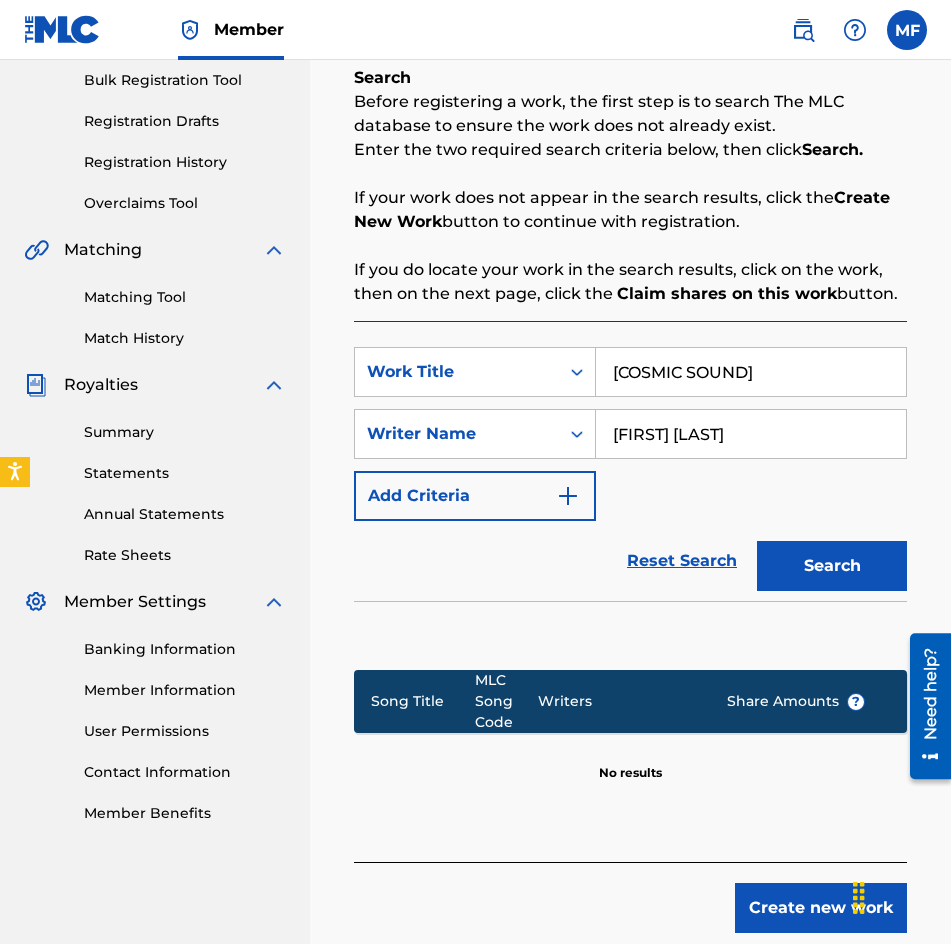 type on "[COSMIC SOUND]" 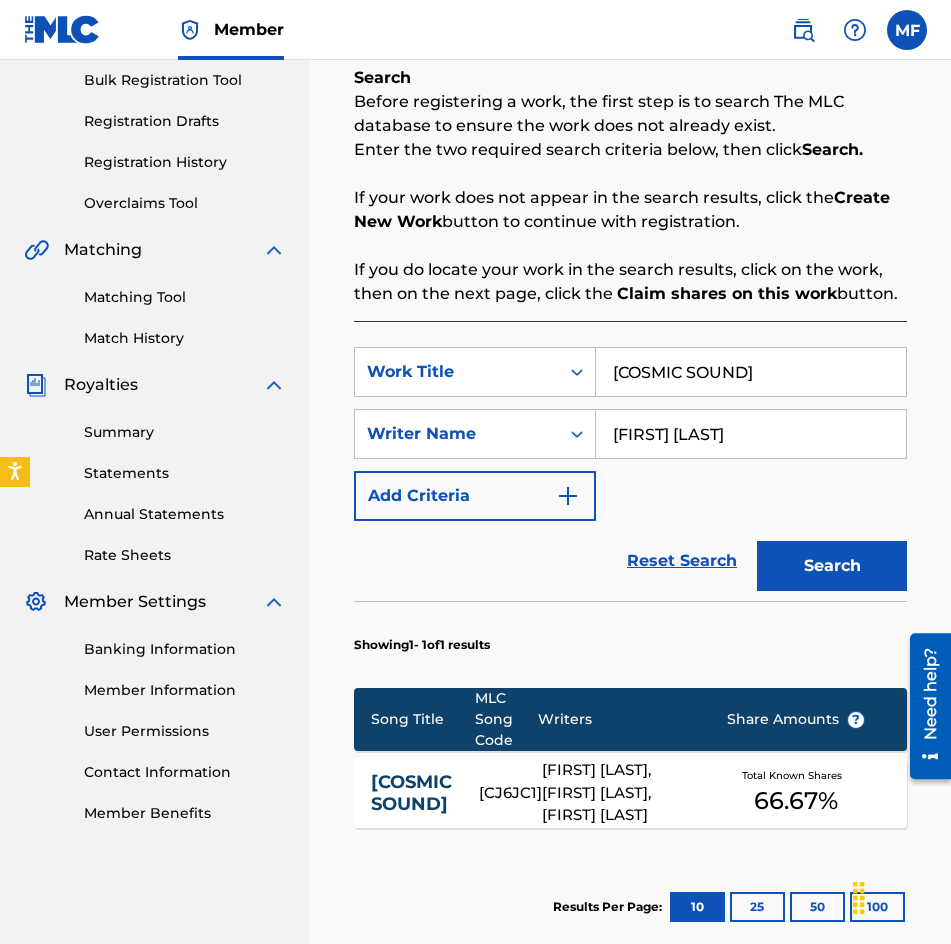 click on "[FIRST] [LAST], [FIRST] [LAST], [FIRST] [LAST]" at bounding box center [619, 793] 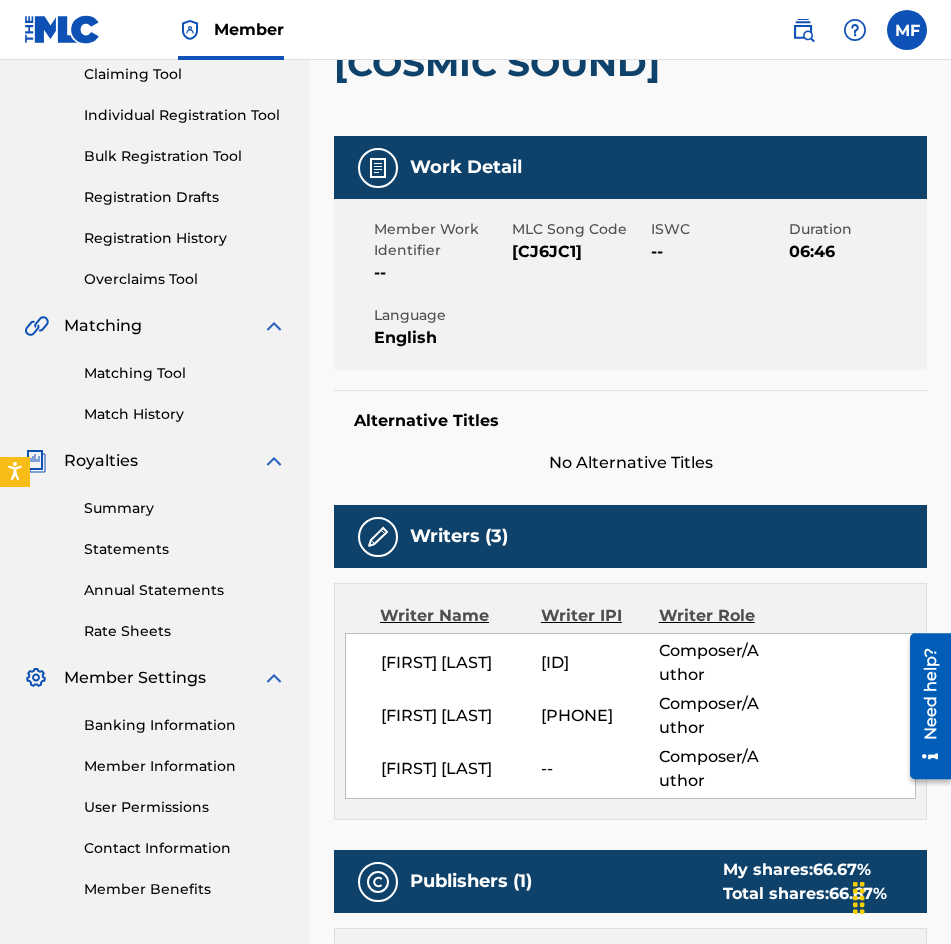 scroll, scrollTop: 0, scrollLeft: 0, axis: both 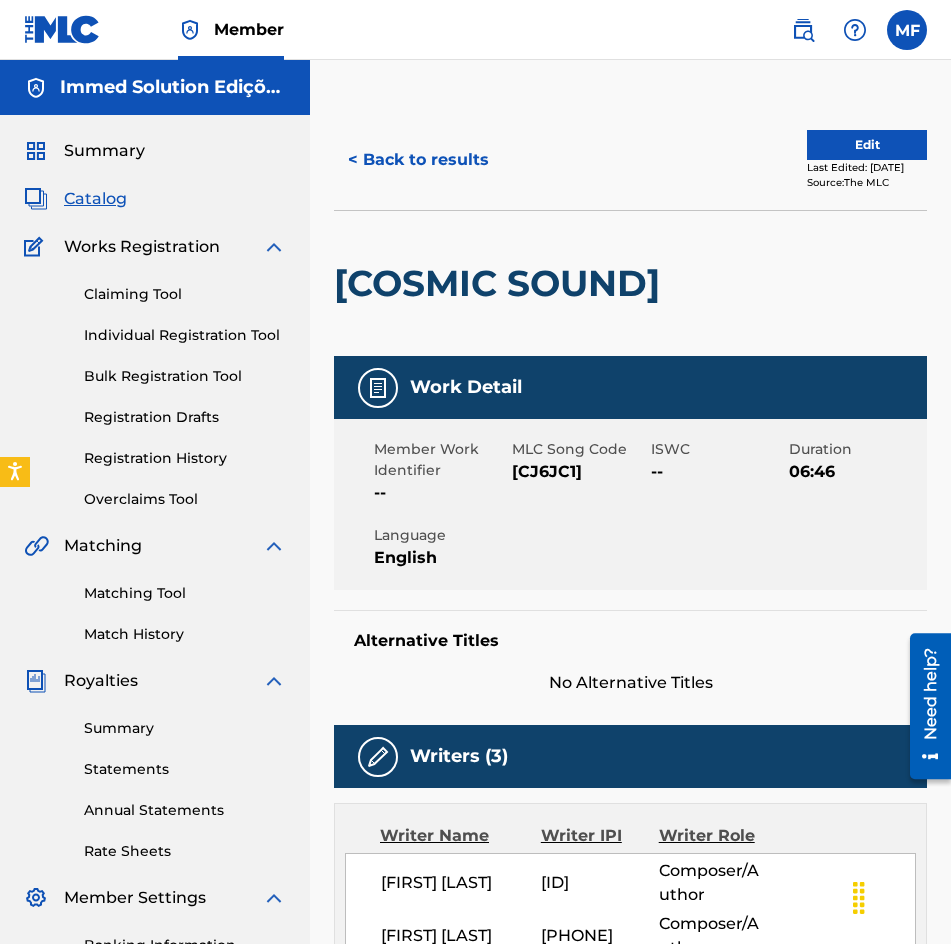 click on "< Back to results" at bounding box center [418, 160] 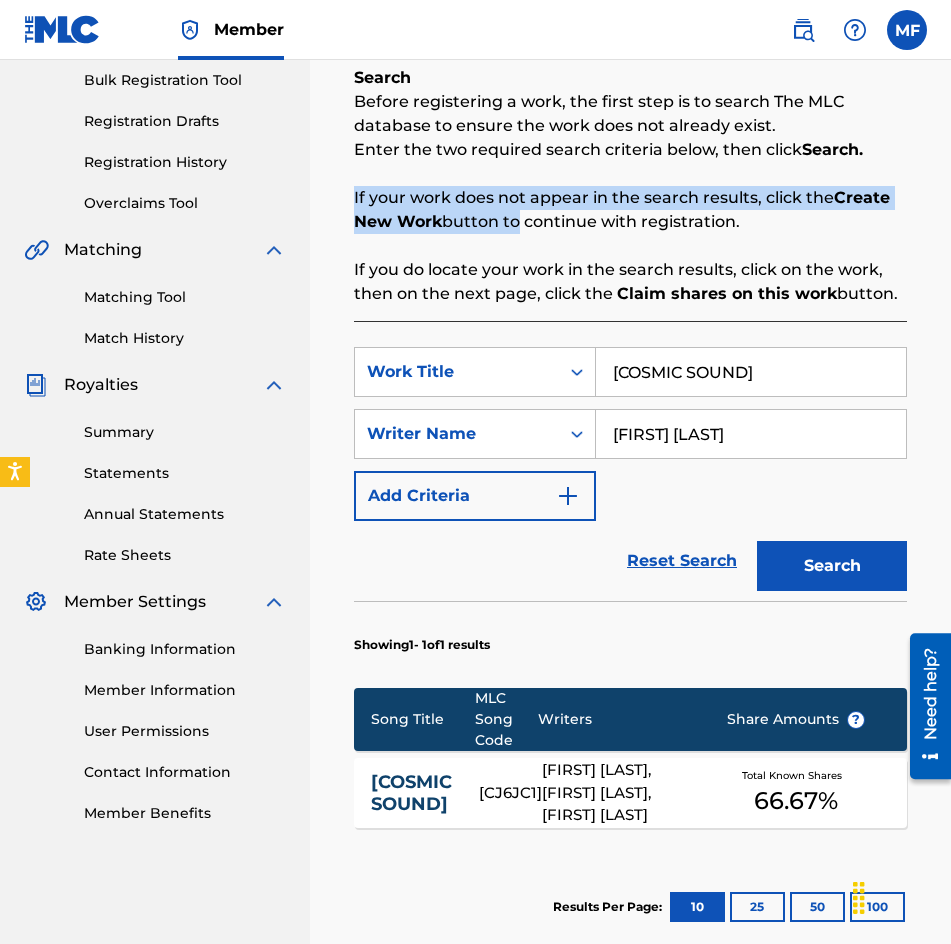 click on "Search Before registering a work, the first step is to search The MLC database to ensure the work does not already exist. Enter the two required search criteria below, then click   Search.  If your work does not appear in the search results, click the  Create New Work   button to continue with registration. If you do locate your work in the search results, click on the work, then on the next page, click the   Claim shares on this work  button." at bounding box center [630, 186] 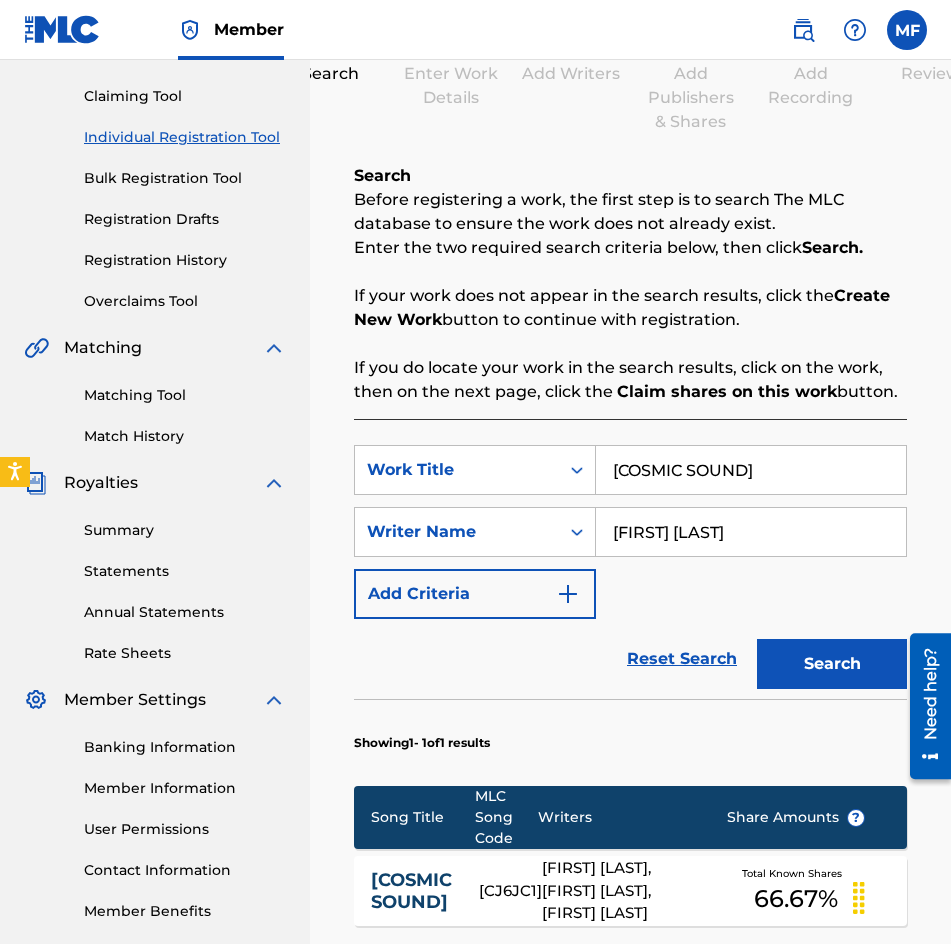 scroll, scrollTop: 296, scrollLeft: 0, axis: vertical 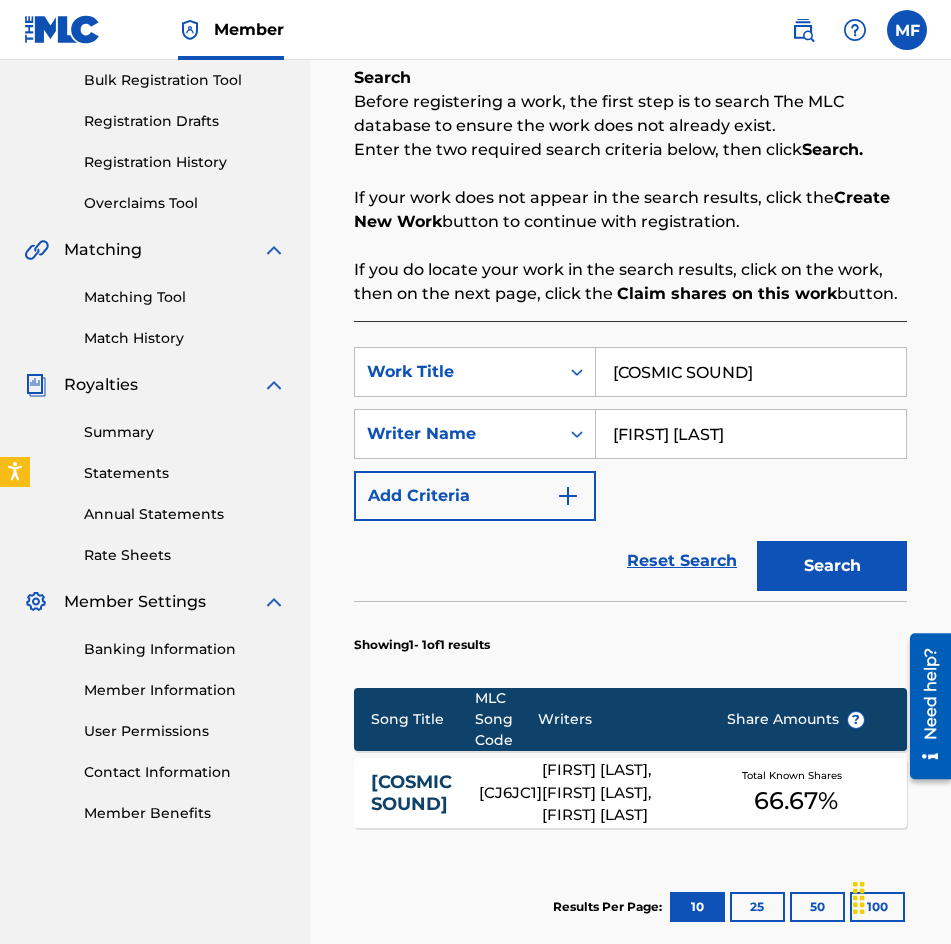 click on "[COSMIC SOUND]" at bounding box center (751, 372) 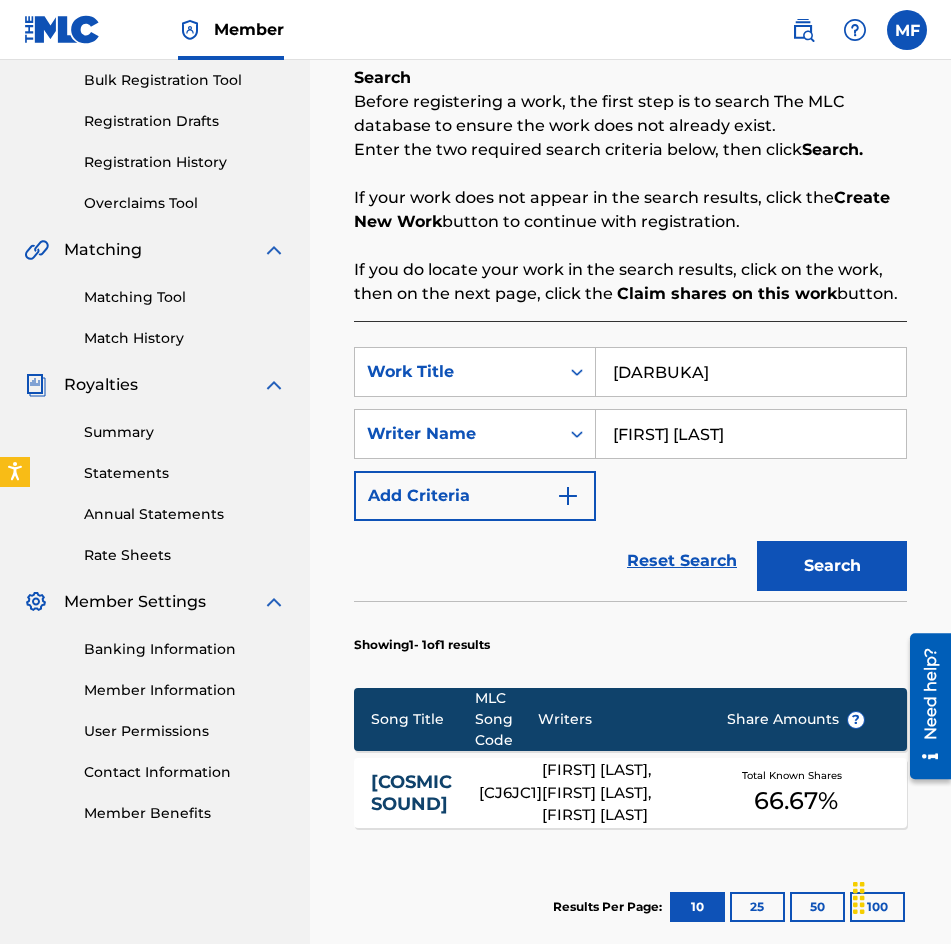 click on "Search" at bounding box center (832, 566) 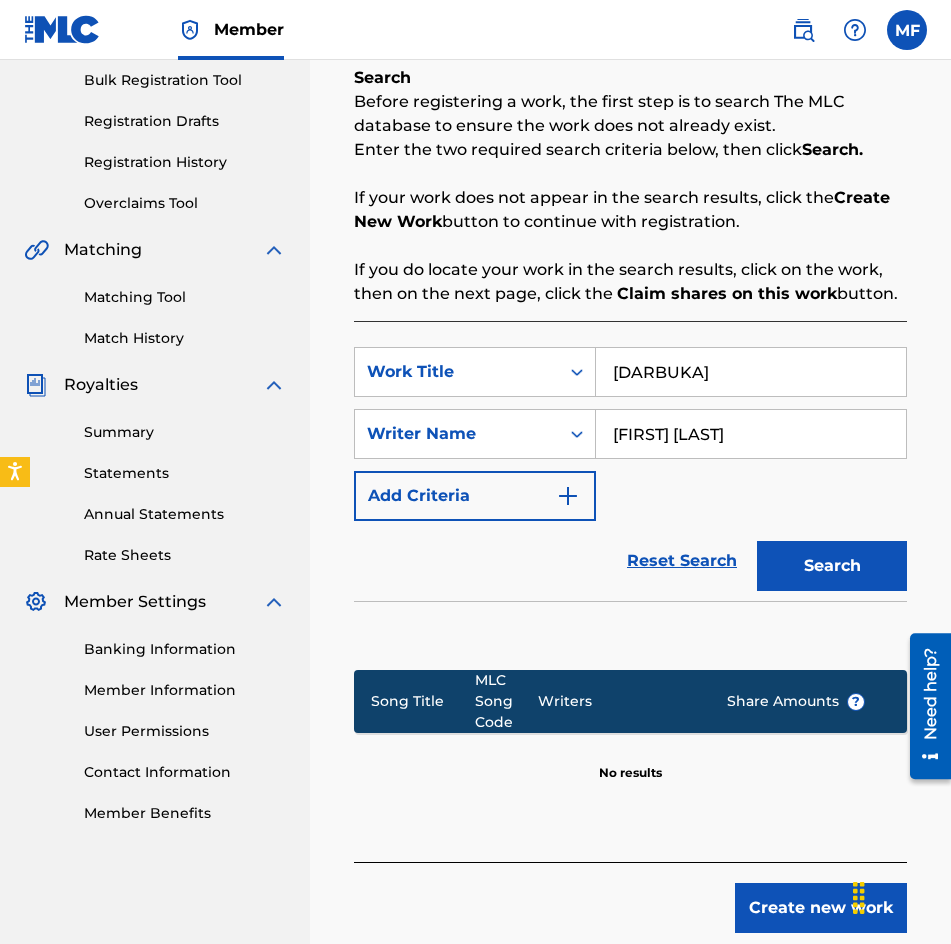 click on "[DARBUKA]" at bounding box center [751, 372] 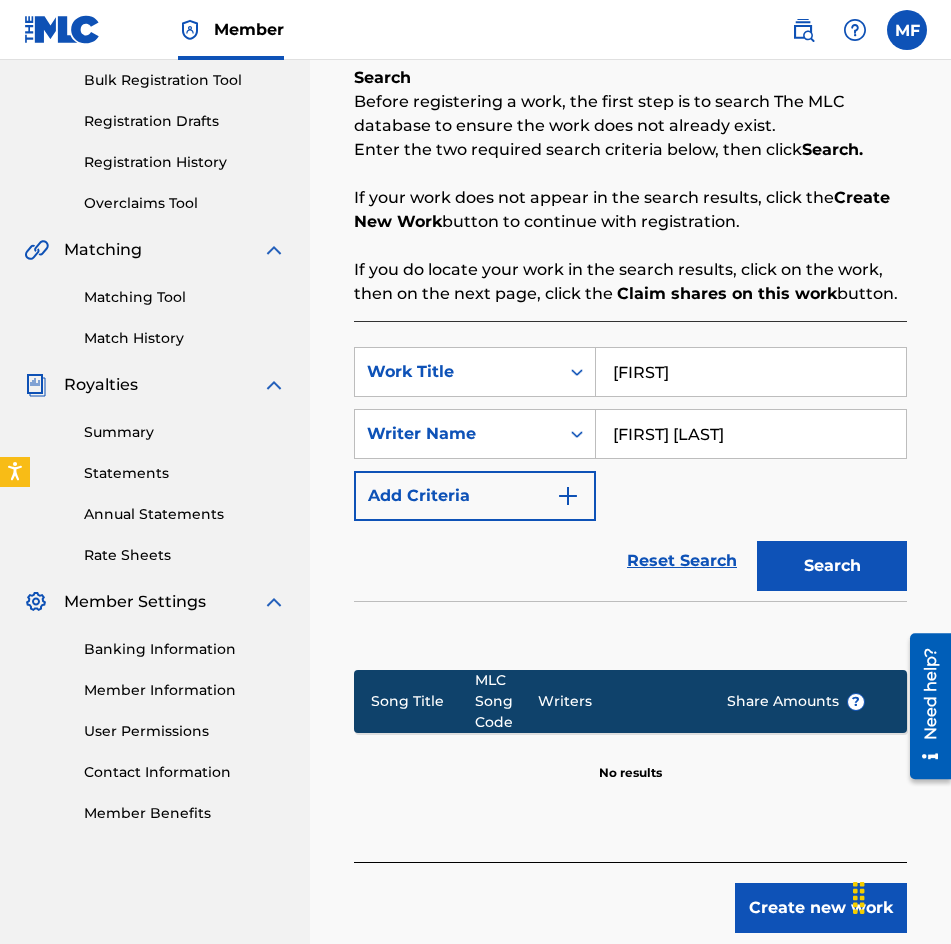 click on "Search" at bounding box center (832, 566) 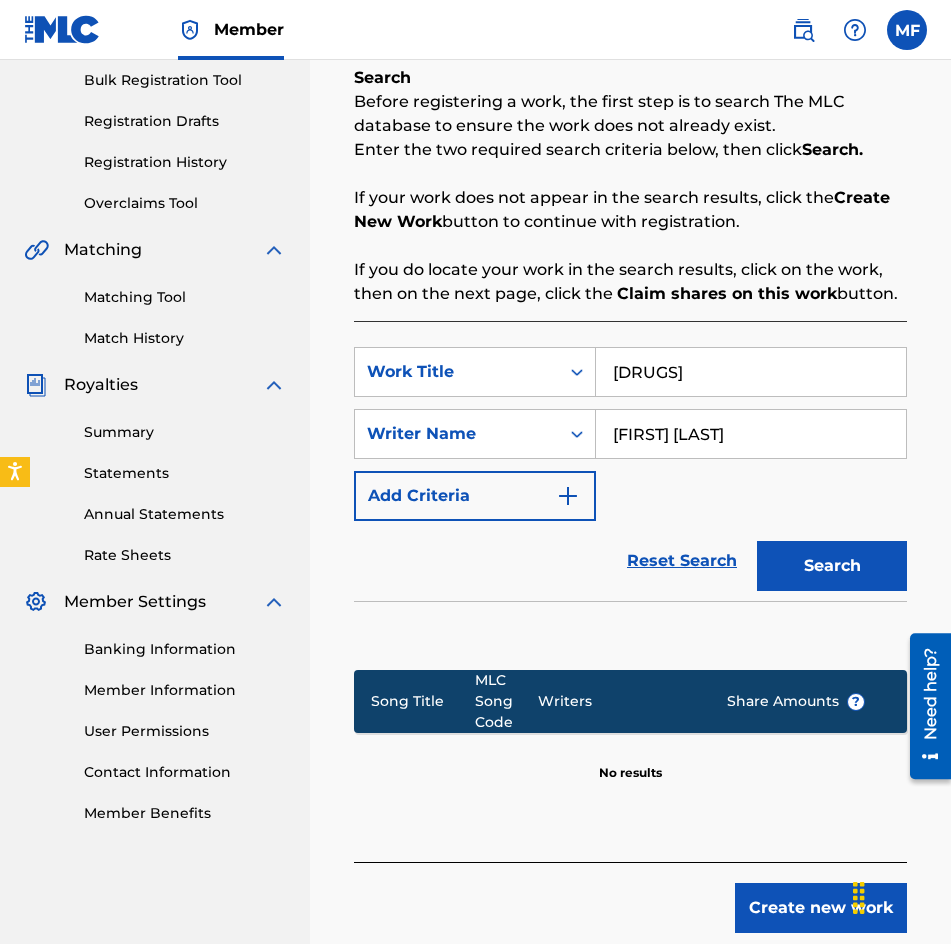 click on "Search" at bounding box center (827, 561) 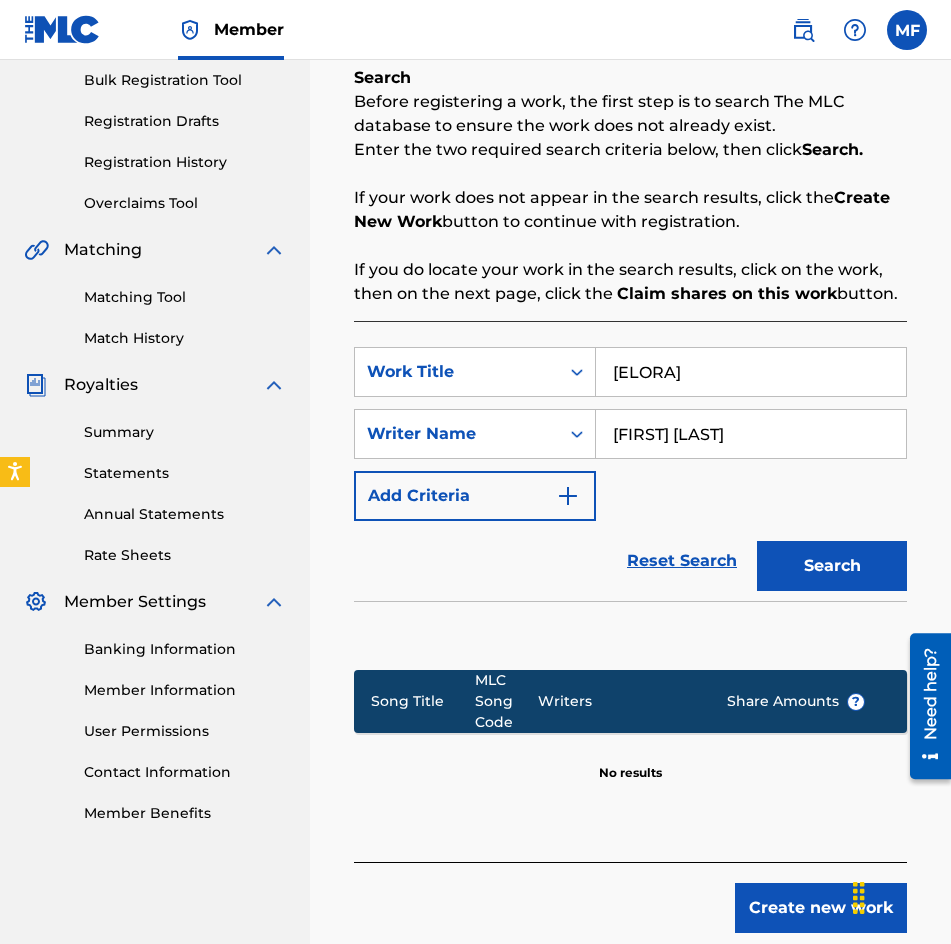click on "Search" at bounding box center [832, 566] 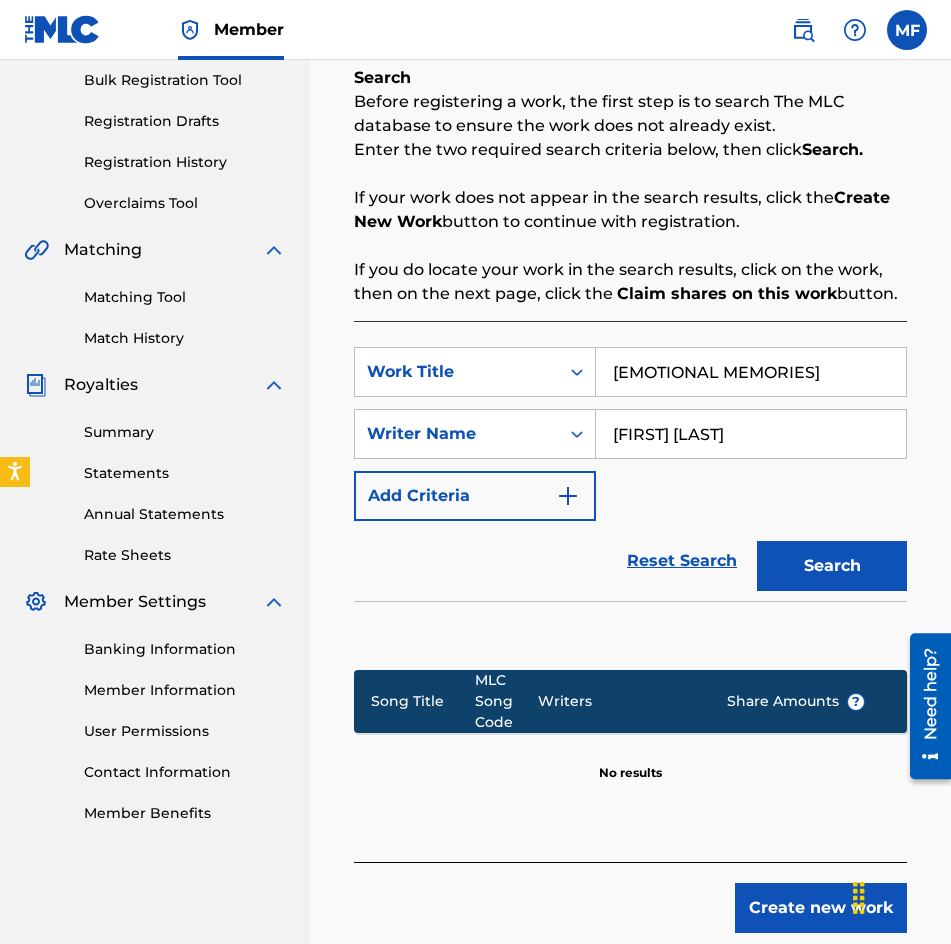 click at bounding box center (630, 630) 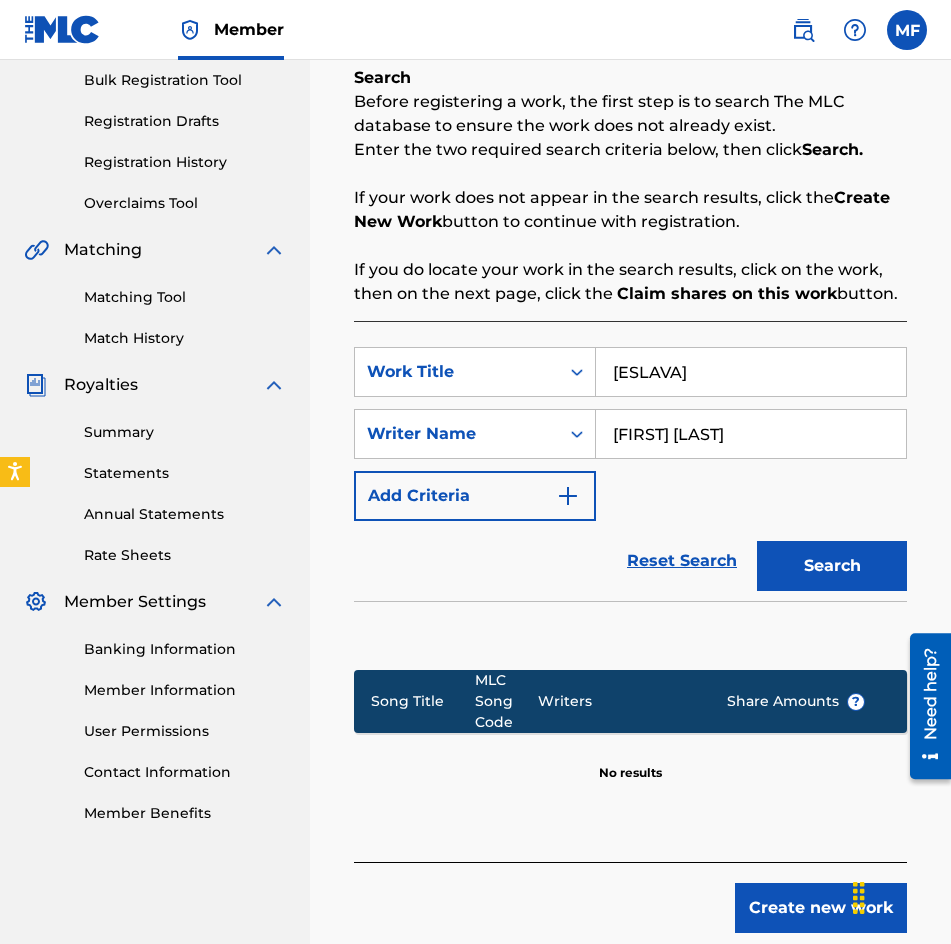 click on "Search" at bounding box center (832, 566) 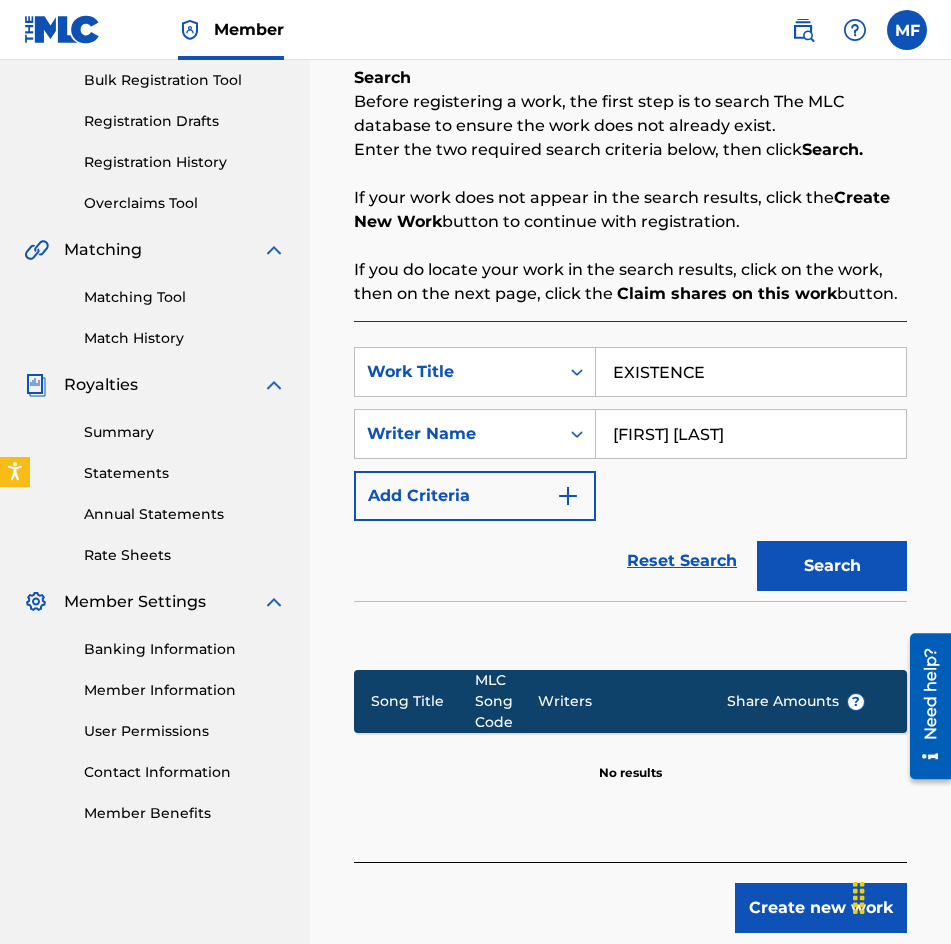 click on "Search" at bounding box center [832, 566] 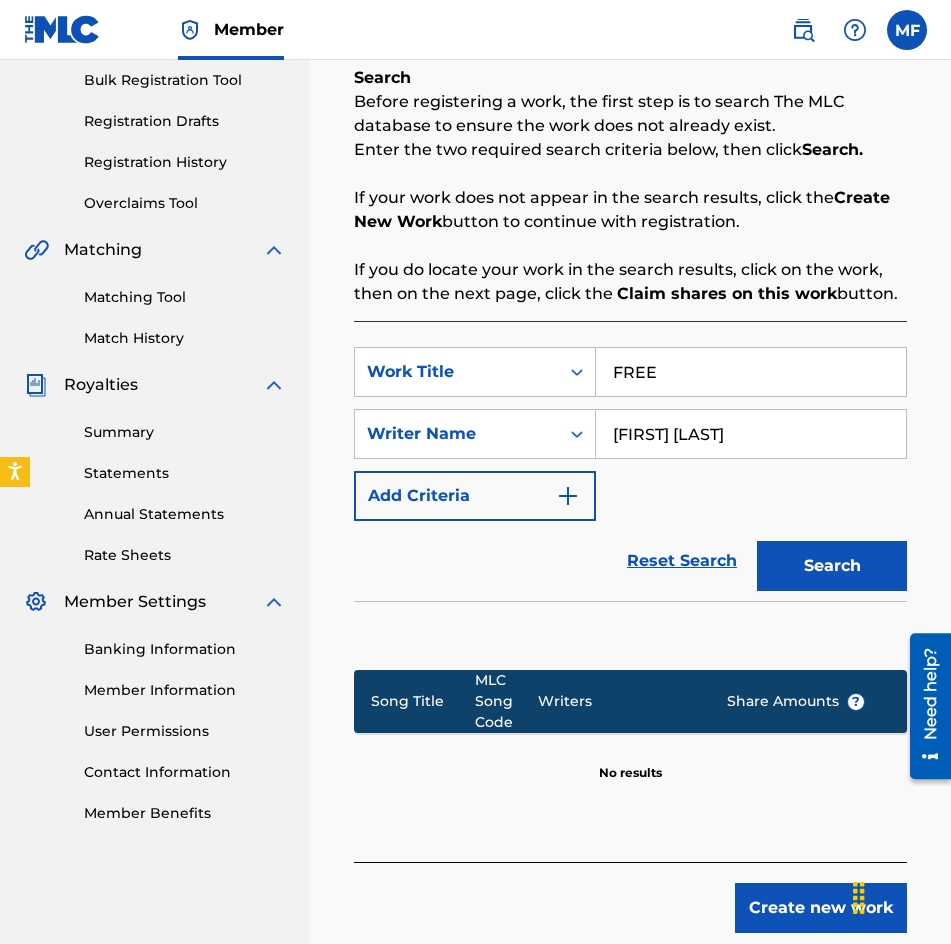 click on "Search" at bounding box center [827, 561] 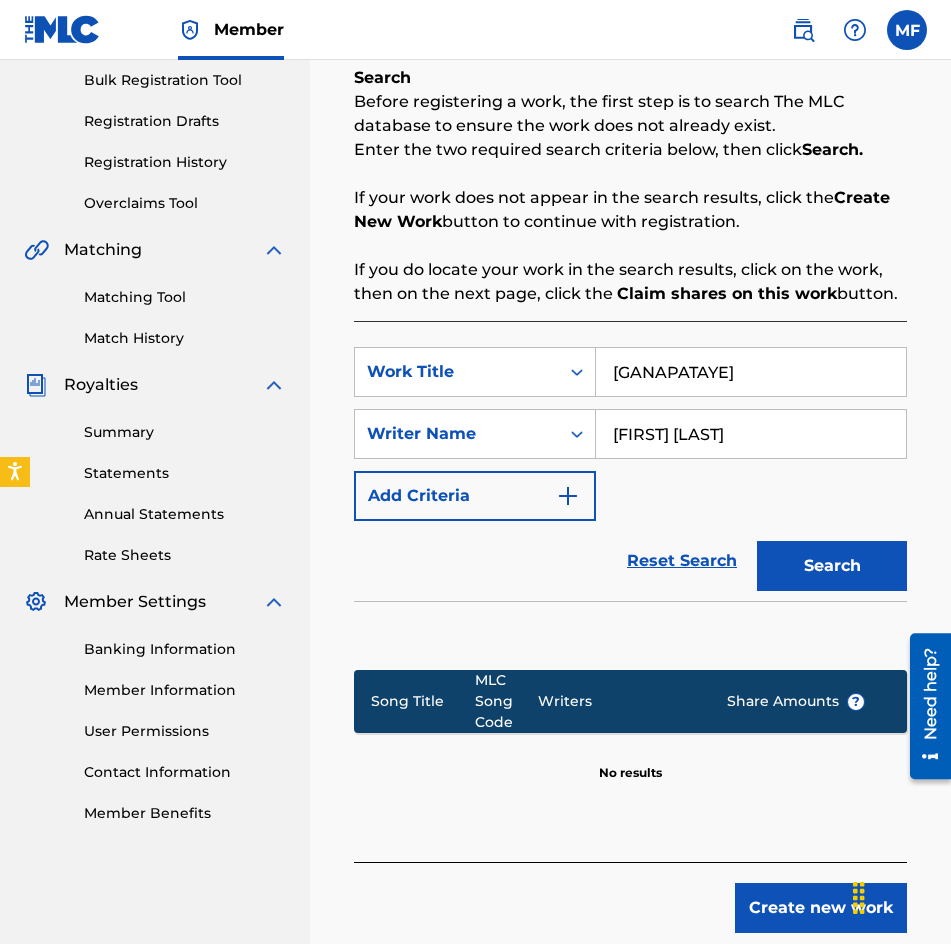 click on "Search" at bounding box center [832, 566] 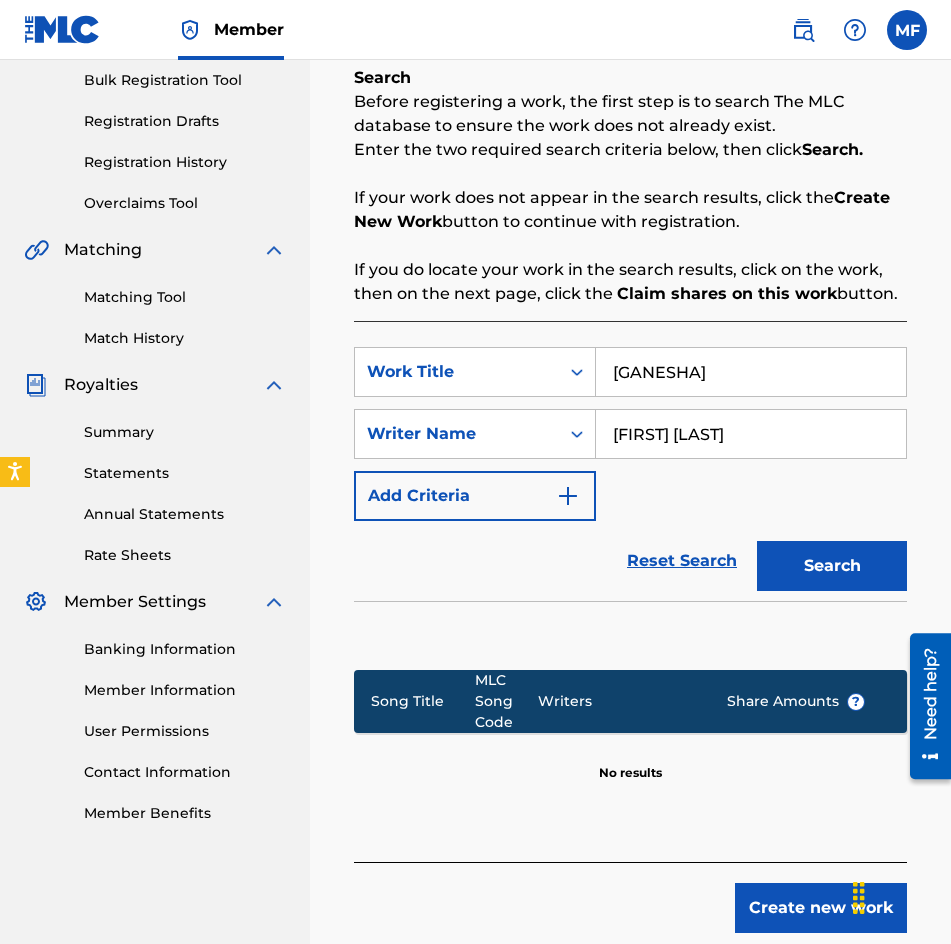 click on "Search" at bounding box center (827, 561) 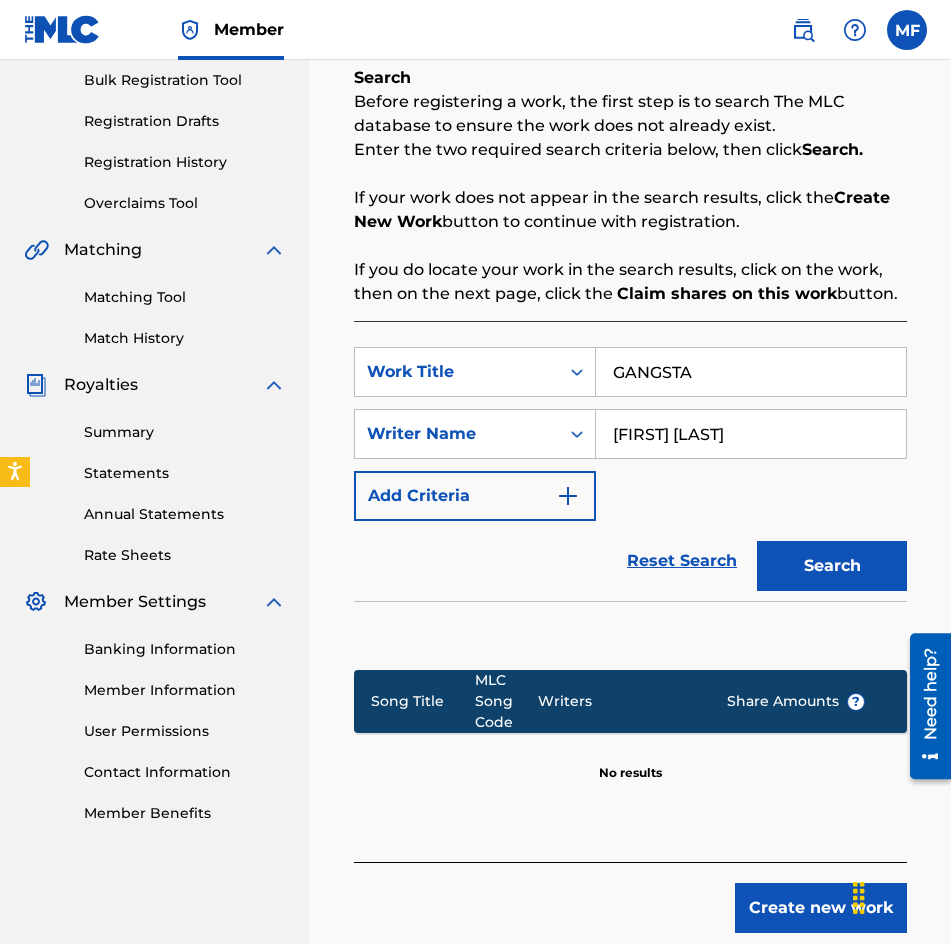 type on "GANGSTA" 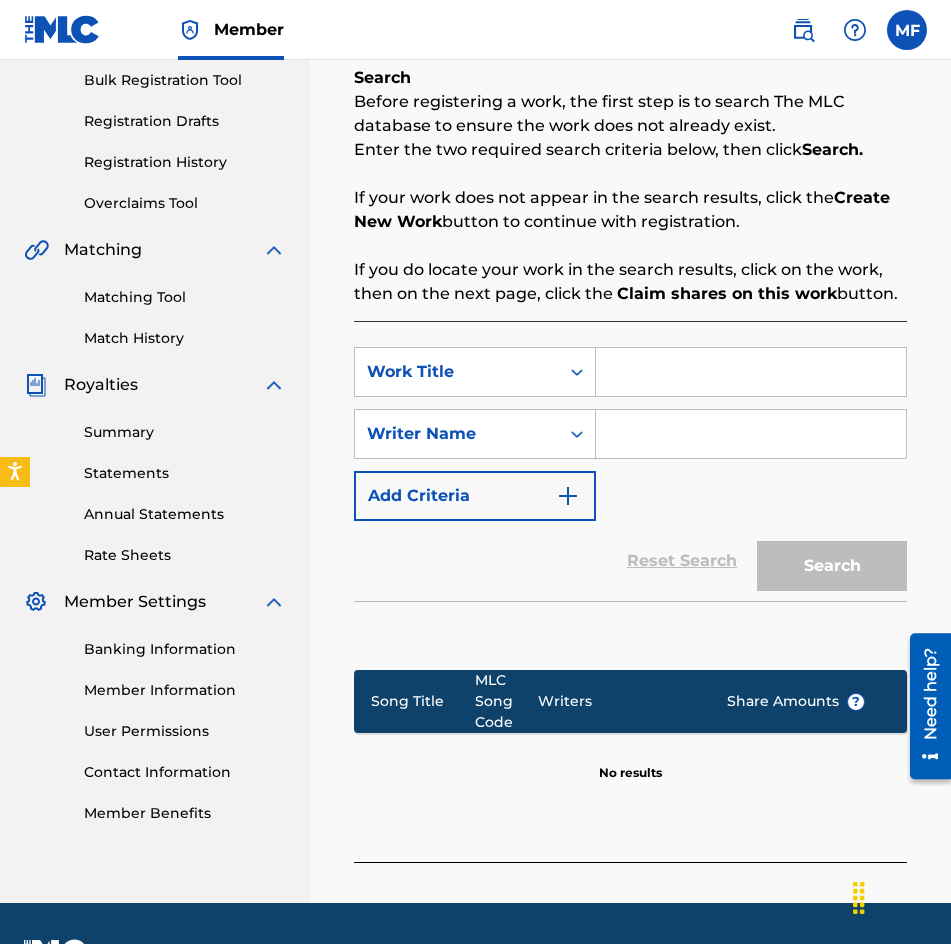 click at bounding box center (751, 372) 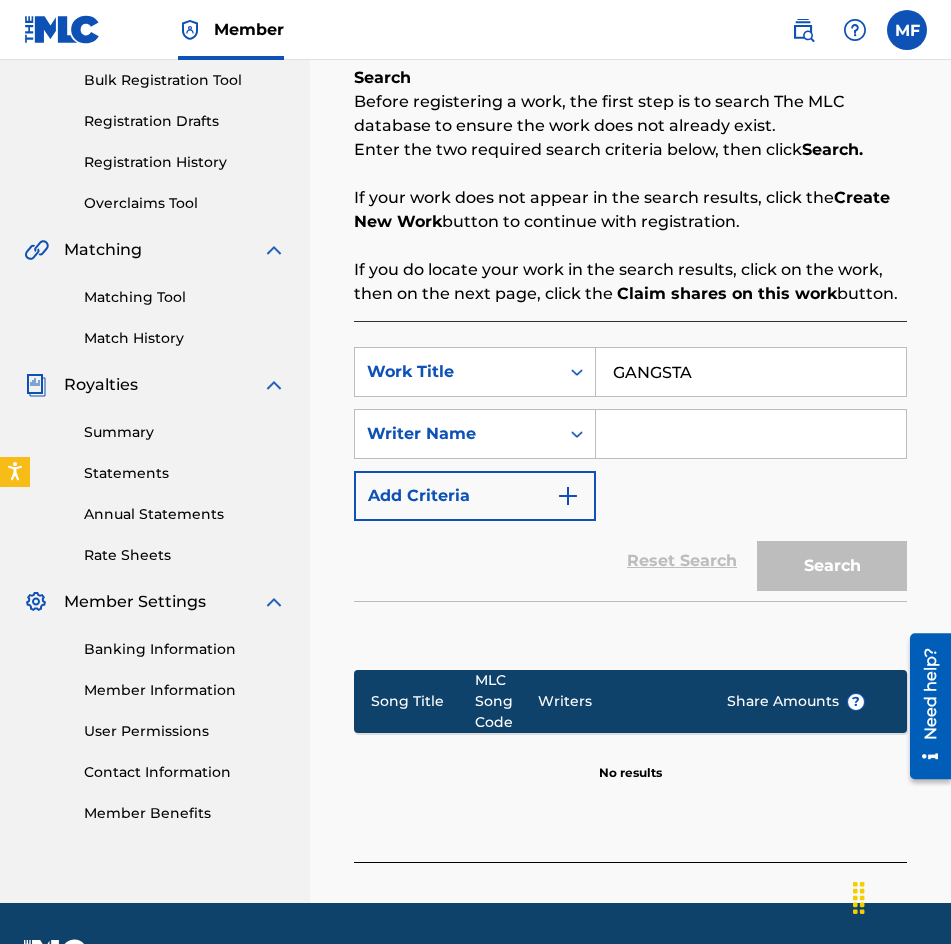 type on "GANGSTA" 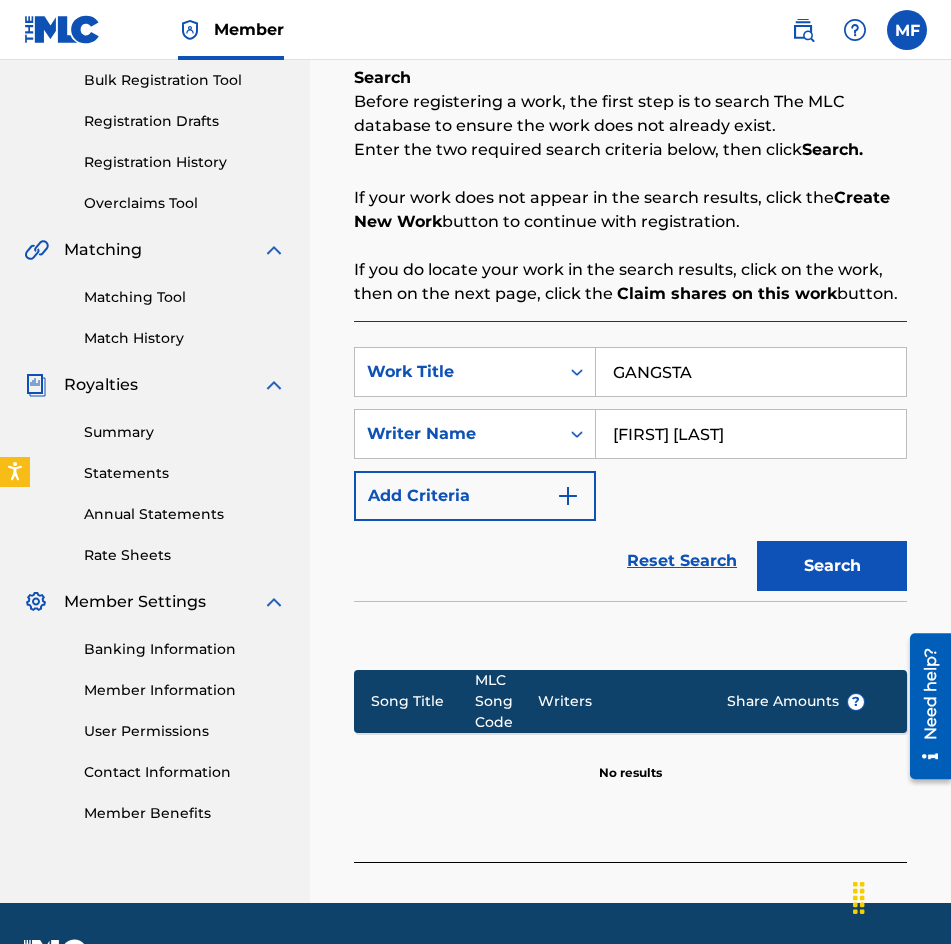 type on "[FIRST] [LAST]" 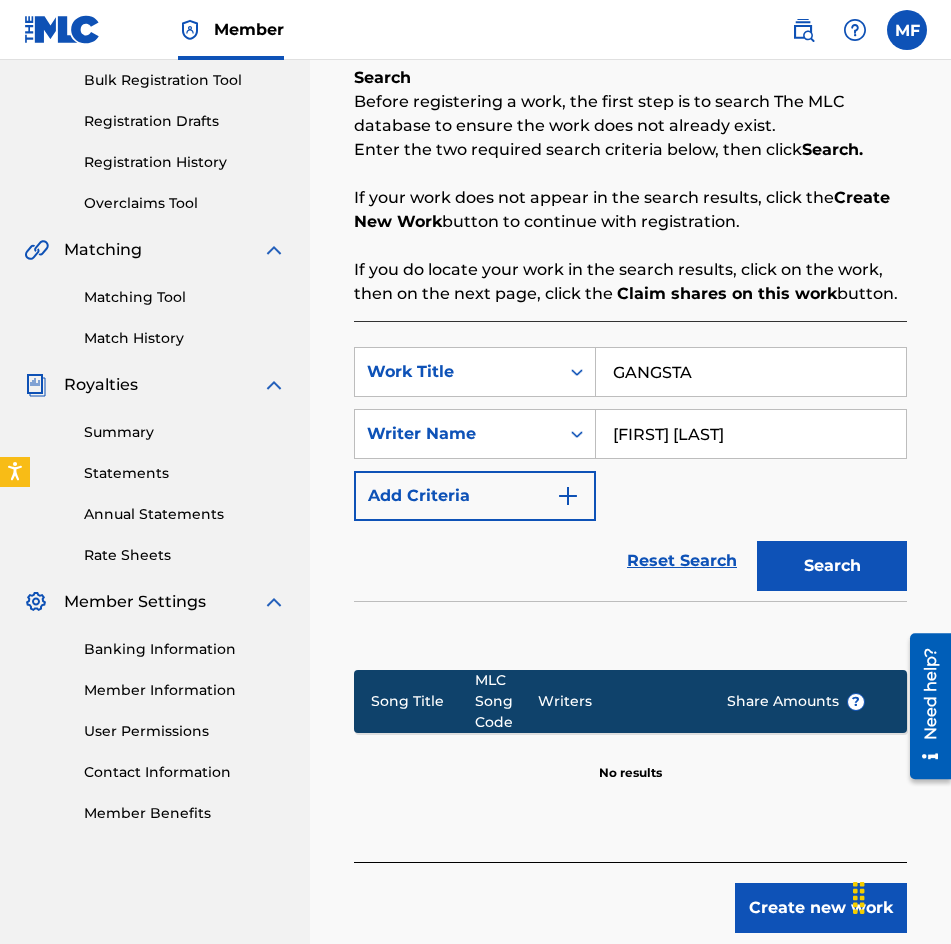 click on "GANGSTA" at bounding box center [751, 372] 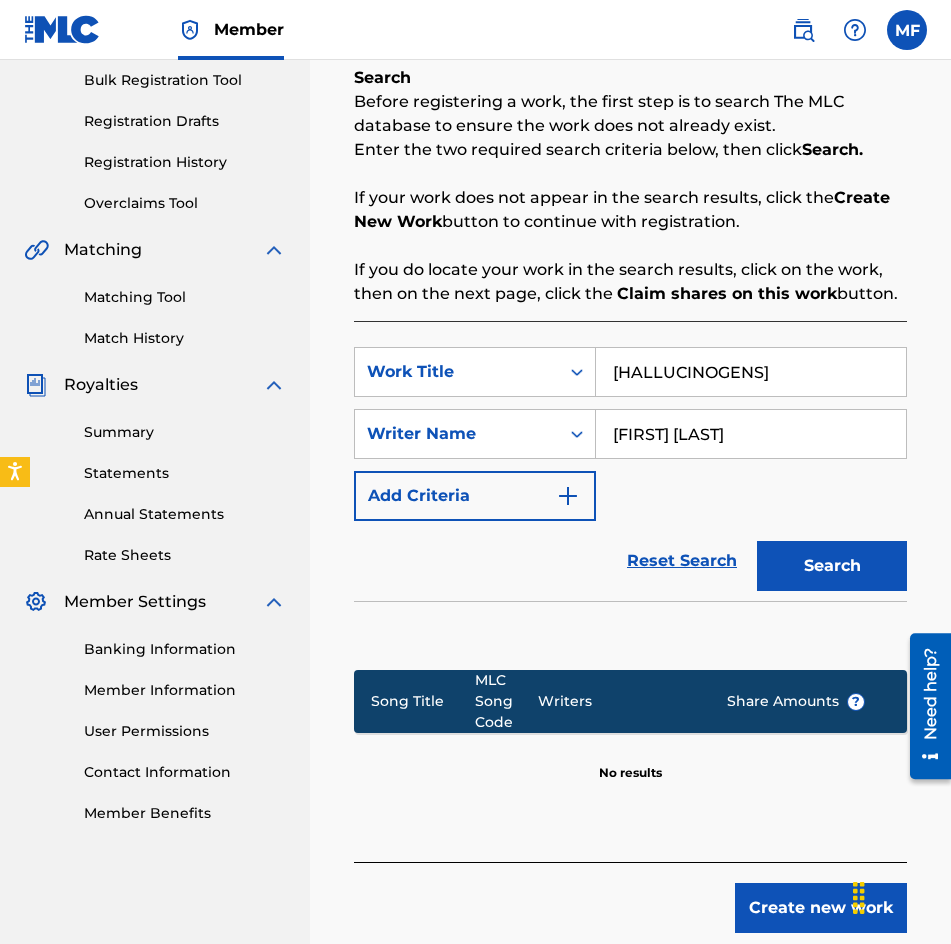 click on "Search" at bounding box center [832, 566] 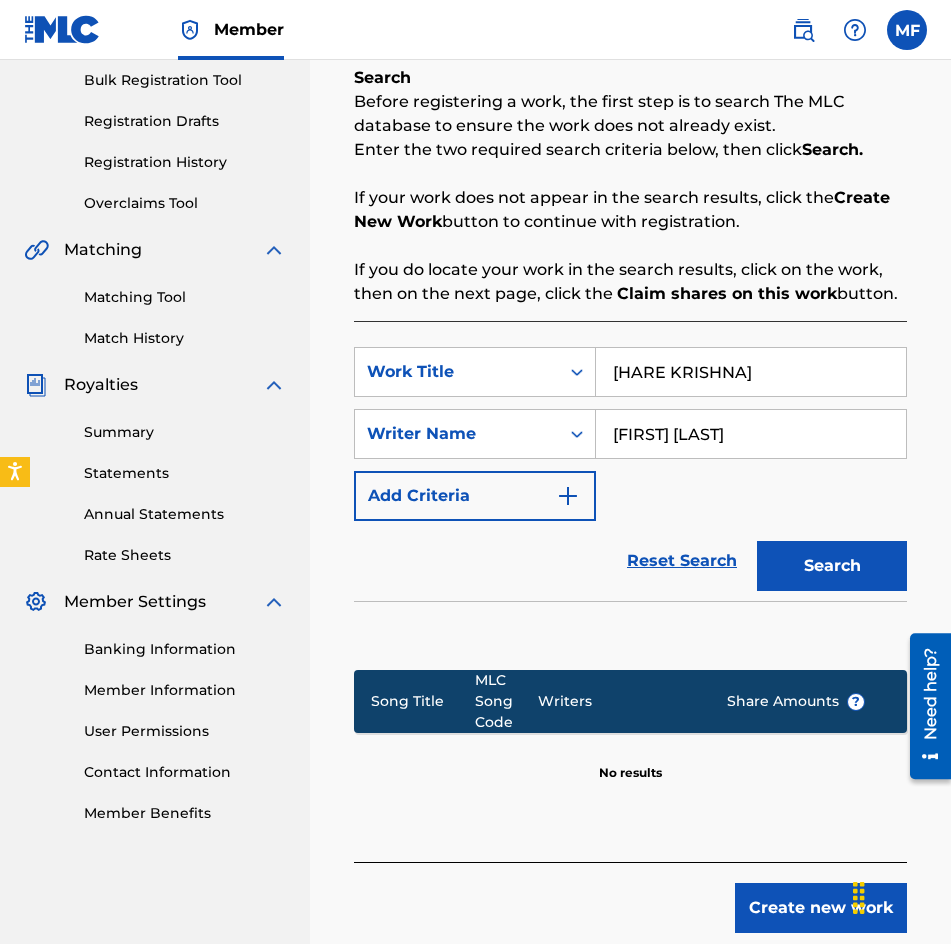 click on "Search" at bounding box center (832, 566) 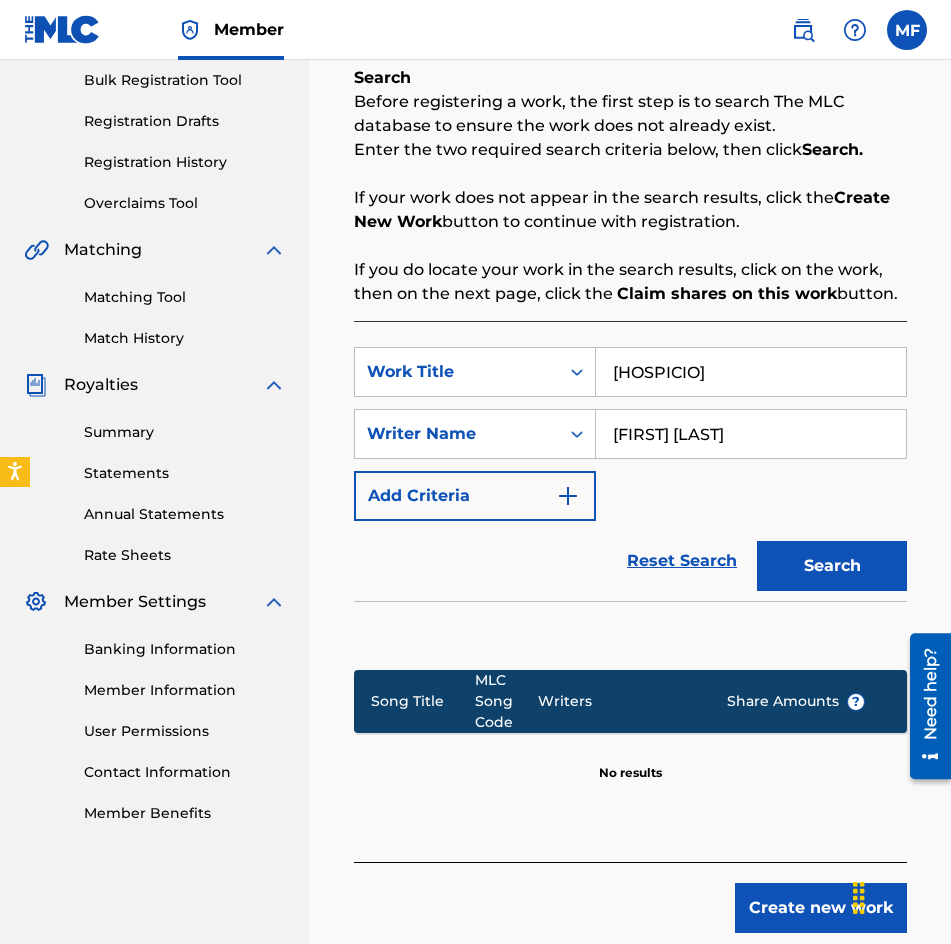 click on "Search" at bounding box center [832, 566] 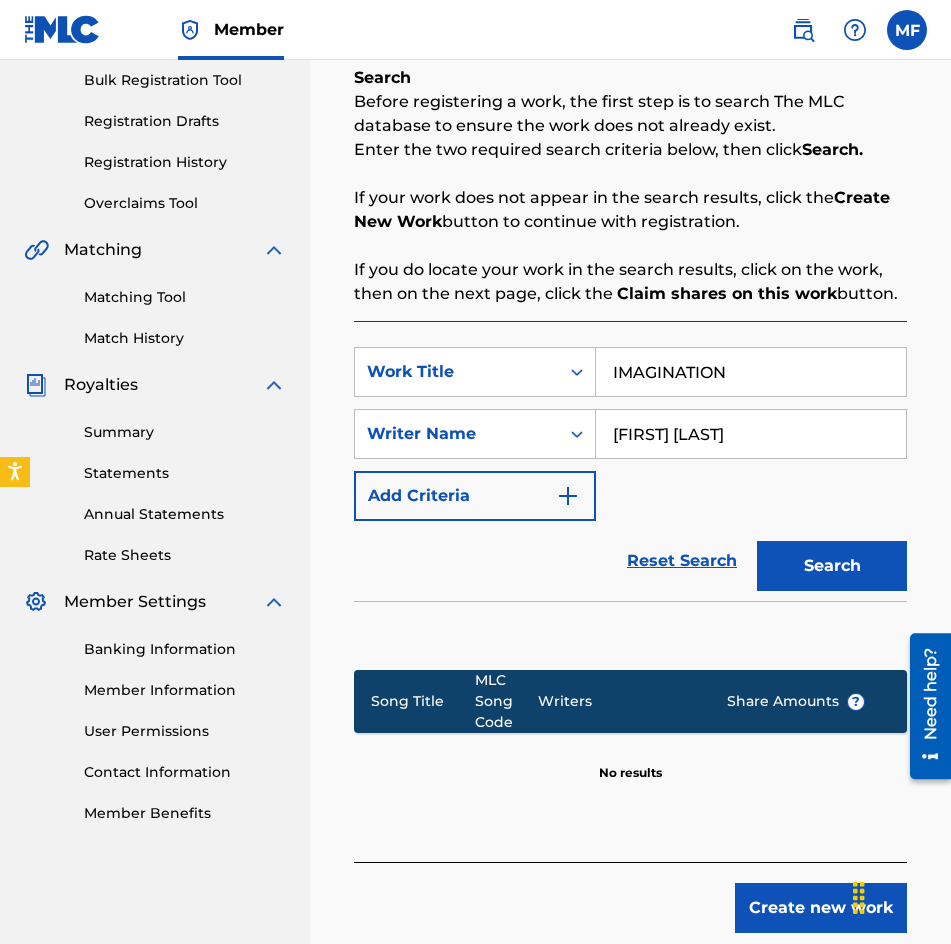click on "Search" at bounding box center (832, 566) 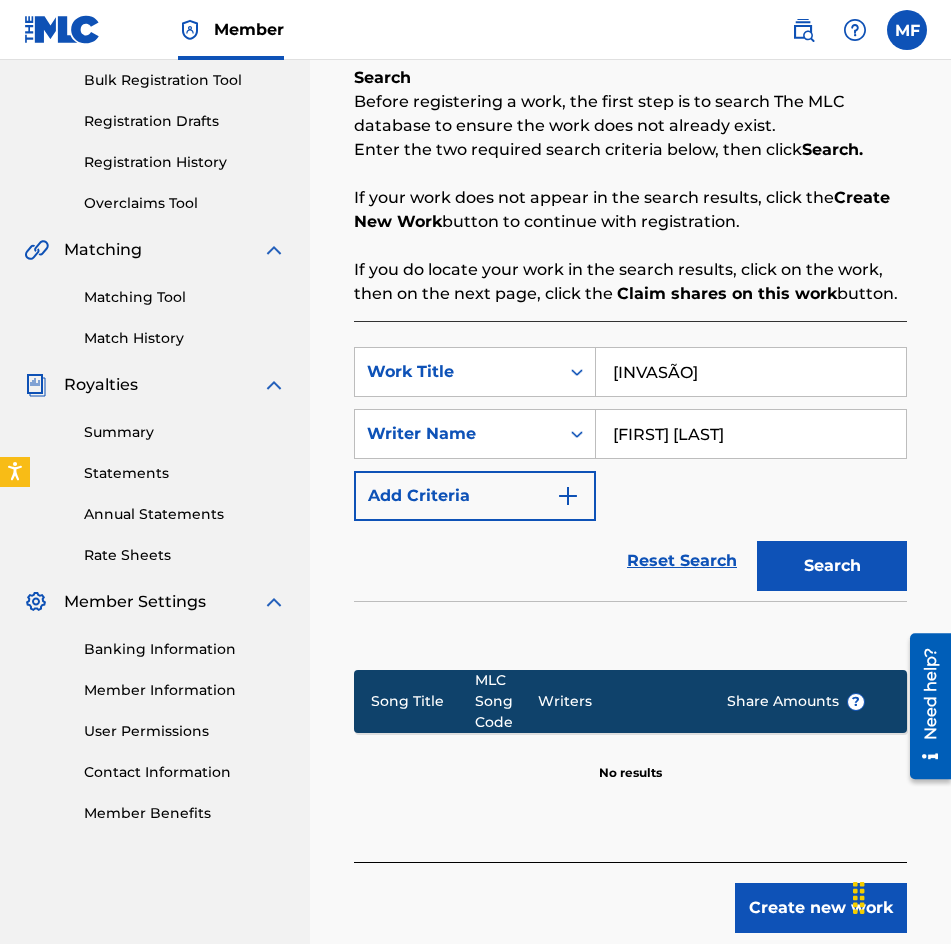 click on "Search" at bounding box center [832, 566] 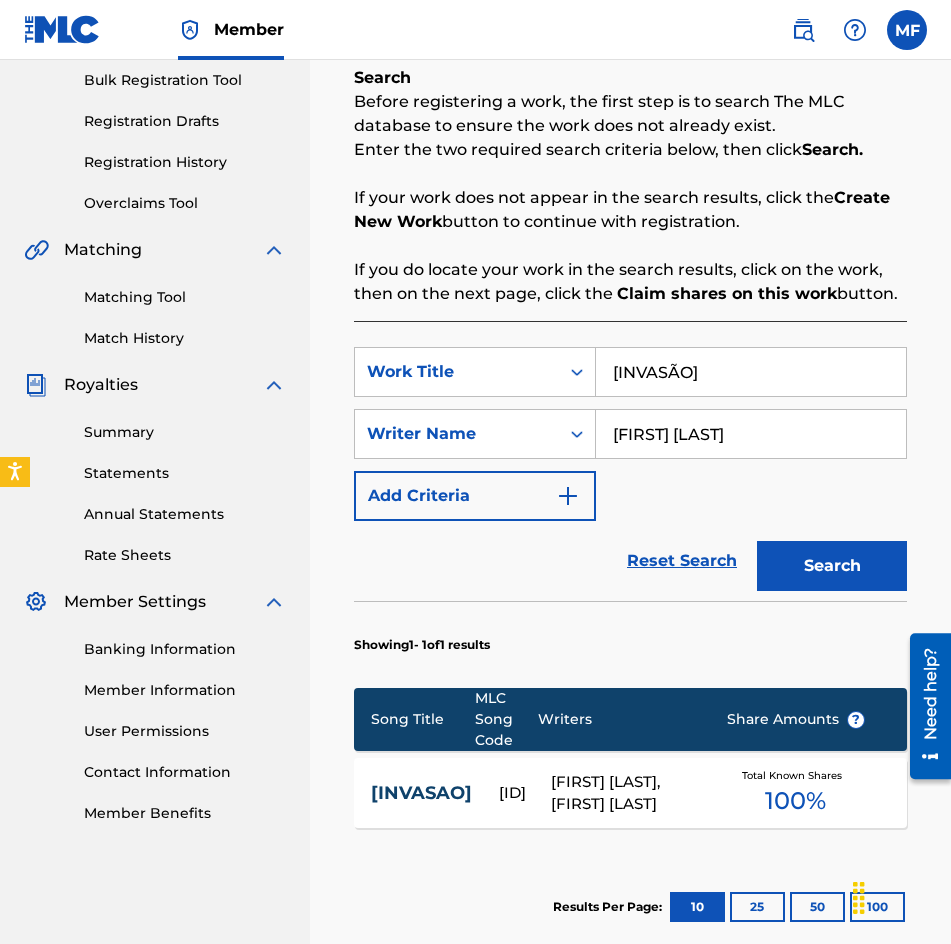 click on "[INVASÃO]" at bounding box center (751, 372) 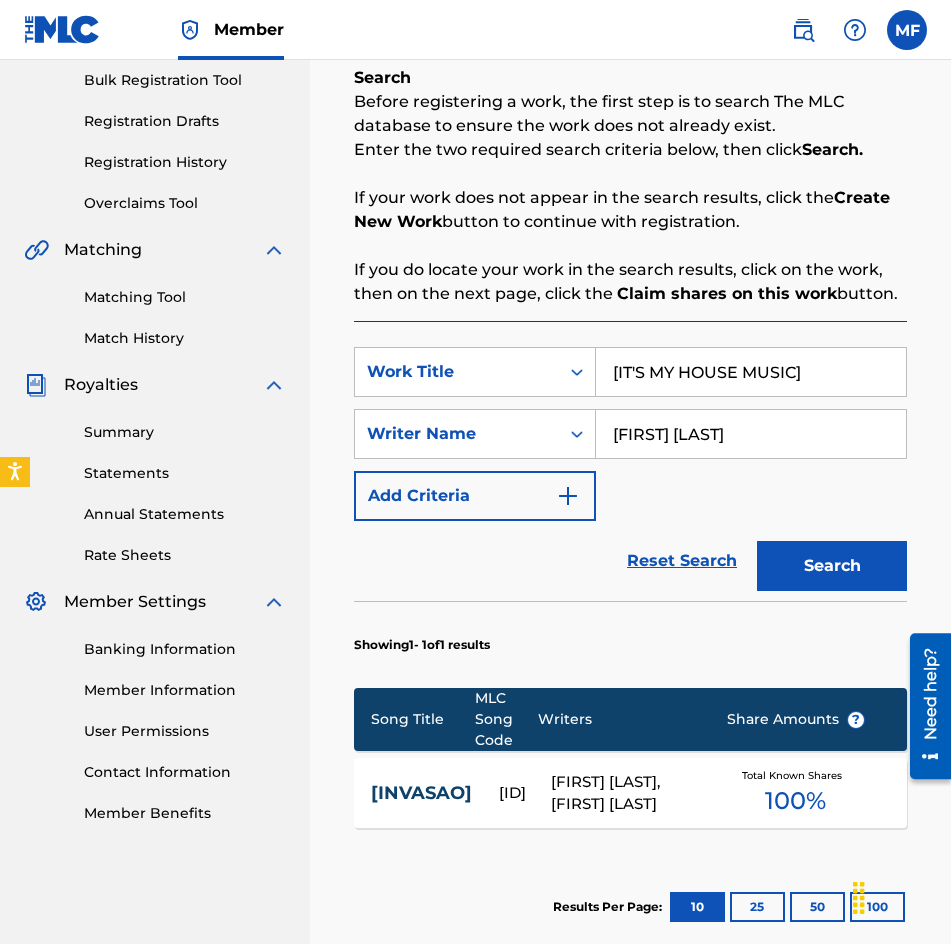 click on "Search" at bounding box center (827, 561) 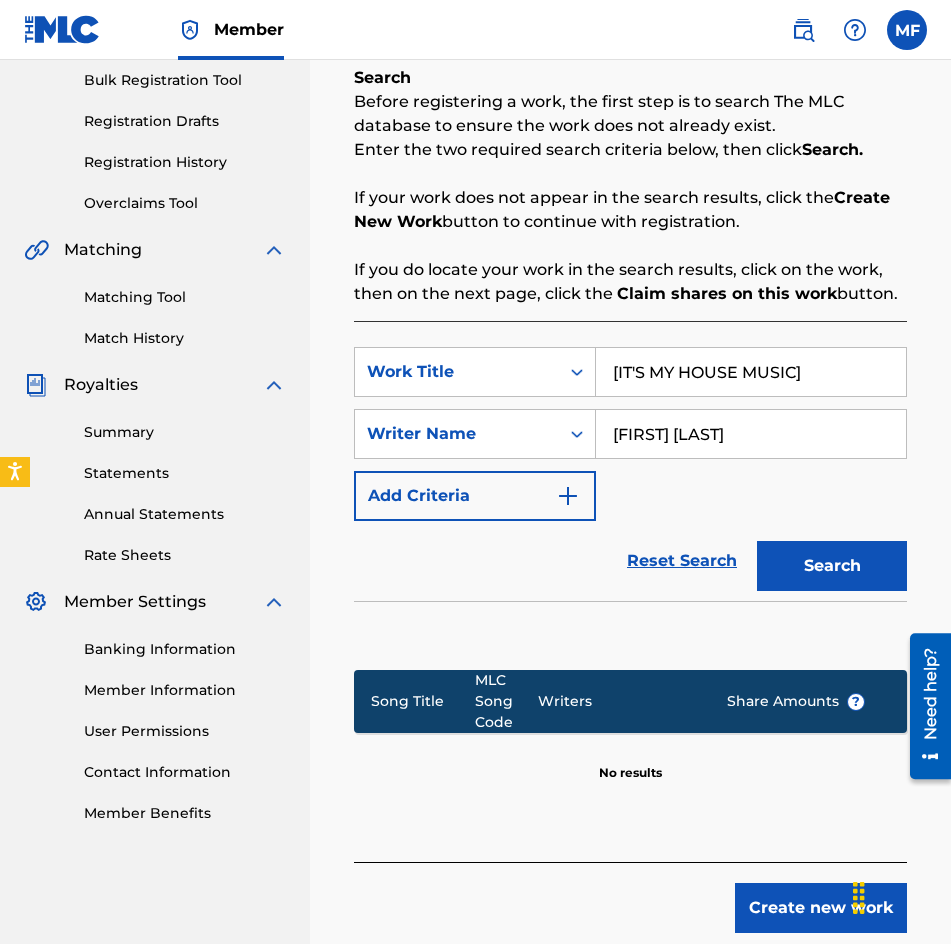 click on "[IT'S MY HOUSE MUSIC]" at bounding box center [751, 372] 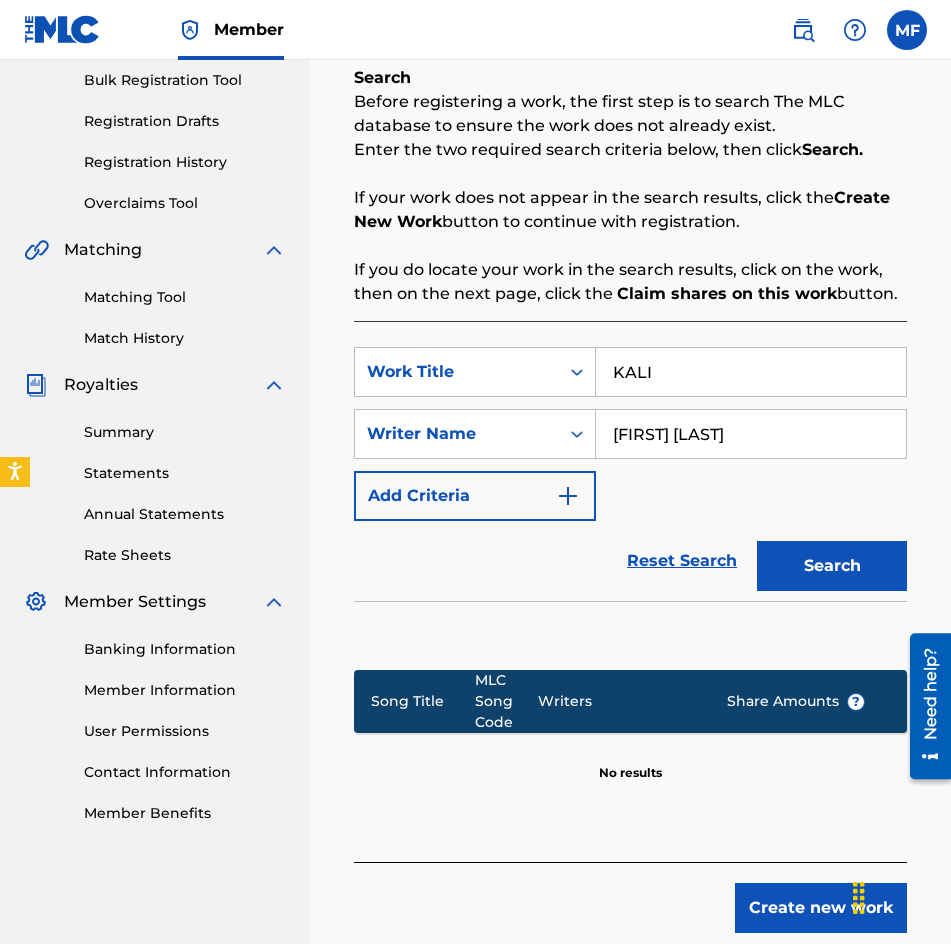 click on "Search" at bounding box center (832, 566) 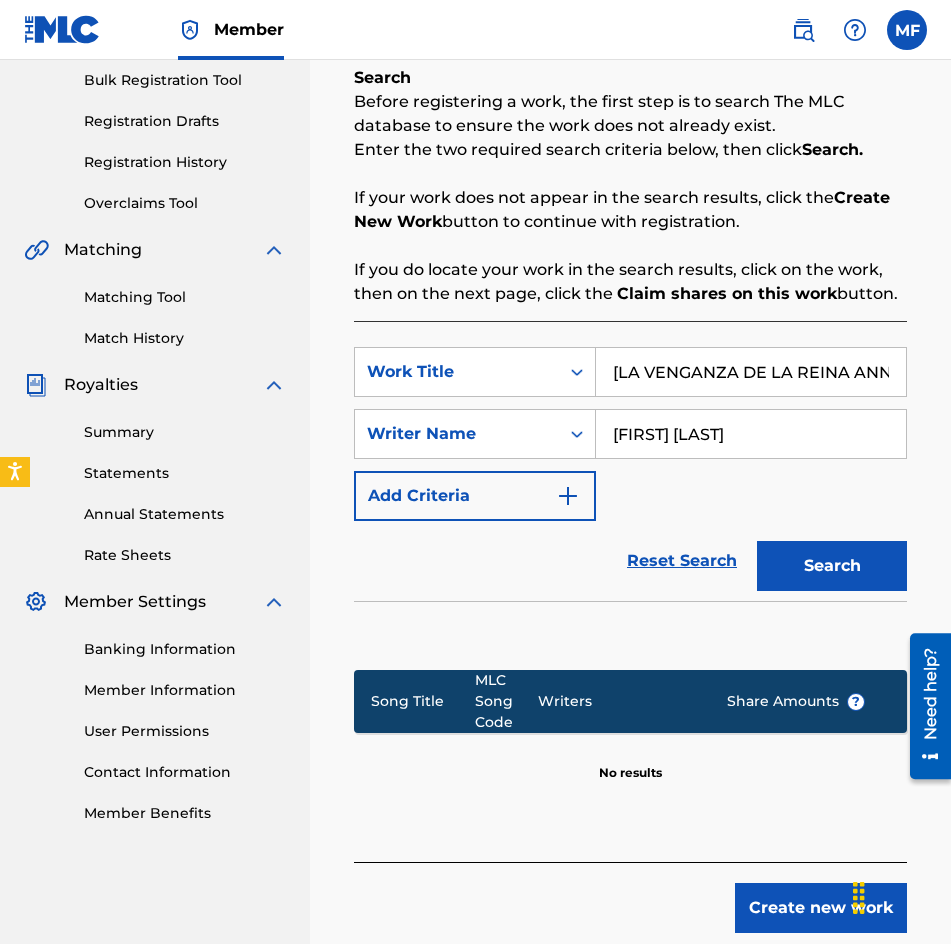 scroll, scrollTop: 0, scrollLeft: 7, axis: horizontal 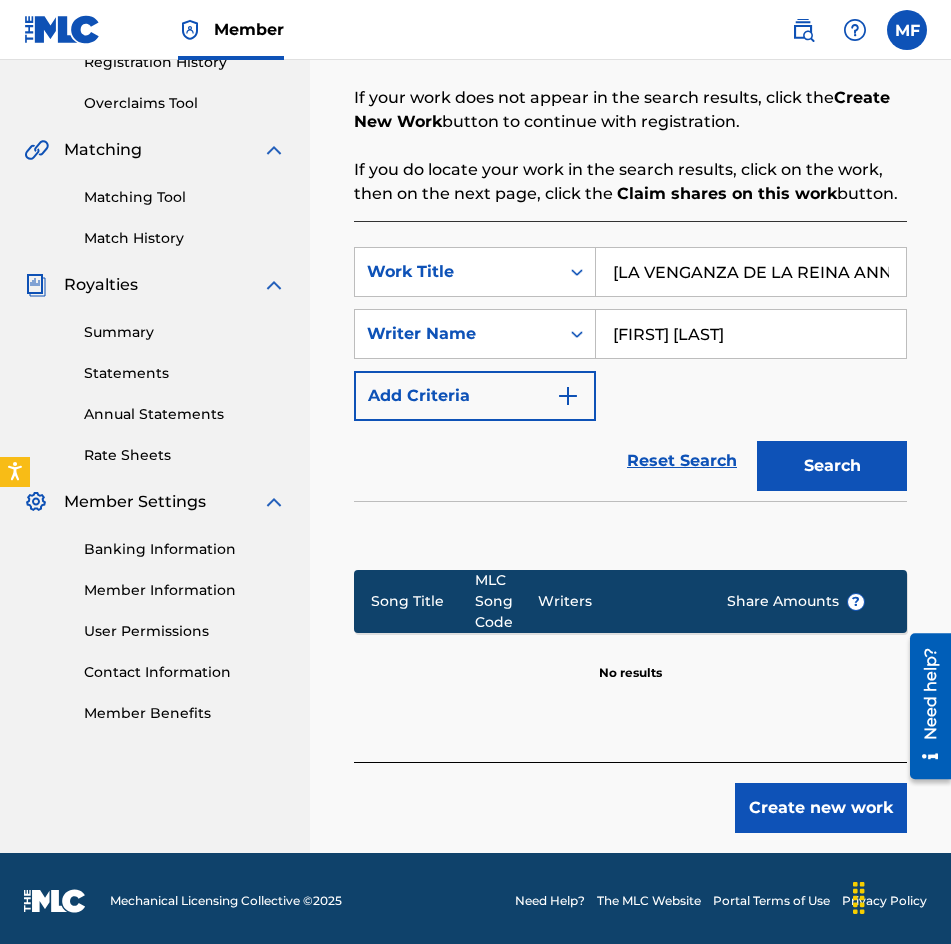 click on "[LA VENGANZA DE LA REINA ANNA]" at bounding box center [751, 272] 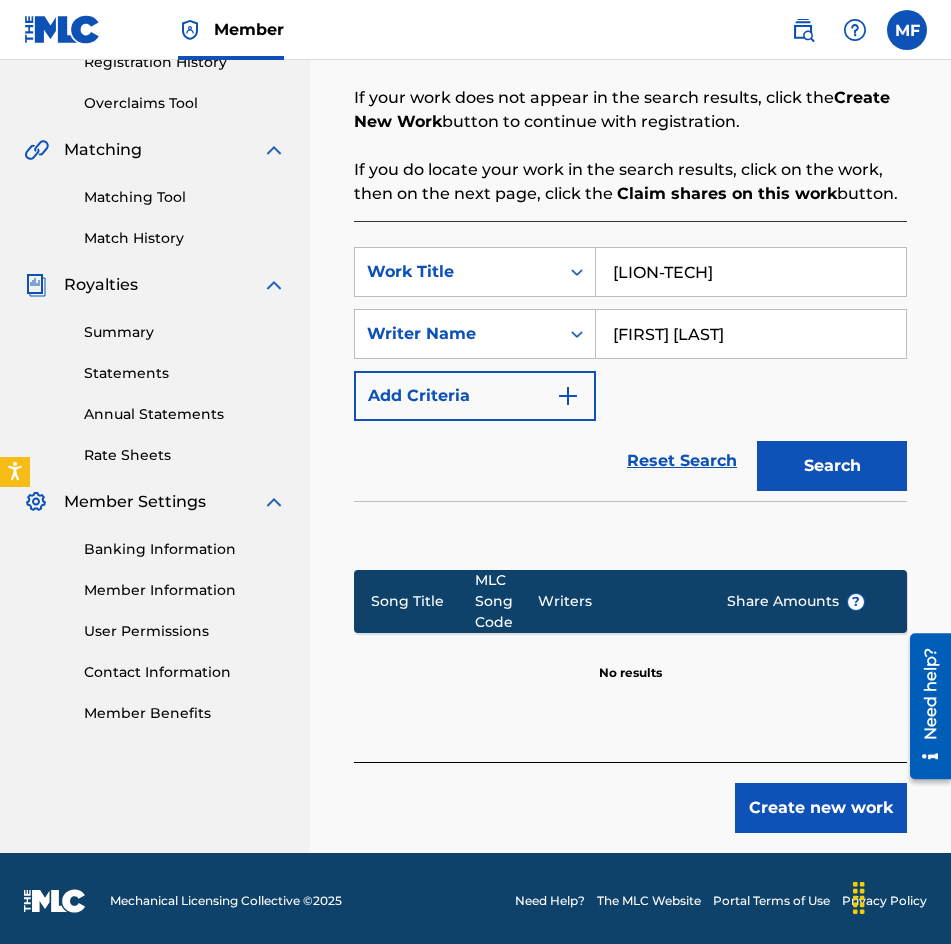 click on "Search" at bounding box center [832, 466] 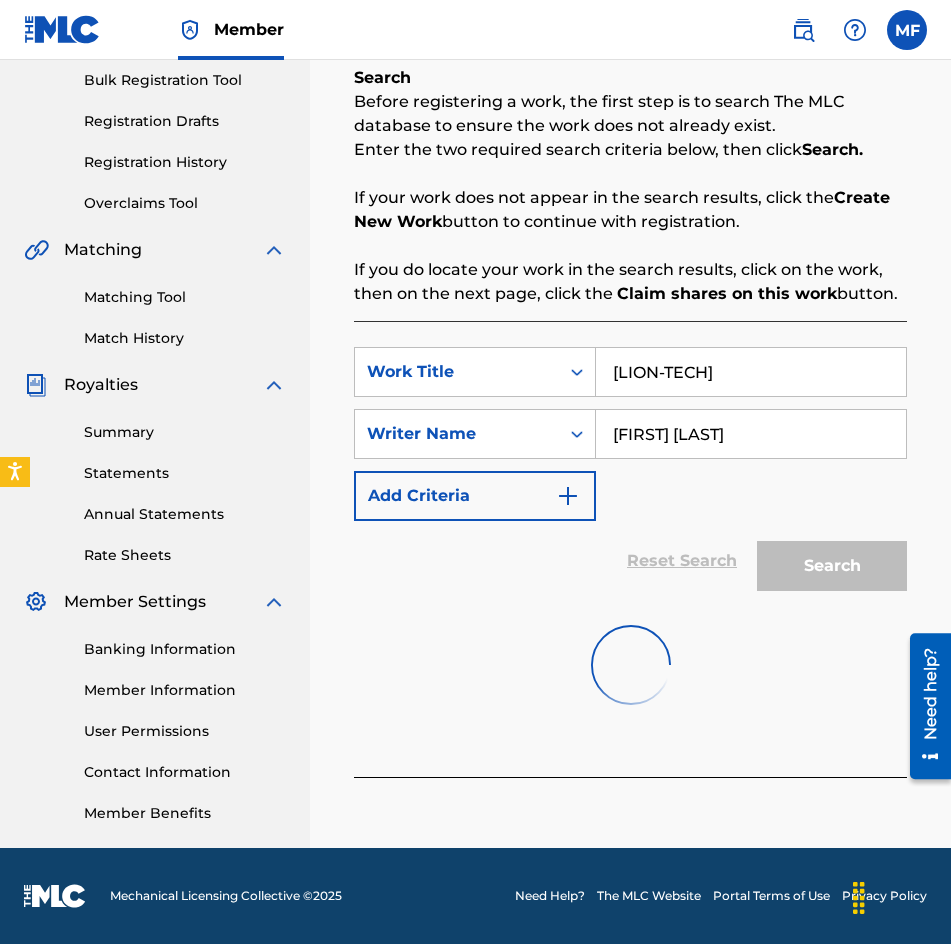 scroll, scrollTop: 396, scrollLeft: 0, axis: vertical 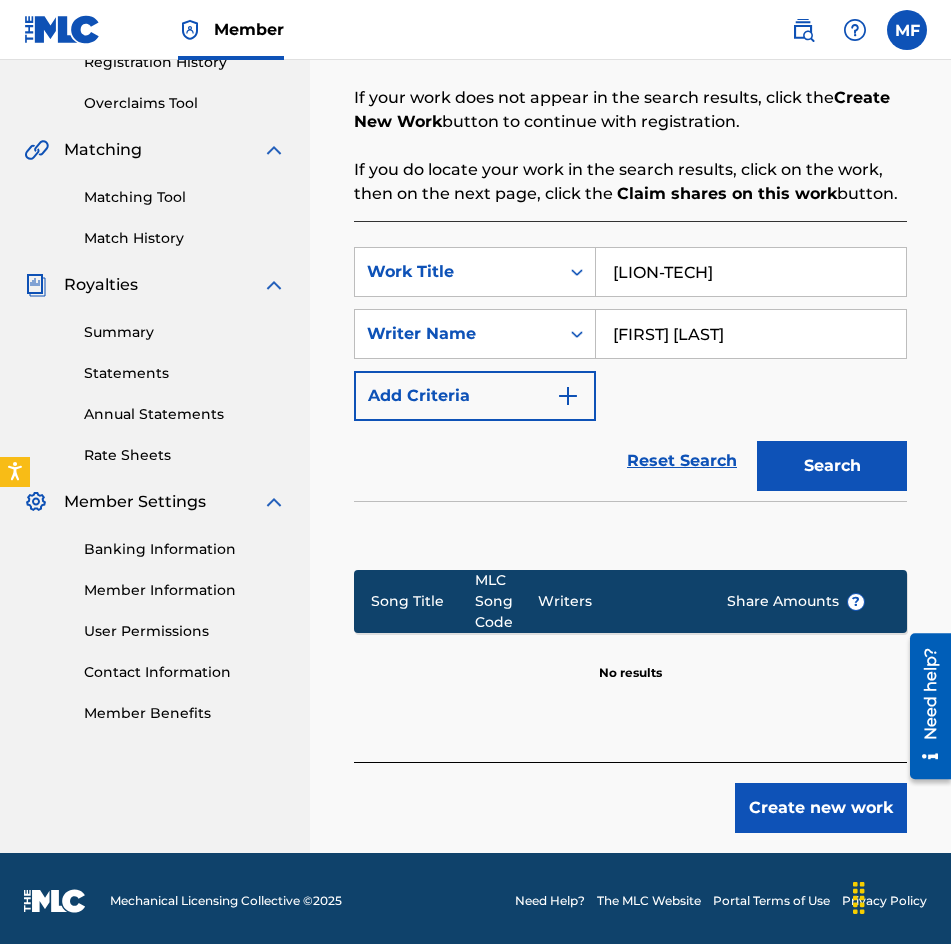 click on "[LION-TECH]" at bounding box center [751, 272] 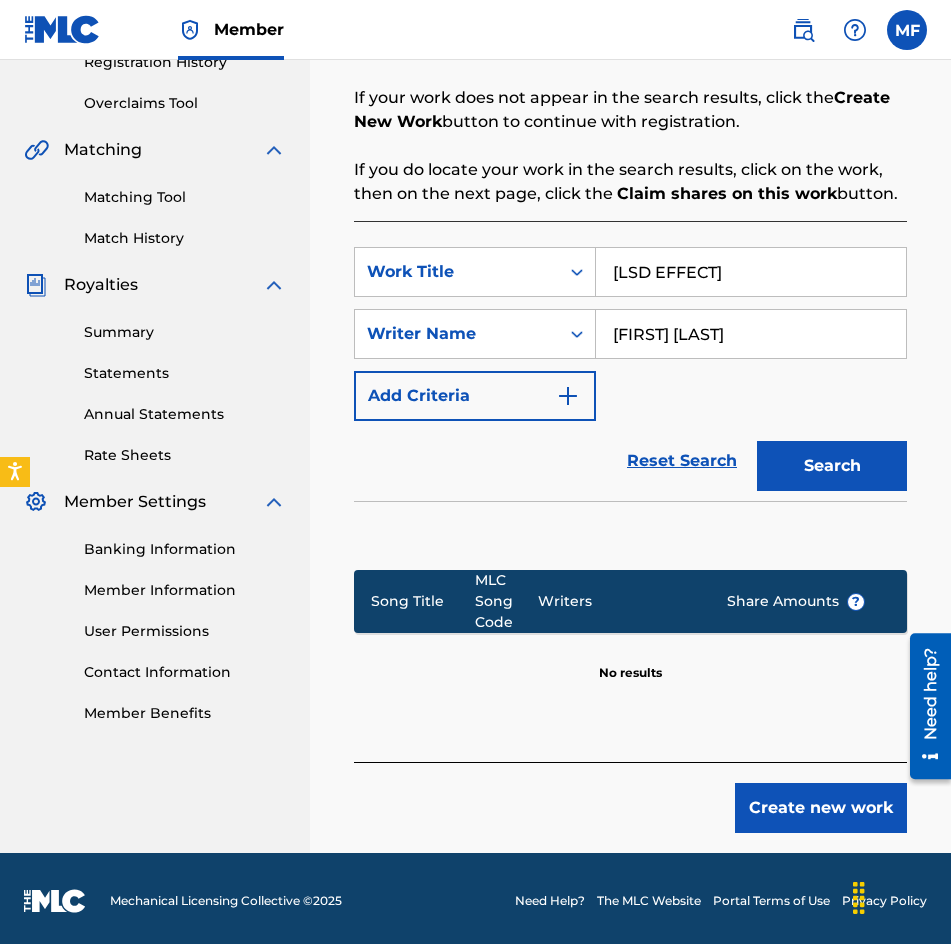 click on "Search" at bounding box center (832, 466) 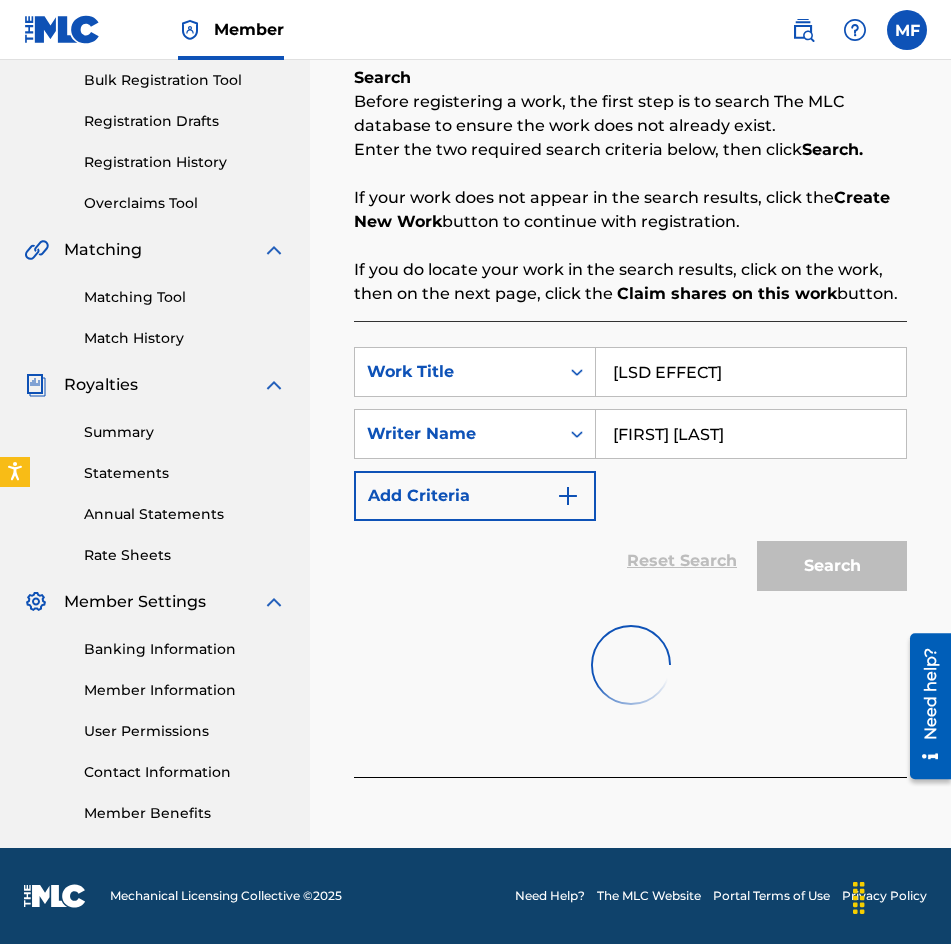scroll, scrollTop: 396, scrollLeft: 0, axis: vertical 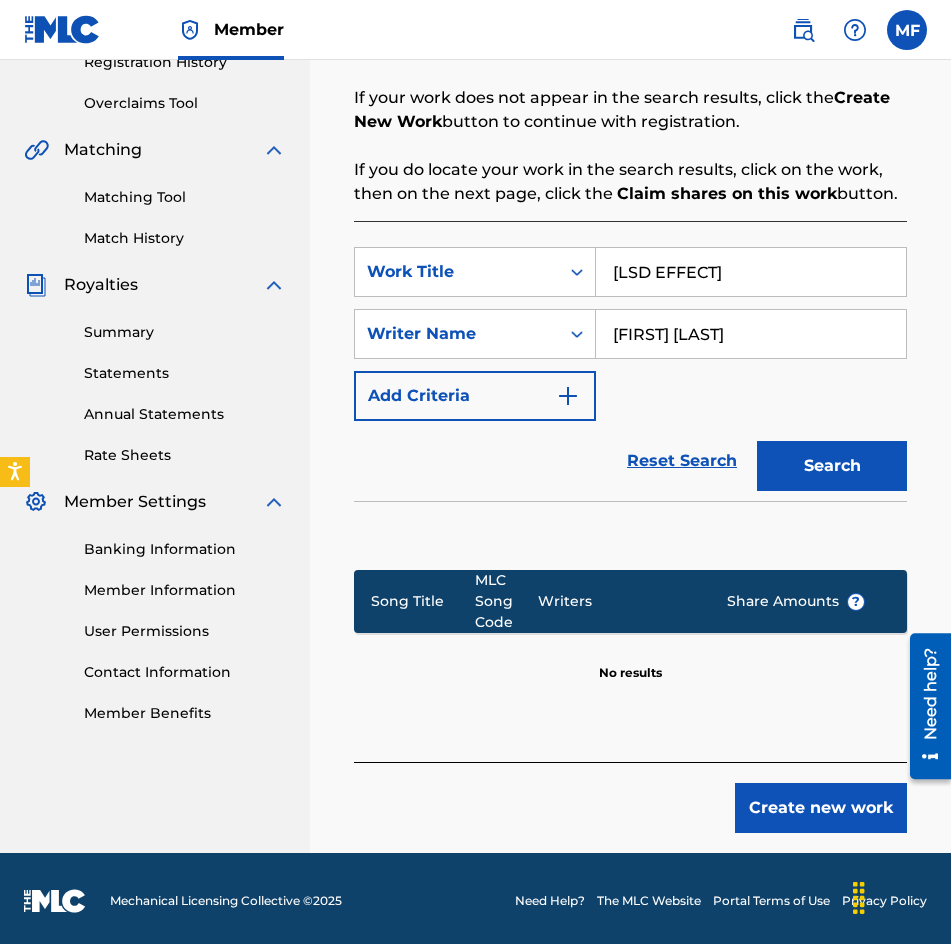 click on "[LSD EFFECT]" at bounding box center (751, 272) 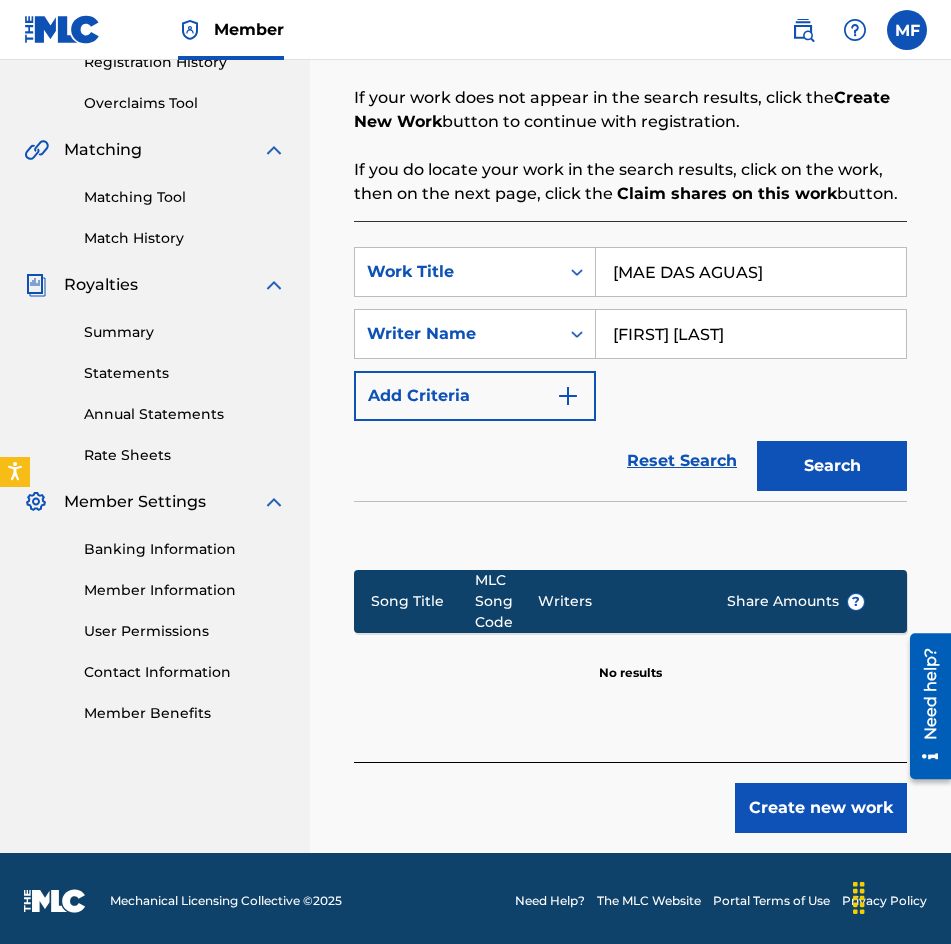 click on "Search" at bounding box center [832, 466] 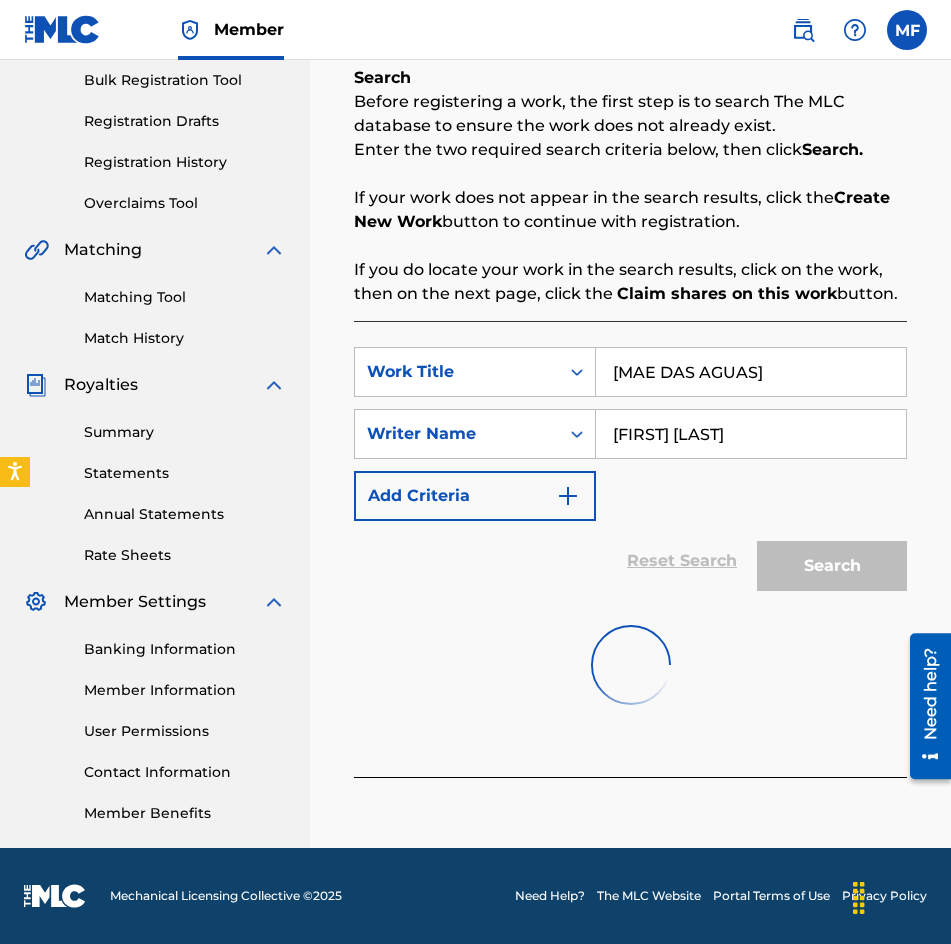 scroll, scrollTop: 396, scrollLeft: 0, axis: vertical 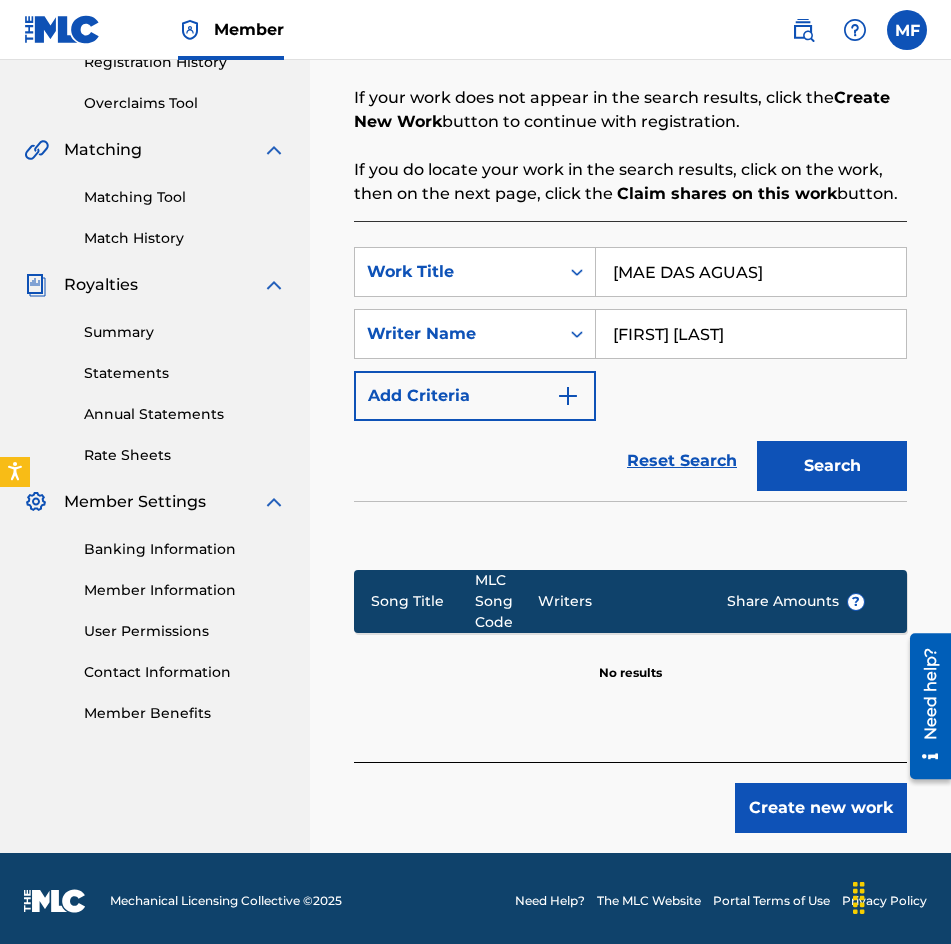 click on "[MAE DAS AGUAS]" at bounding box center (751, 272) 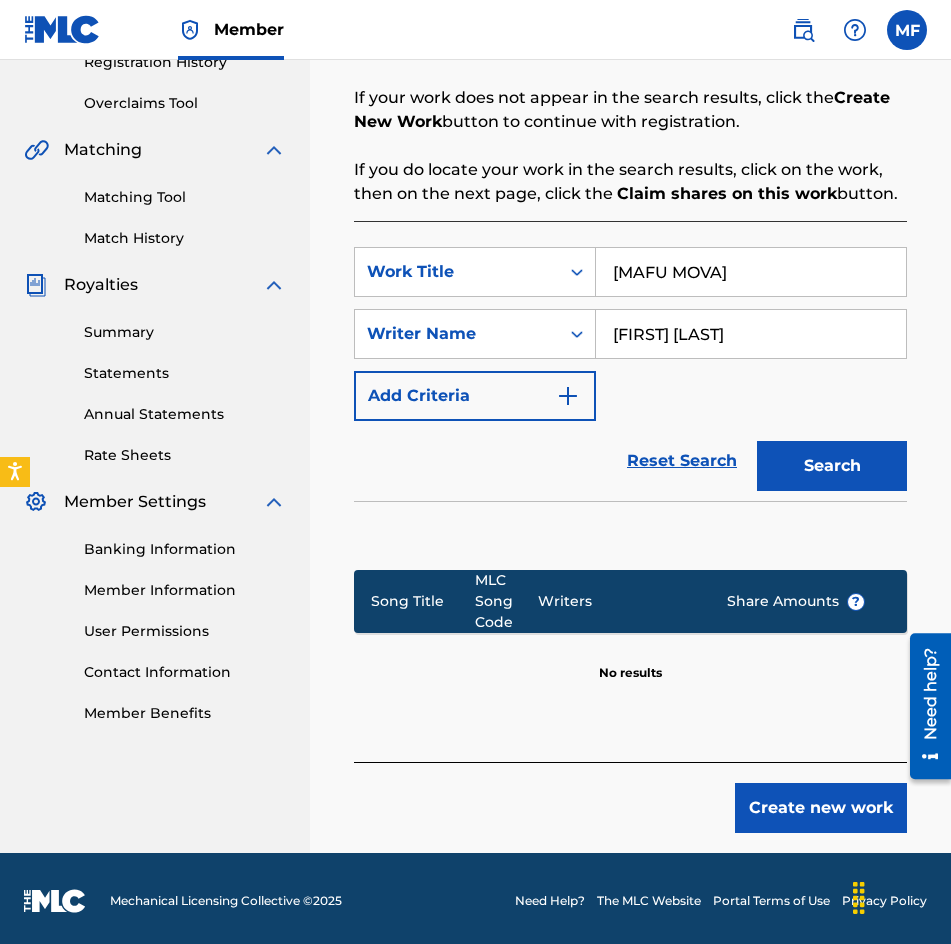 click on "Add Criteria" at bounding box center [475, 396] 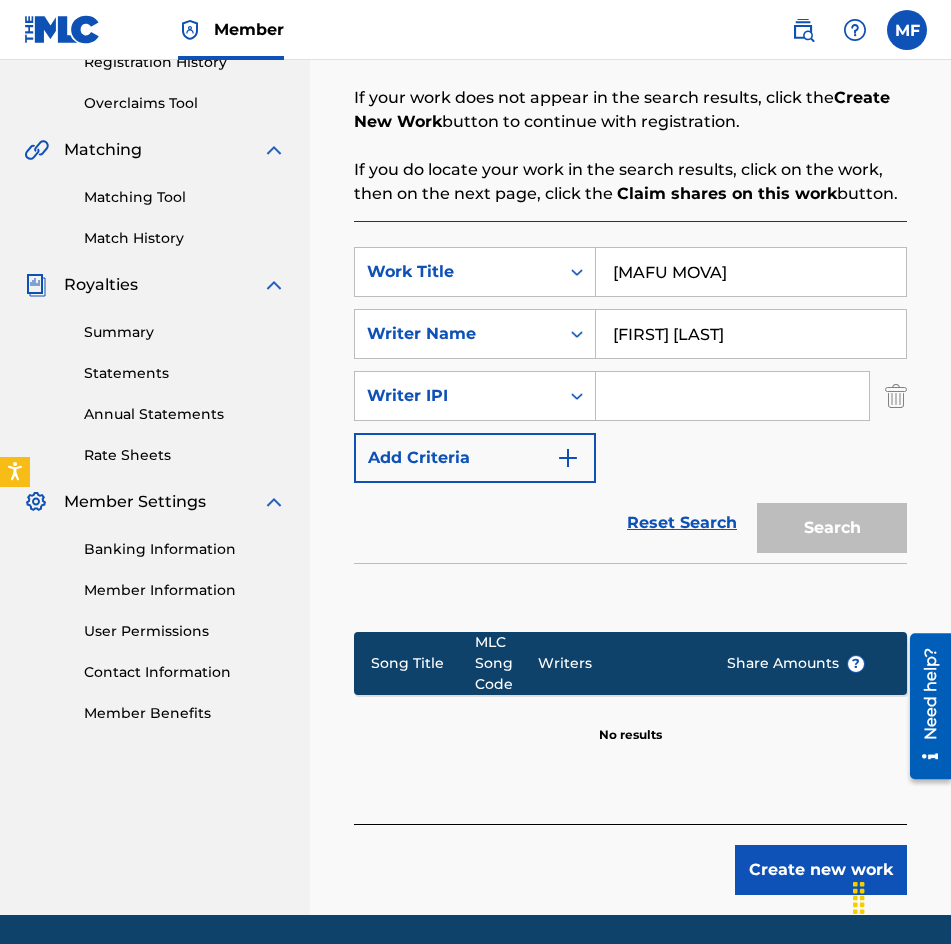 click on "SearchWithCriteria436fcb8a-3655-4d9e-9ae8-76c716901934 Writer [IPI]" at bounding box center [630, 396] 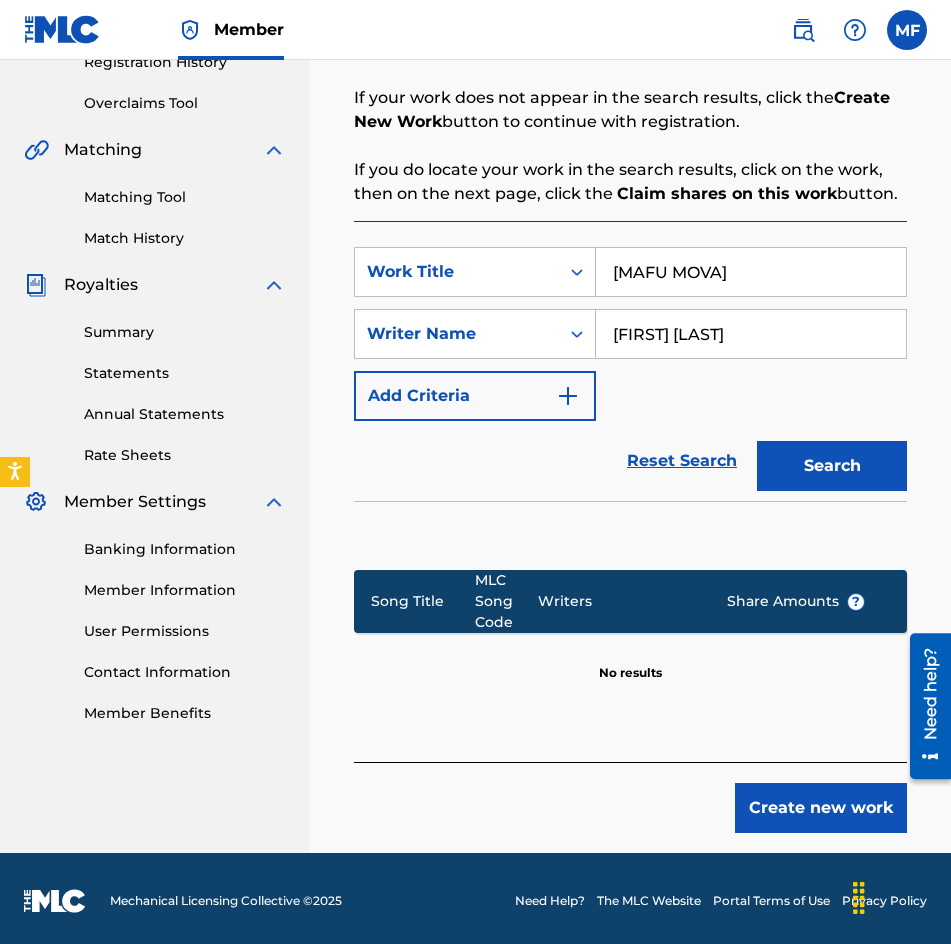 click on "Search" at bounding box center (832, 466) 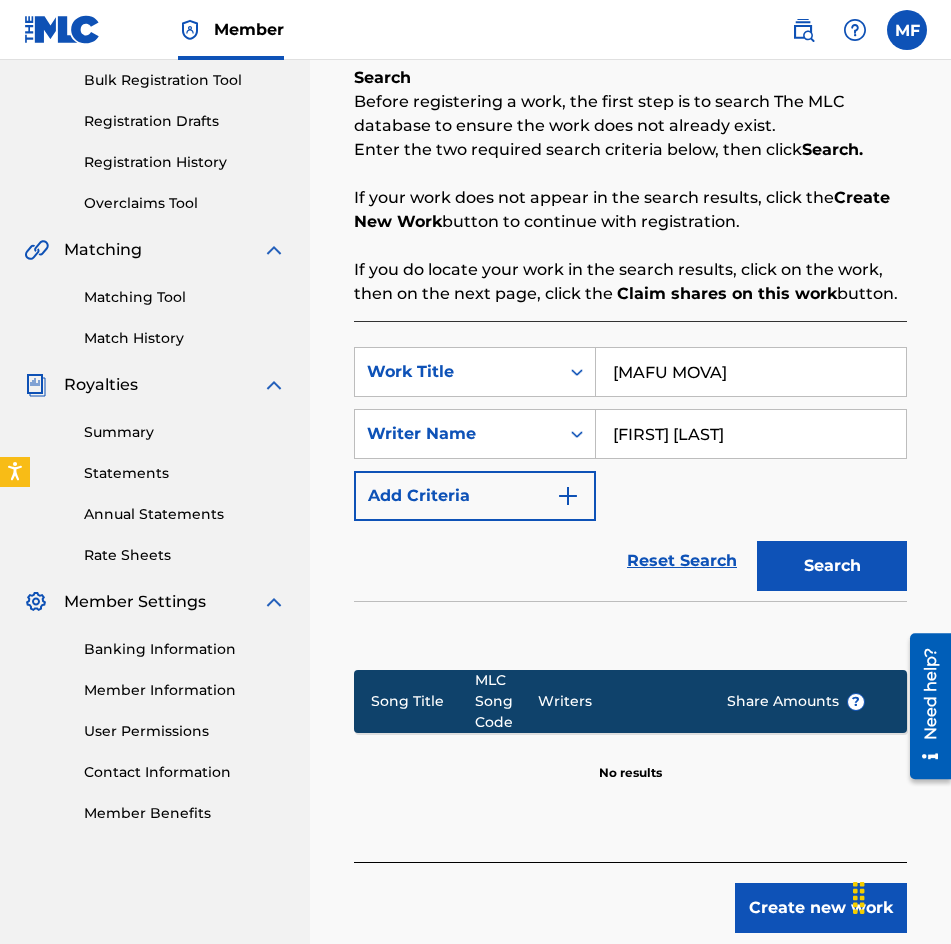 scroll, scrollTop: 396, scrollLeft: 0, axis: vertical 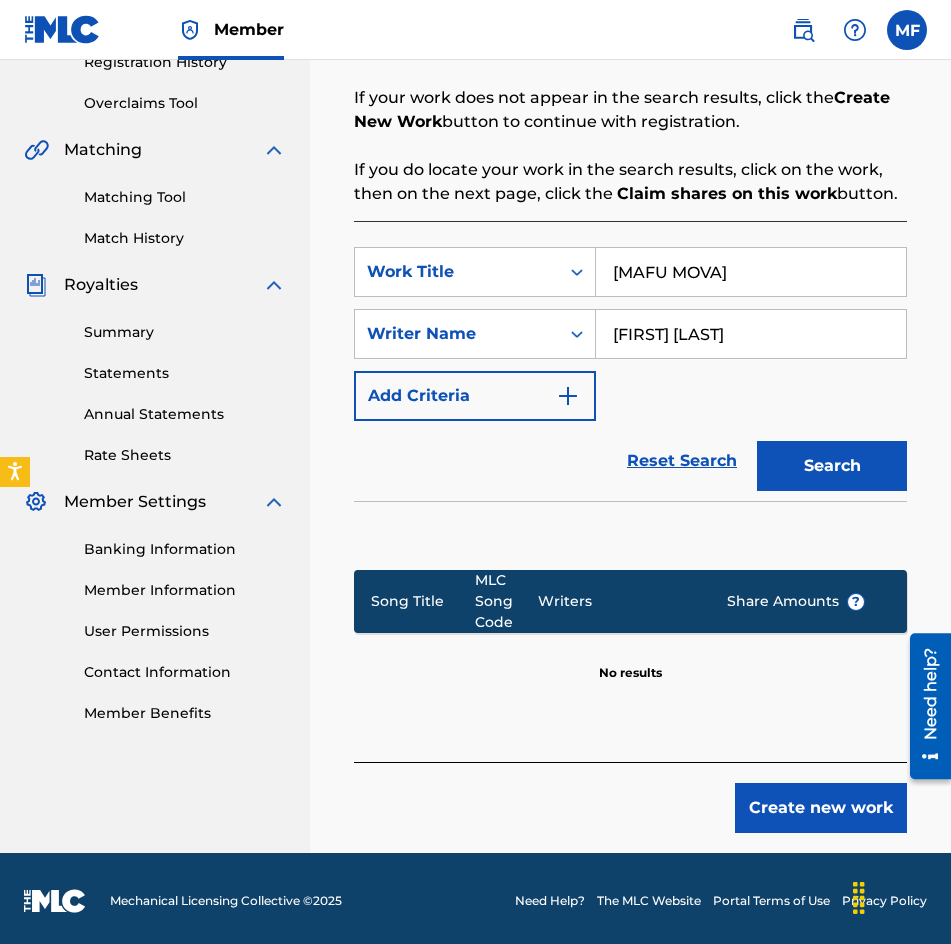click on "[MAFU MOVA]" at bounding box center (751, 272) 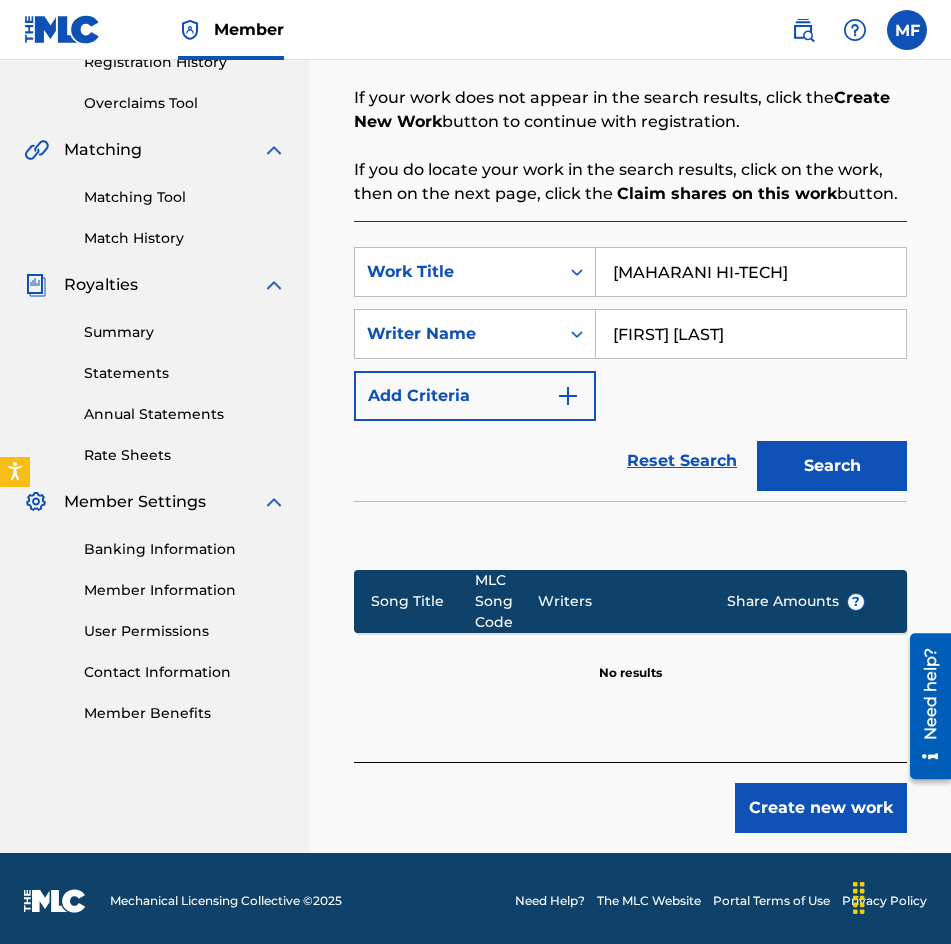 drag, startPoint x: 786, startPoint y: 259, endPoint x: 704, endPoint y: 332, distance: 109.786156 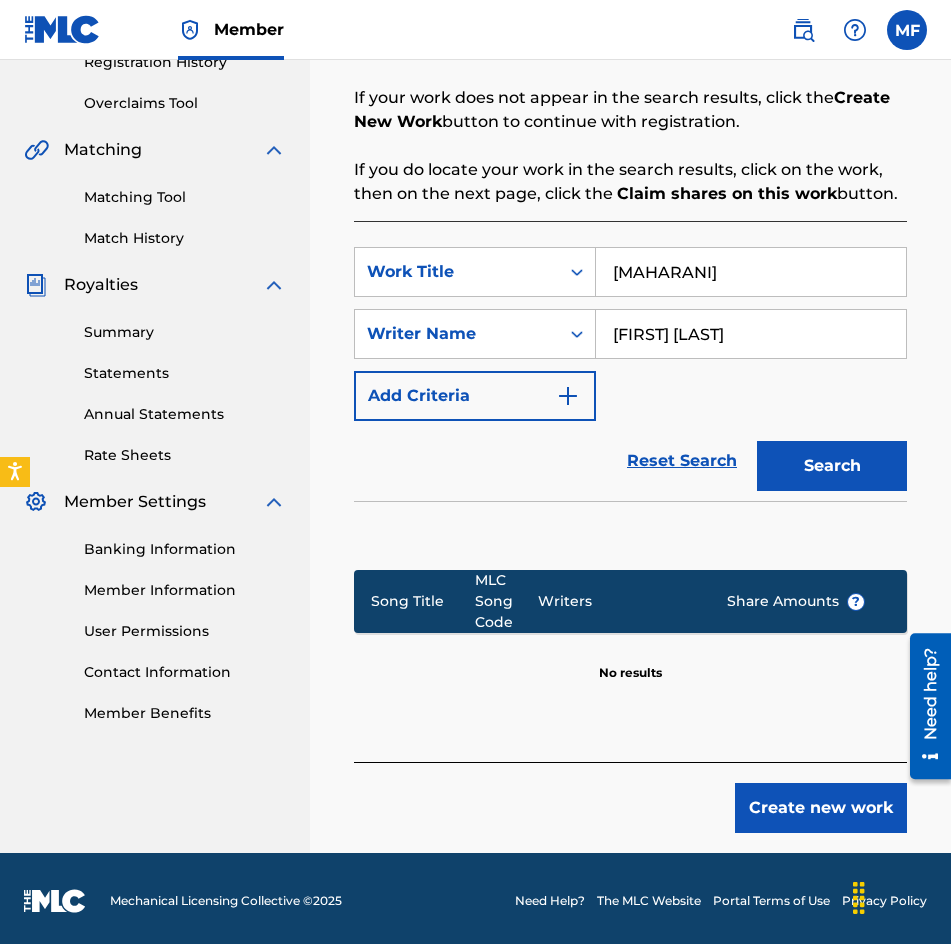 click on "SearchWithCriteria7eabec58-ffcb-4909-8844-0a75e83fca77 Work Title [MAHARANI] SearchWithCriteriab4e09a3d-a391-4be6-879d-f9ee269ba500 Writer Name [FIRST] [LAST] Add Criteria" at bounding box center (630, 334) 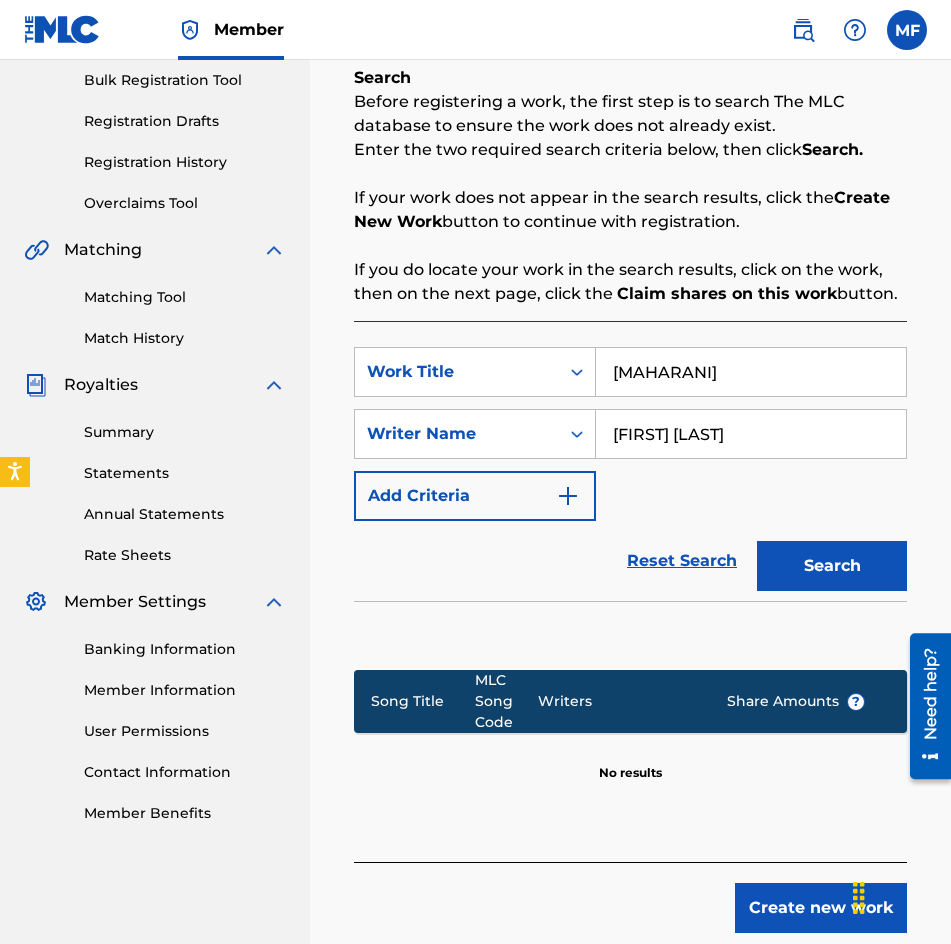 scroll, scrollTop: 396, scrollLeft: 0, axis: vertical 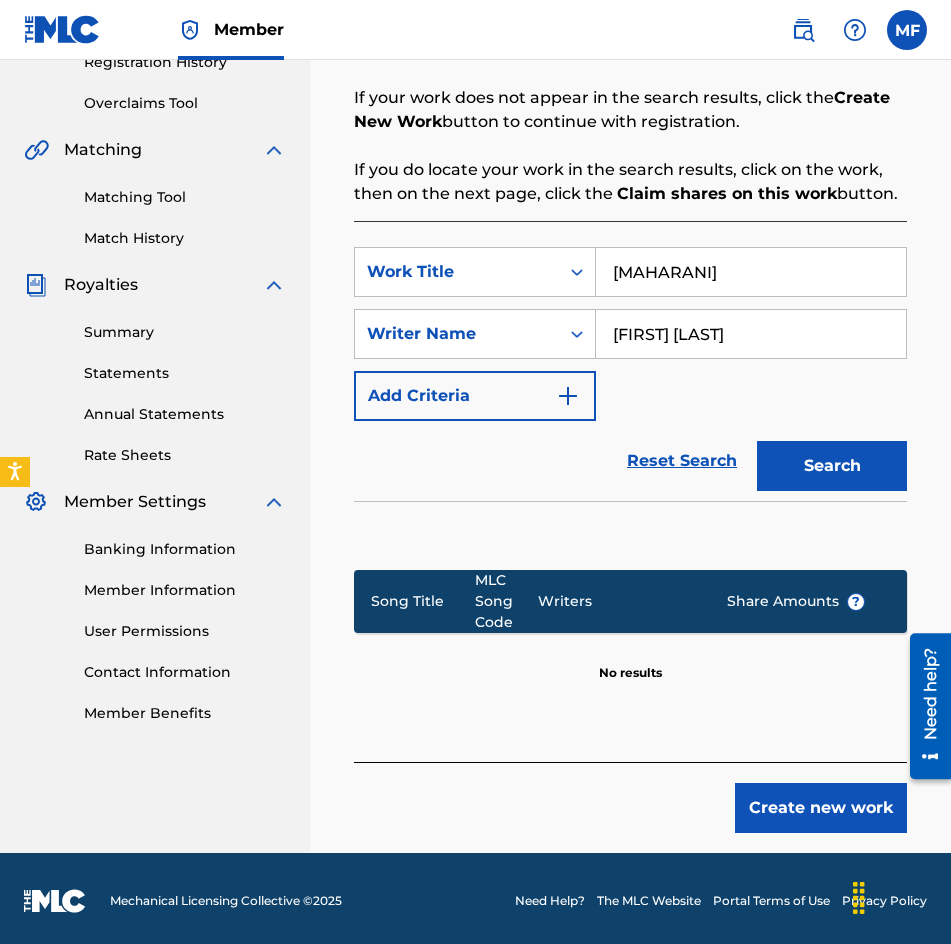 click on "[MAHARANI]" at bounding box center (751, 272) 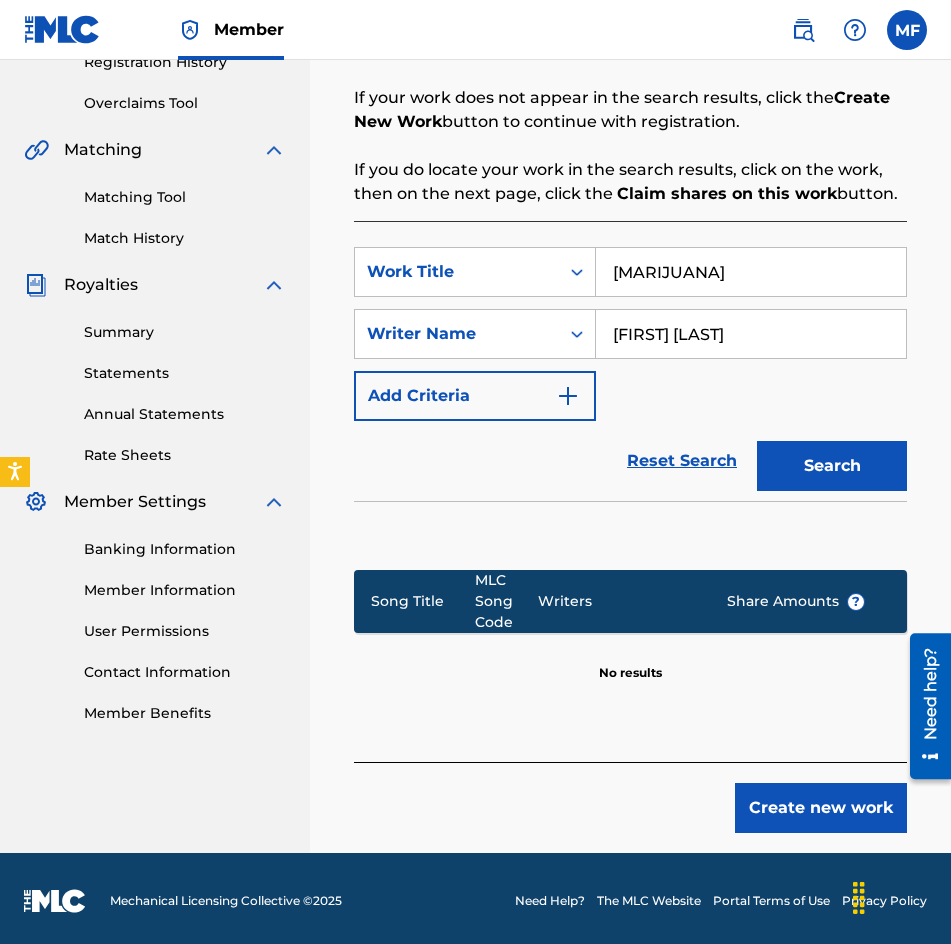 click on "Search" at bounding box center (827, 461) 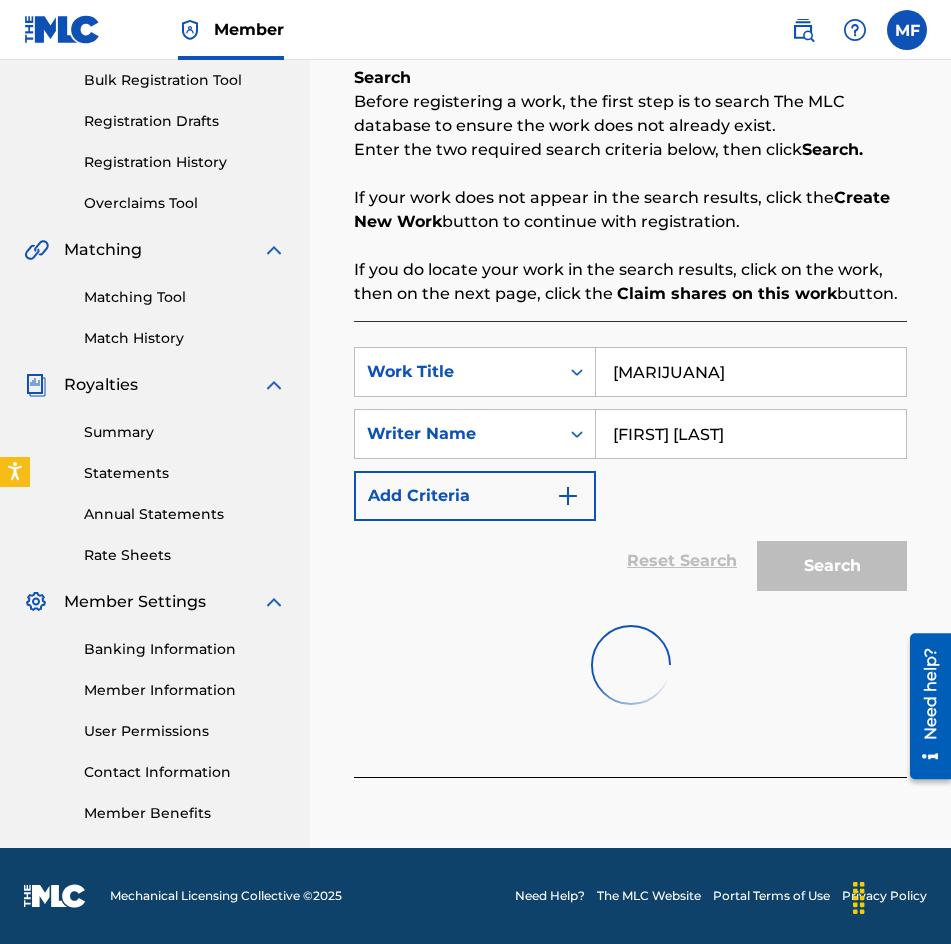 scroll, scrollTop: 396, scrollLeft: 0, axis: vertical 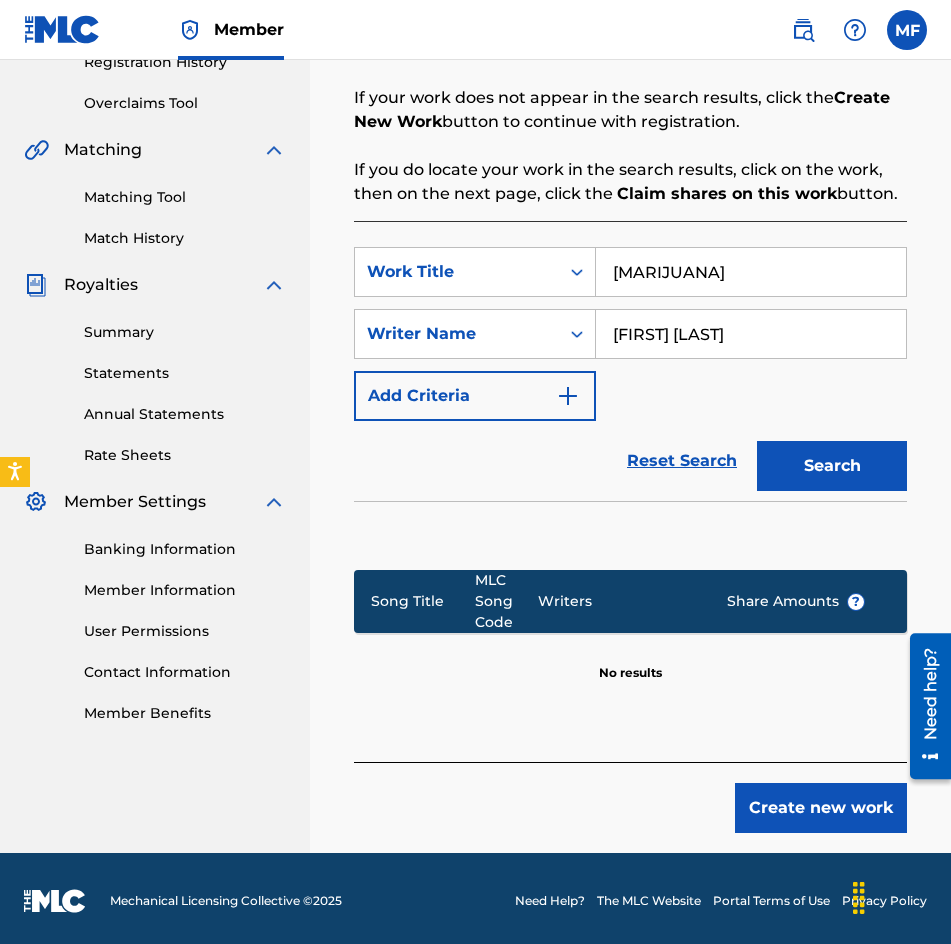 click on "[MARIJUANA]" at bounding box center (751, 272) 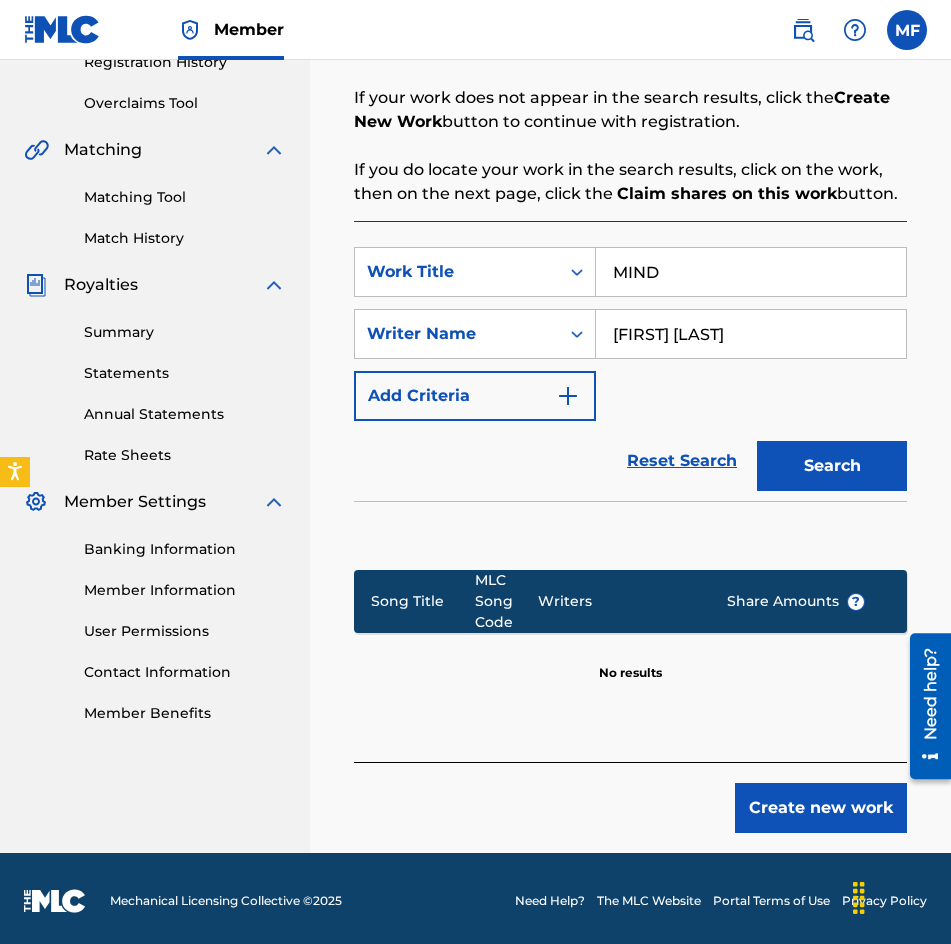 click on "Search" at bounding box center (832, 466) 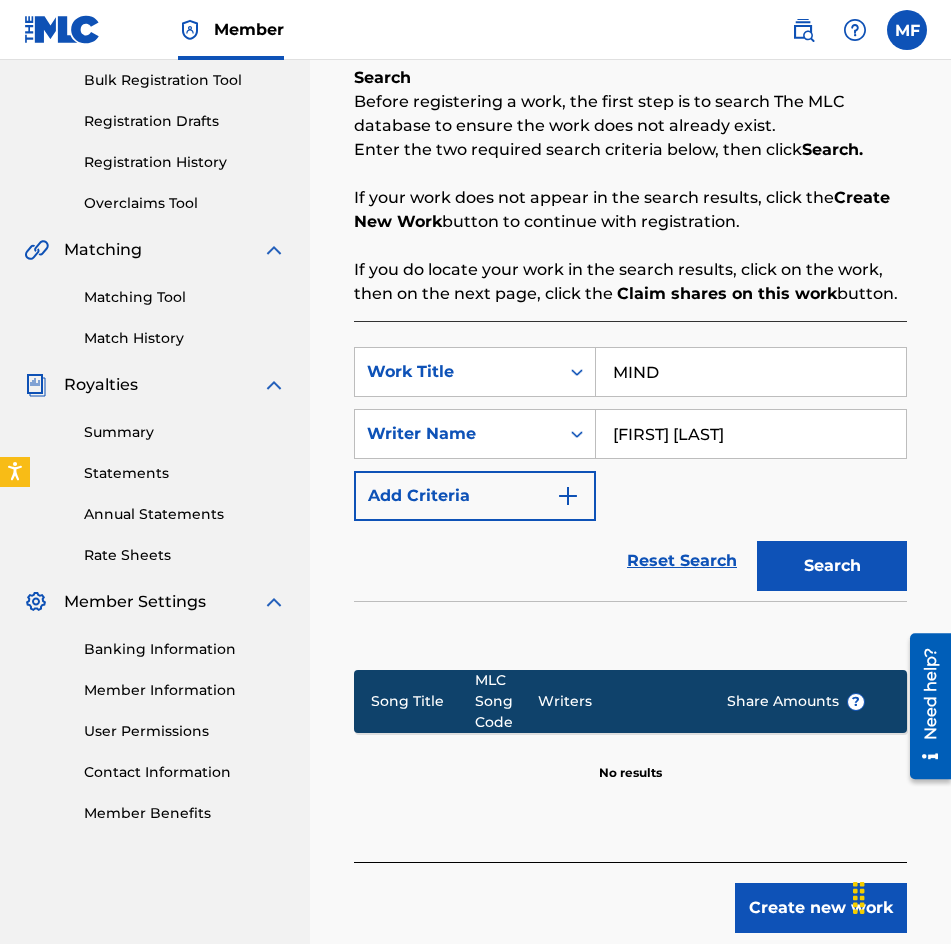 scroll, scrollTop: 396, scrollLeft: 0, axis: vertical 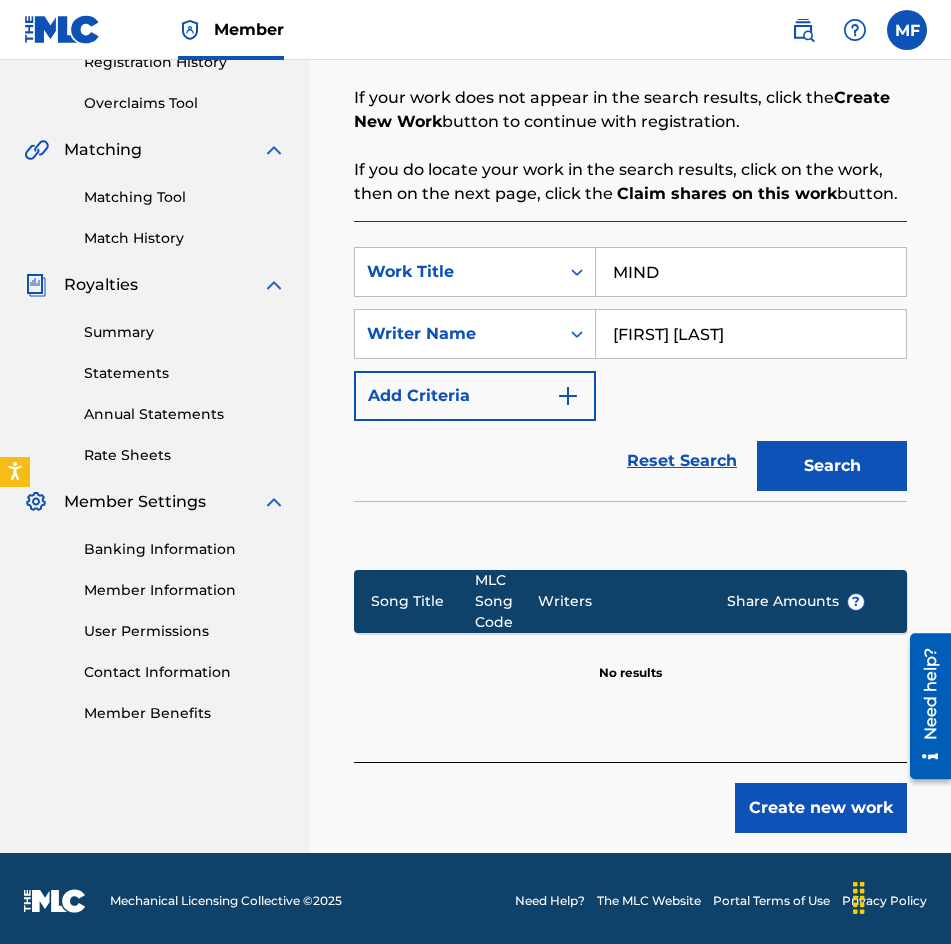 click on "MIND" at bounding box center [751, 272] 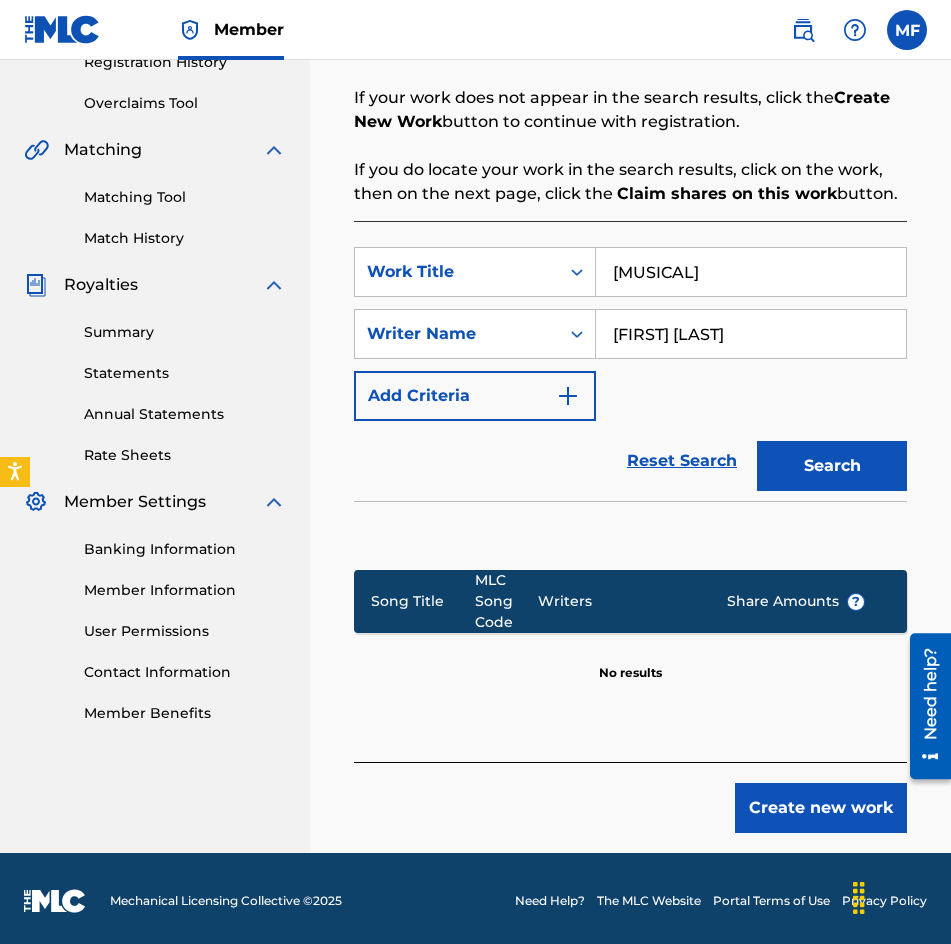 click on "Search" at bounding box center (832, 466) 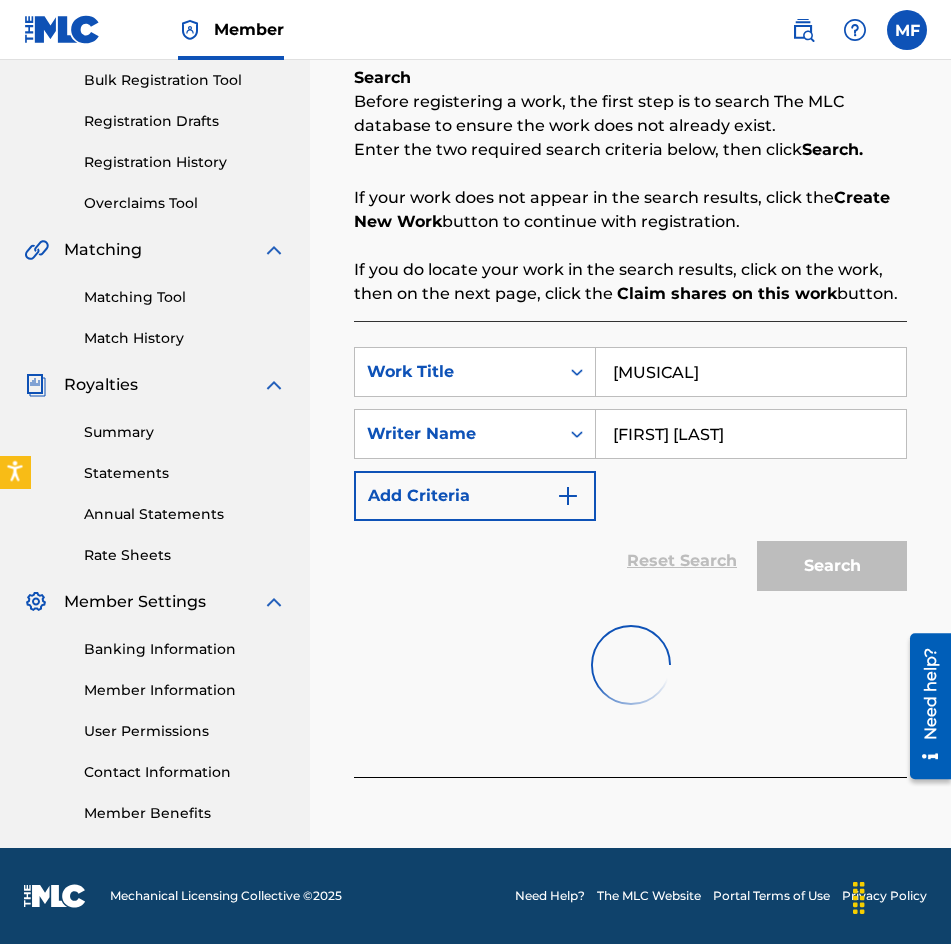 scroll, scrollTop: 396, scrollLeft: 0, axis: vertical 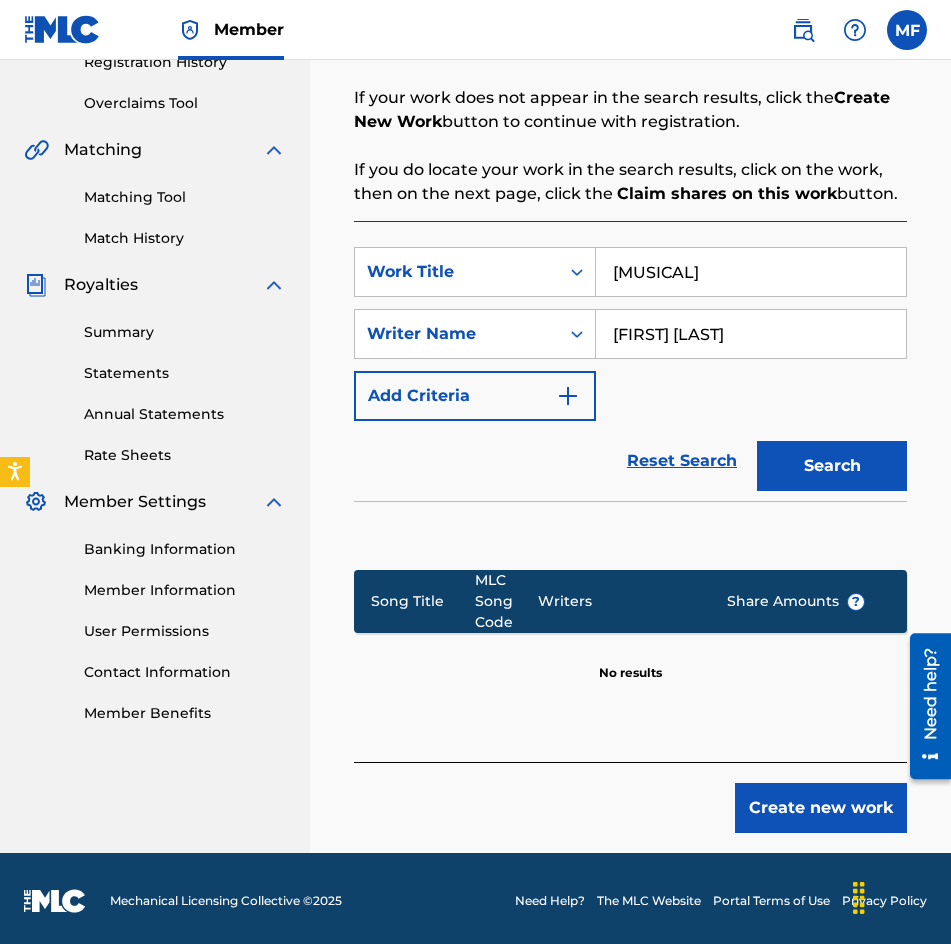 click on "[MUSICAL]" at bounding box center [751, 272] 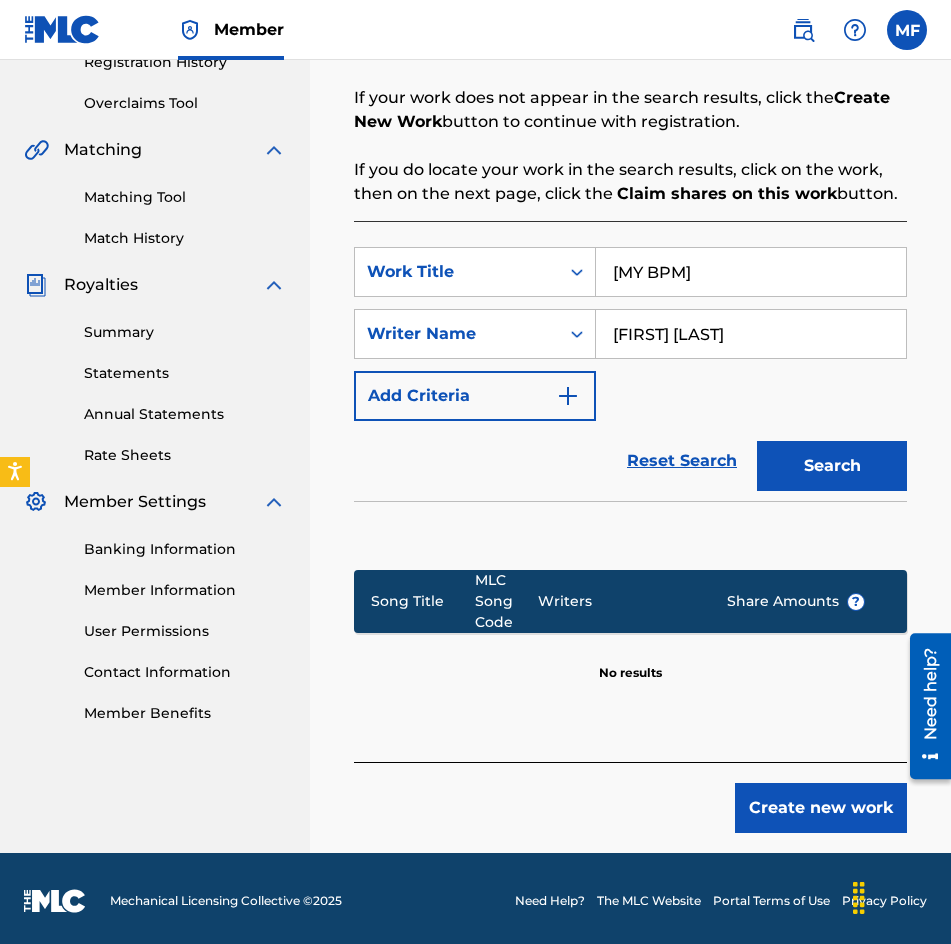 click on "Search" at bounding box center (832, 466) 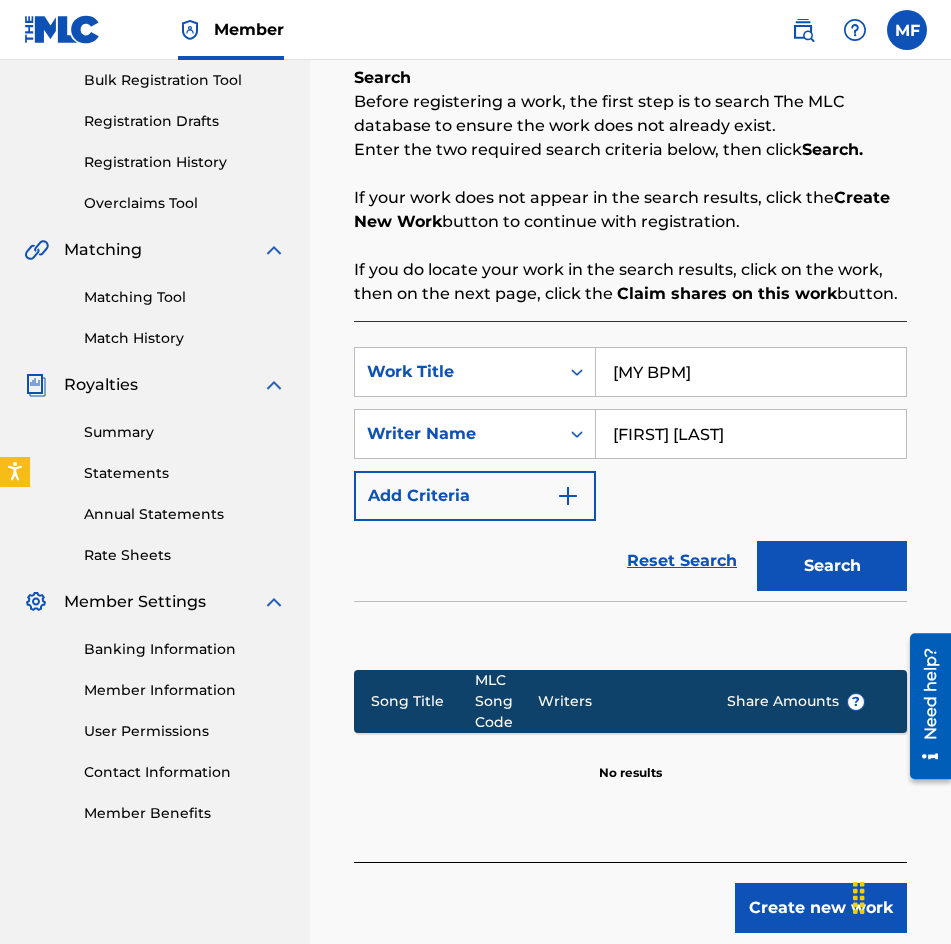 scroll, scrollTop: 396, scrollLeft: 0, axis: vertical 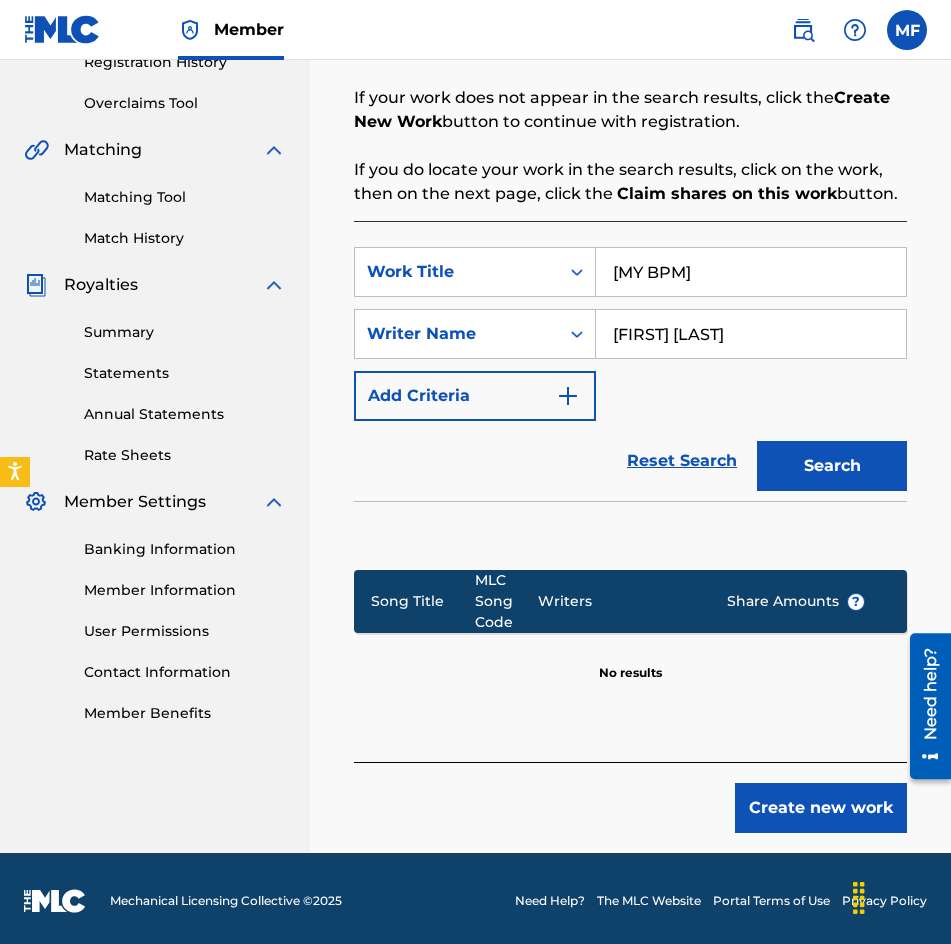 click on "[MY BPM]" at bounding box center (751, 272) 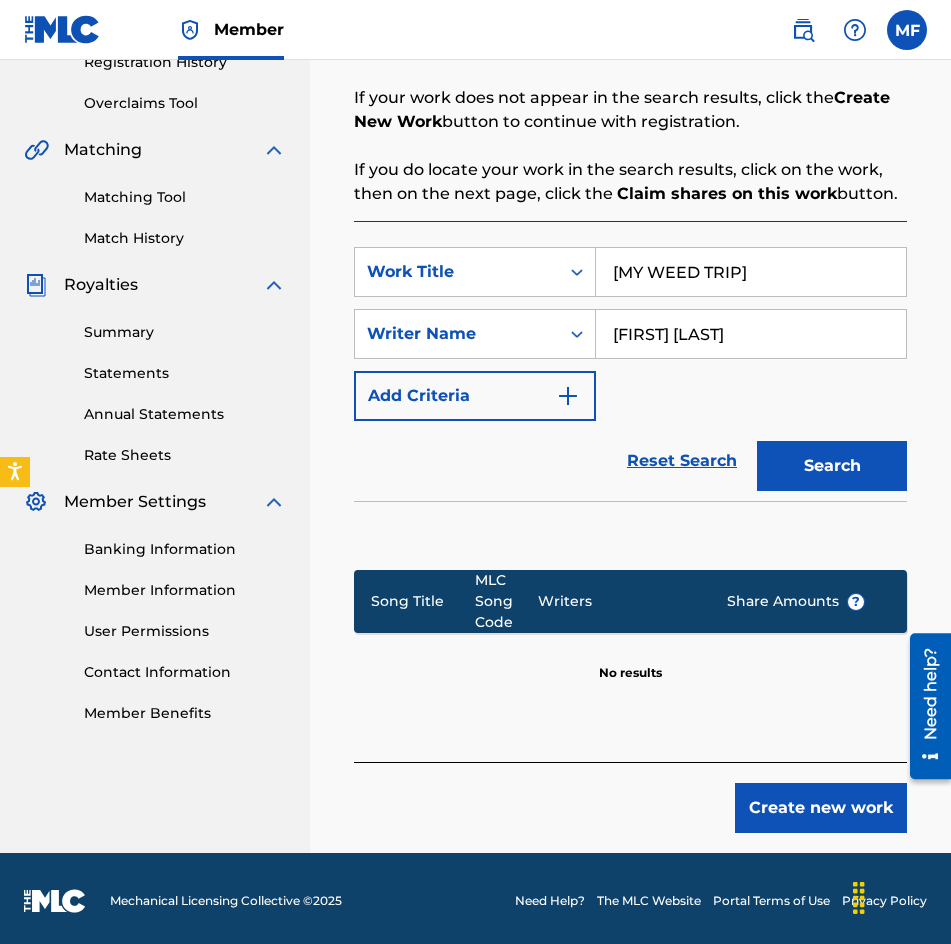 click on "Search" at bounding box center [832, 466] 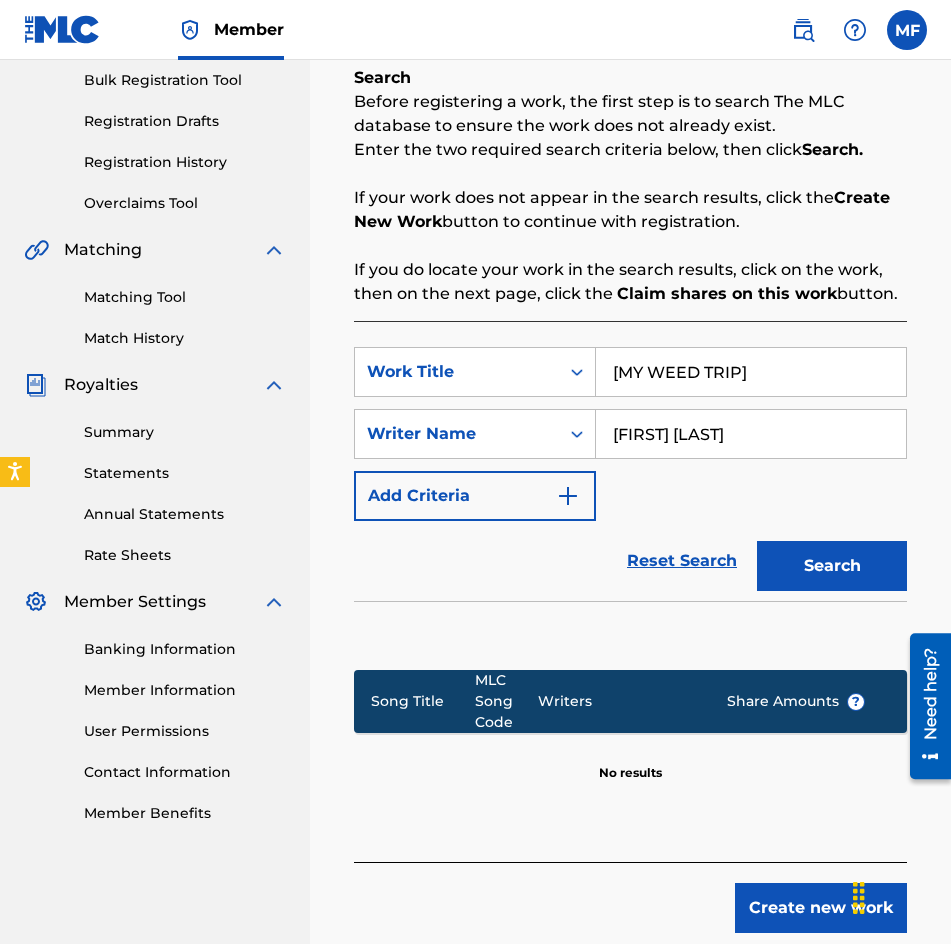 scroll, scrollTop: 396, scrollLeft: 0, axis: vertical 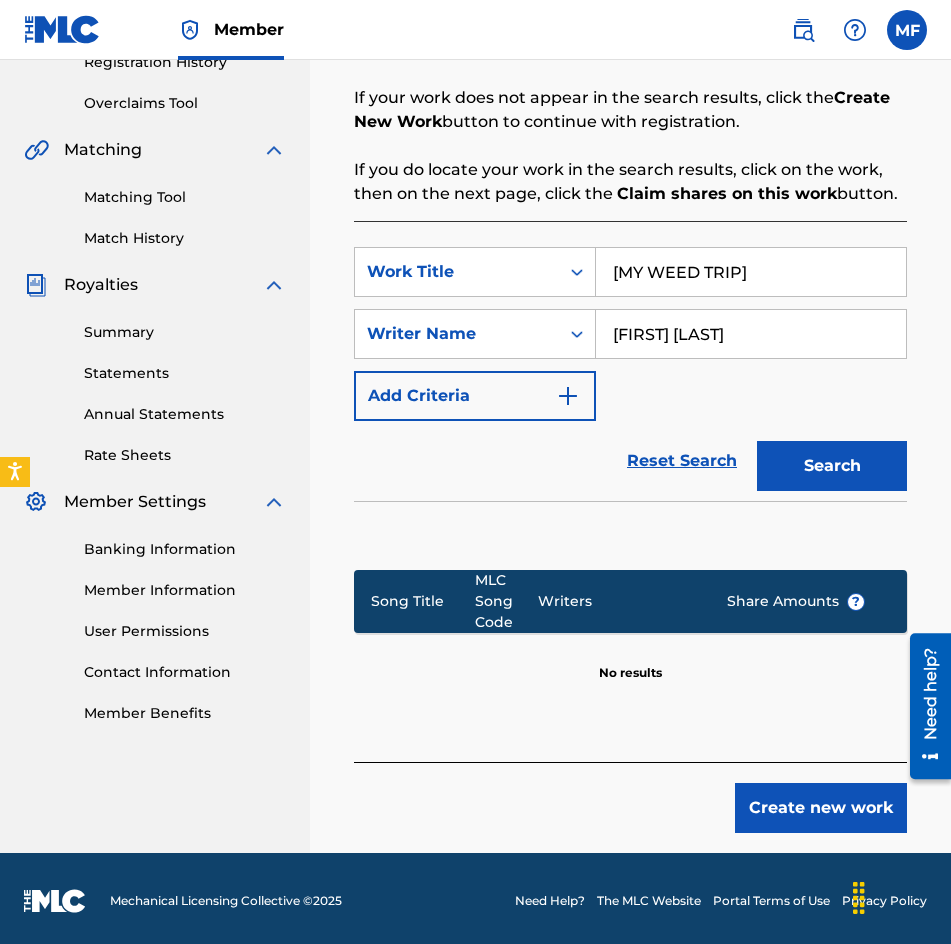 click on "[MY WEED TRIP]" at bounding box center [751, 272] 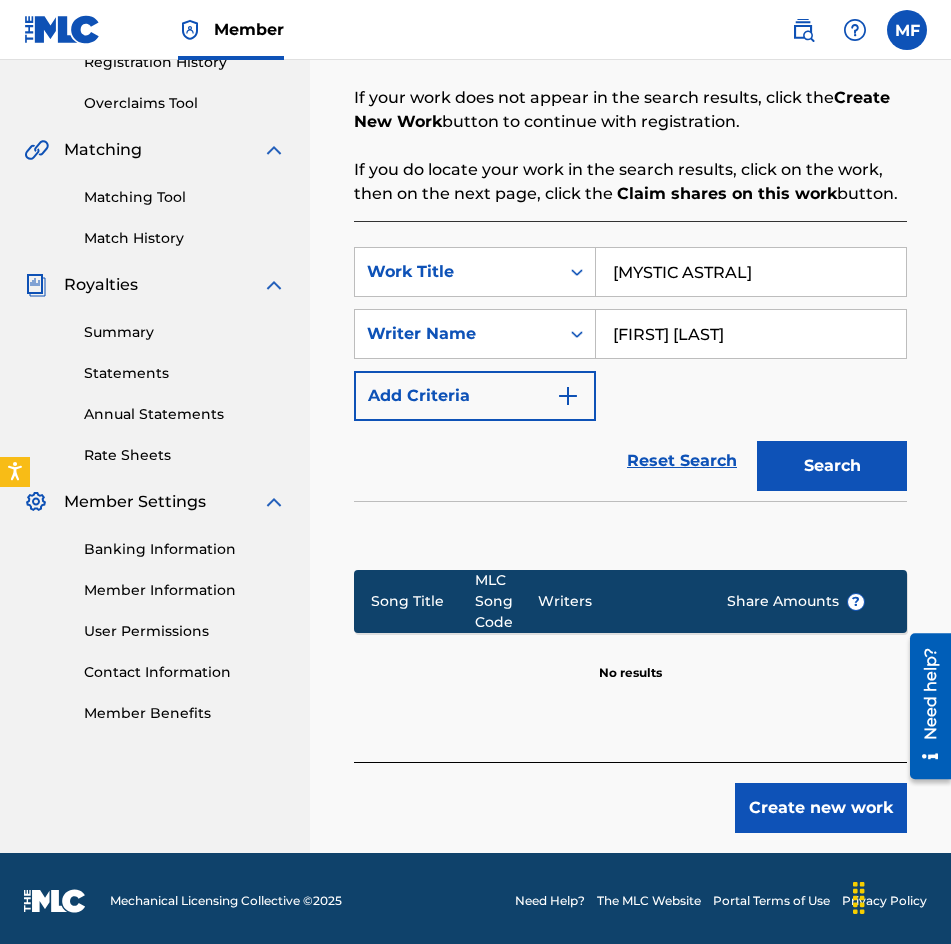 click on "Search" at bounding box center (832, 466) 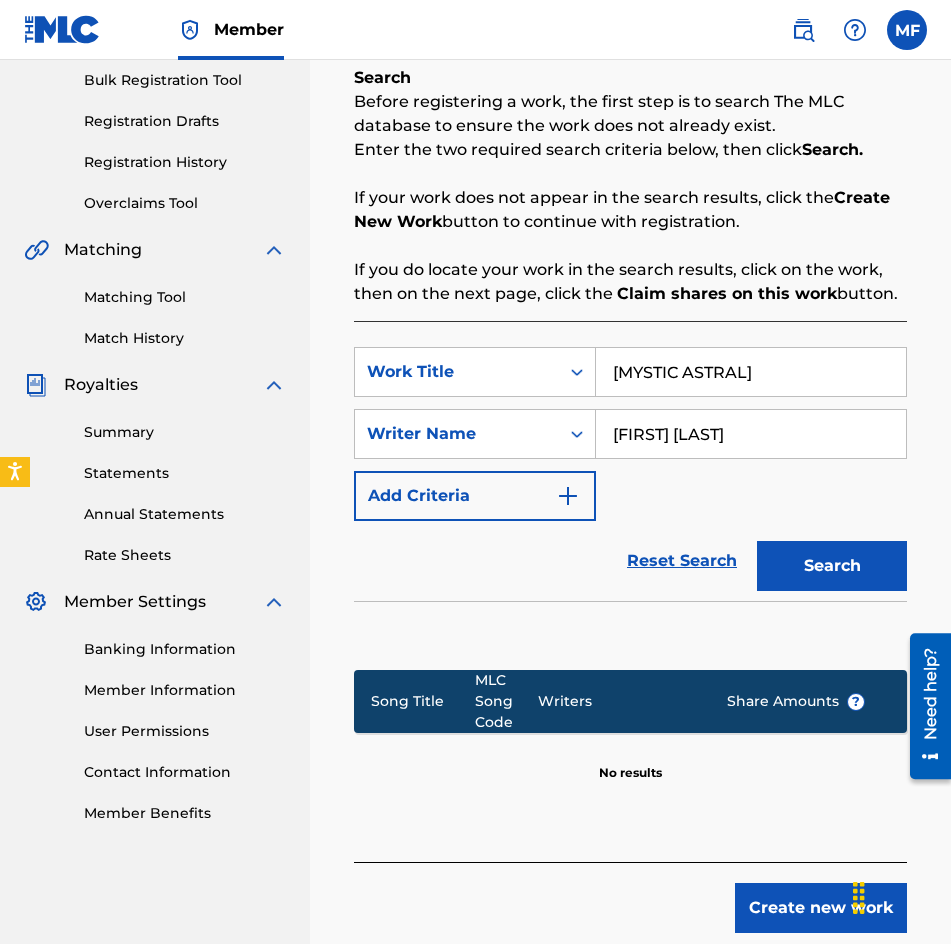 scroll, scrollTop: 396, scrollLeft: 0, axis: vertical 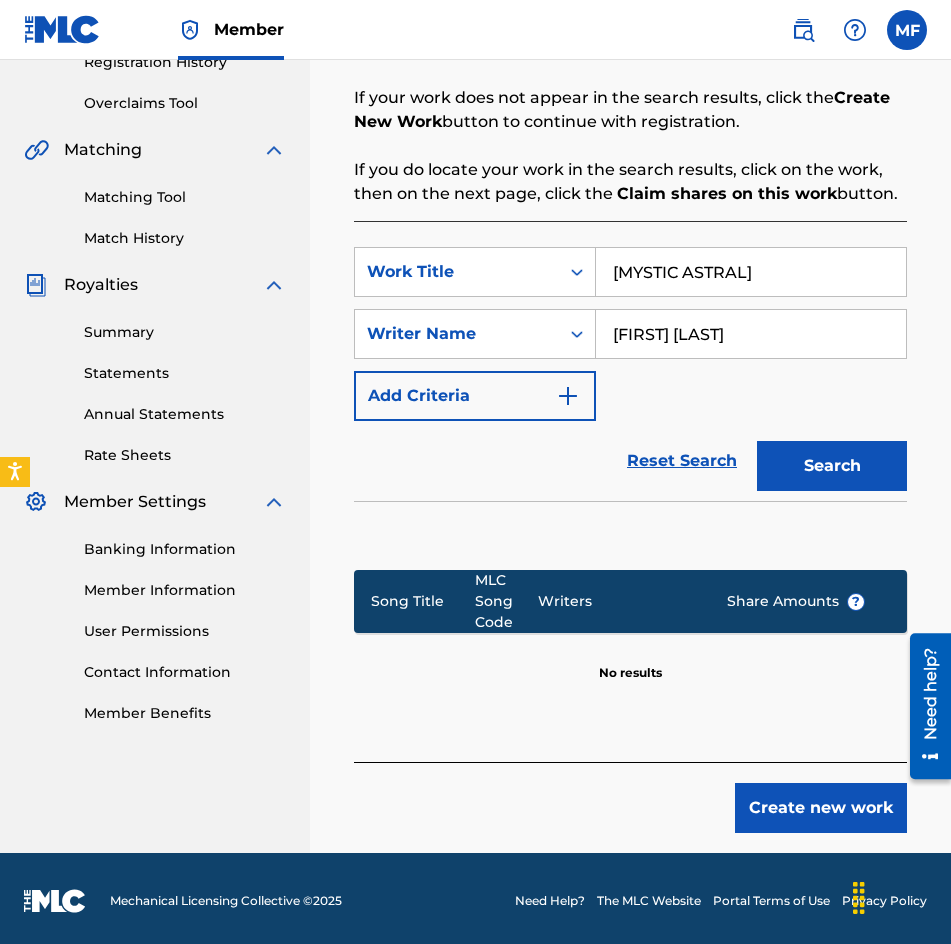 click on "[MYSTIC ASTRAL]" at bounding box center (751, 272) 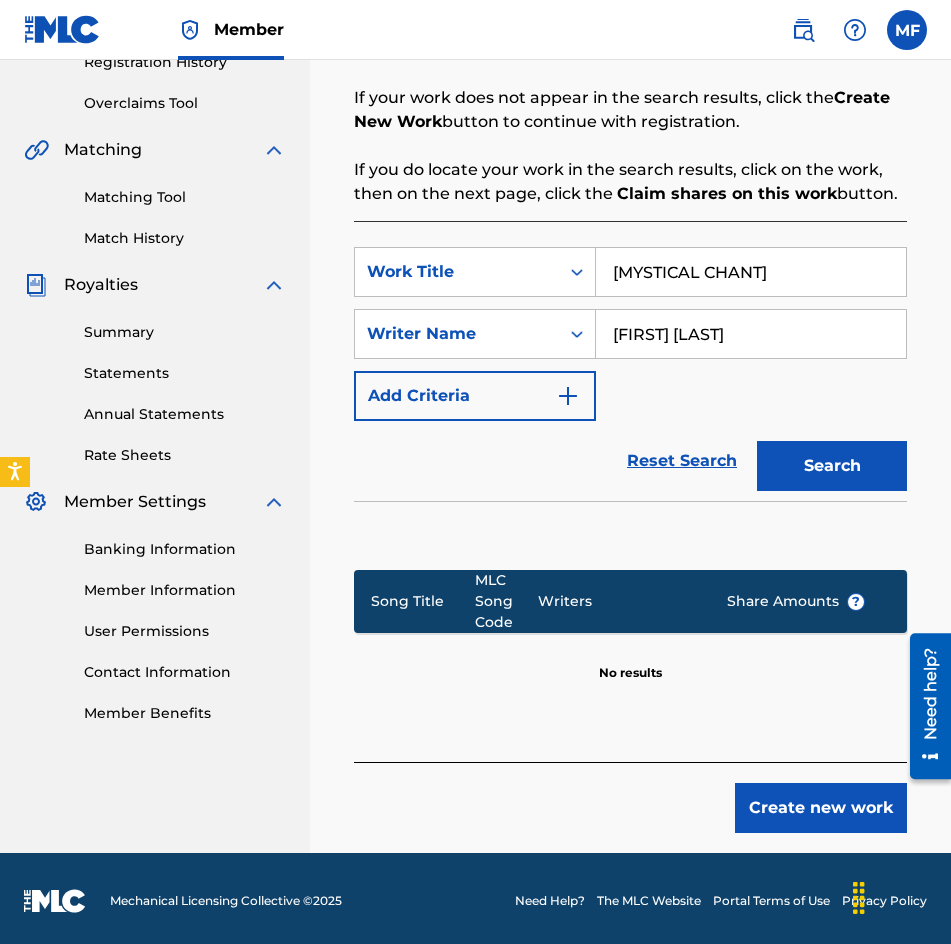 click on "Search" at bounding box center [827, 461] 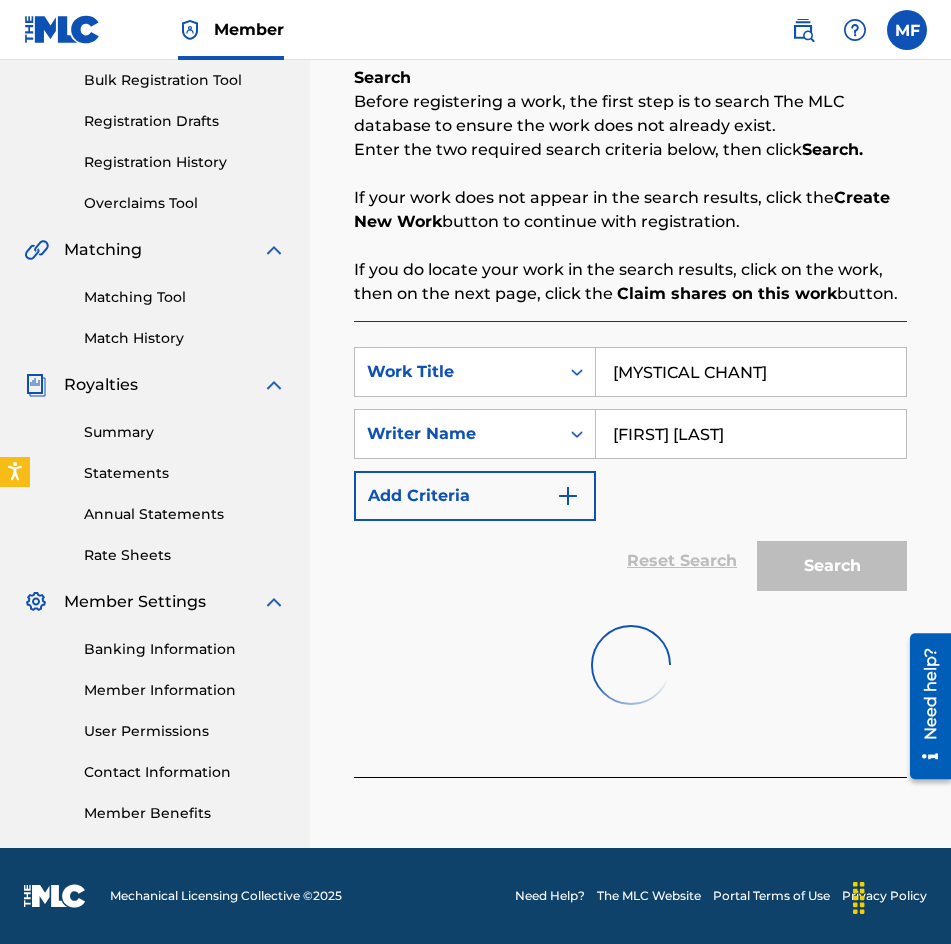 scroll, scrollTop: 396, scrollLeft: 0, axis: vertical 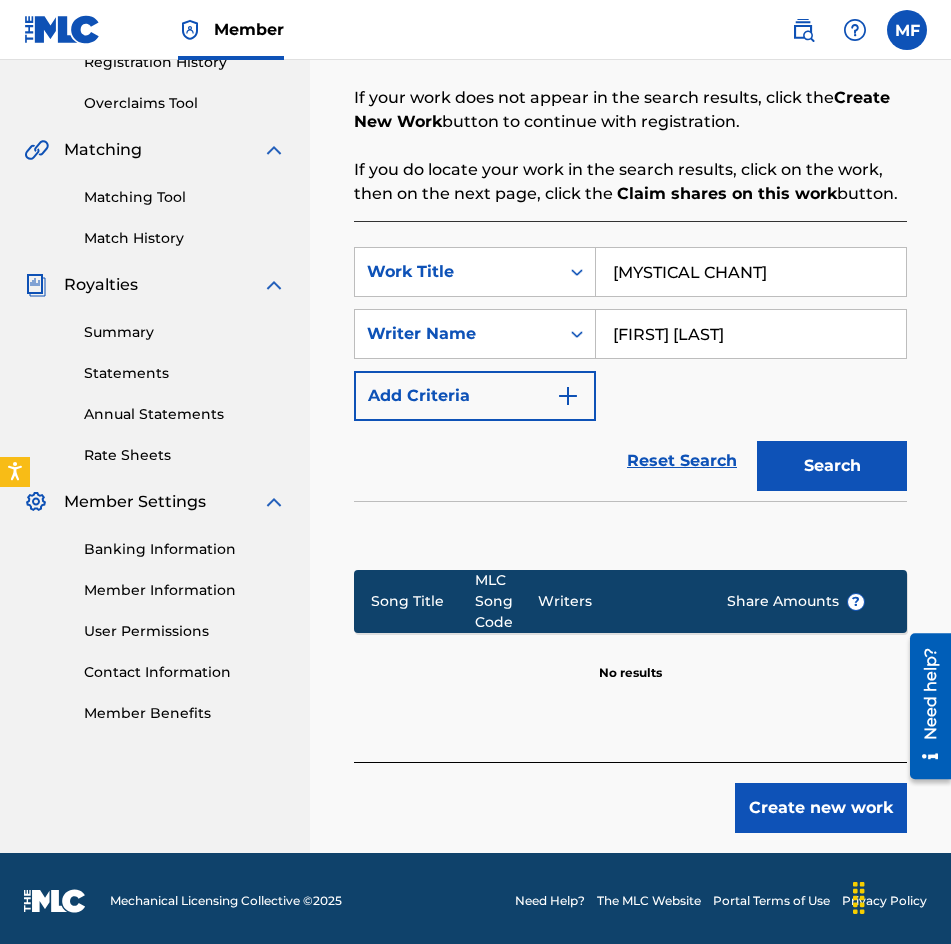 click on "[MYSTICAL CHANT]" at bounding box center [751, 272] 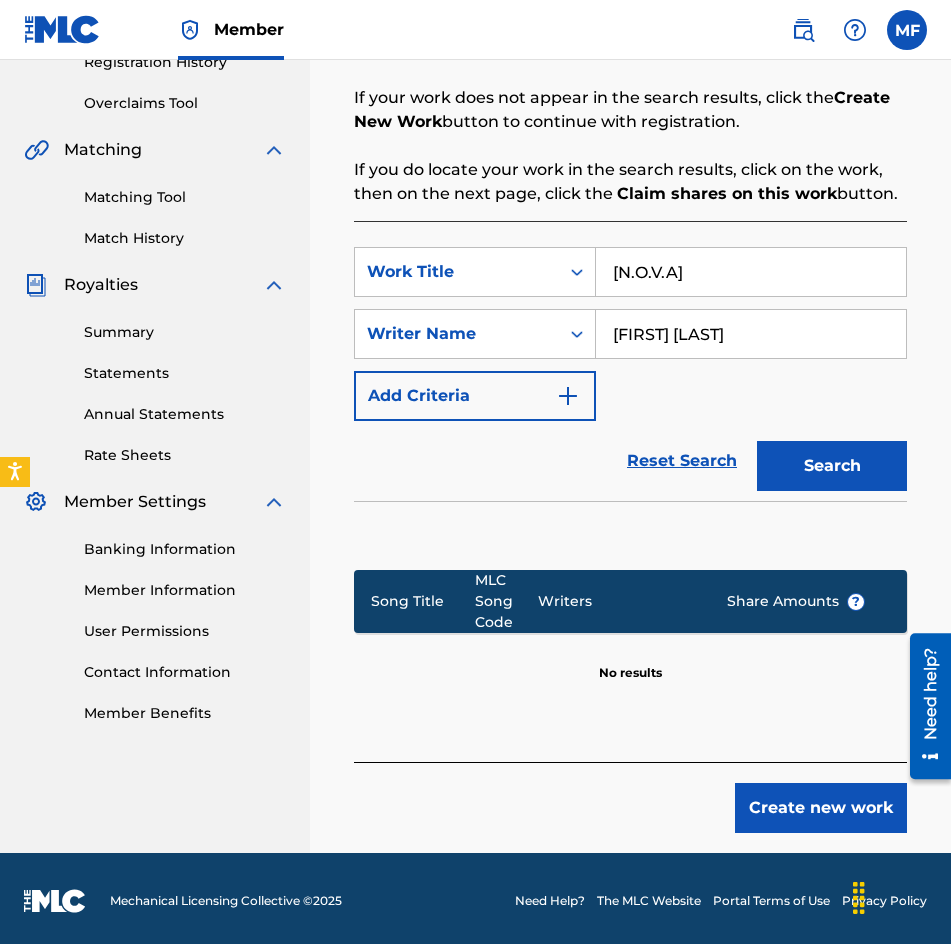 click on "Search" at bounding box center (832, 466) 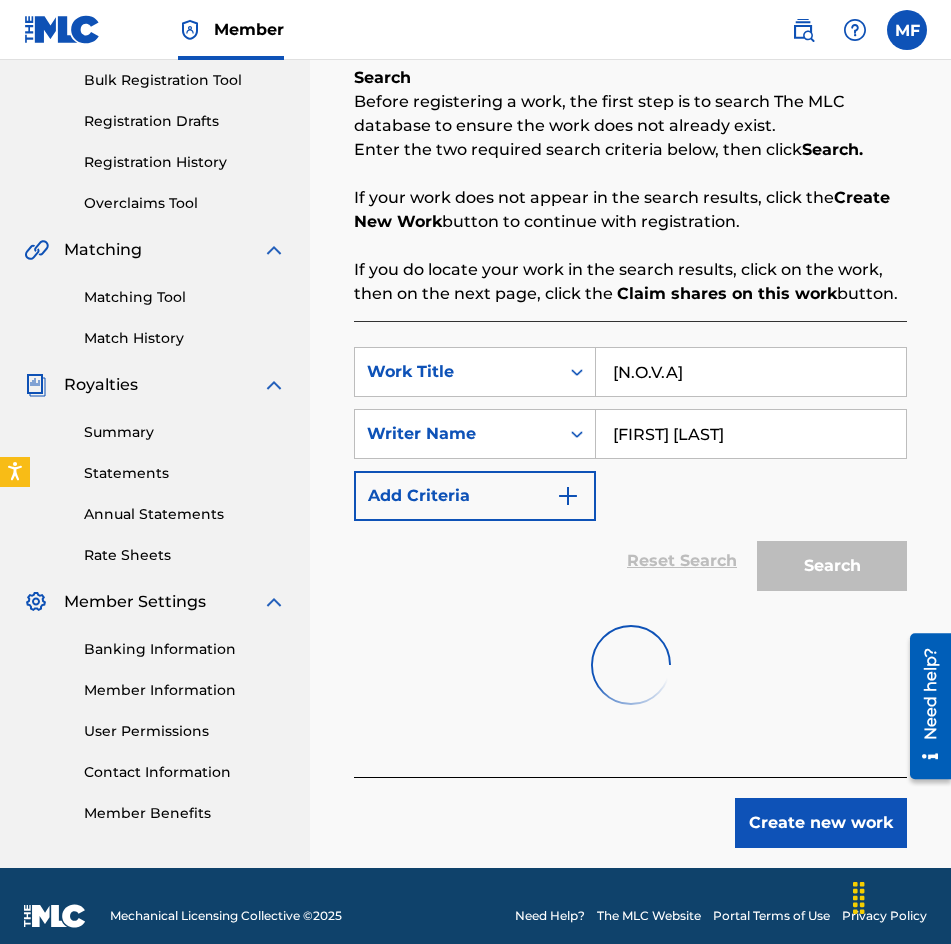 scroll, scrollTop: 396, scrollLeft: 0, axis: vertical 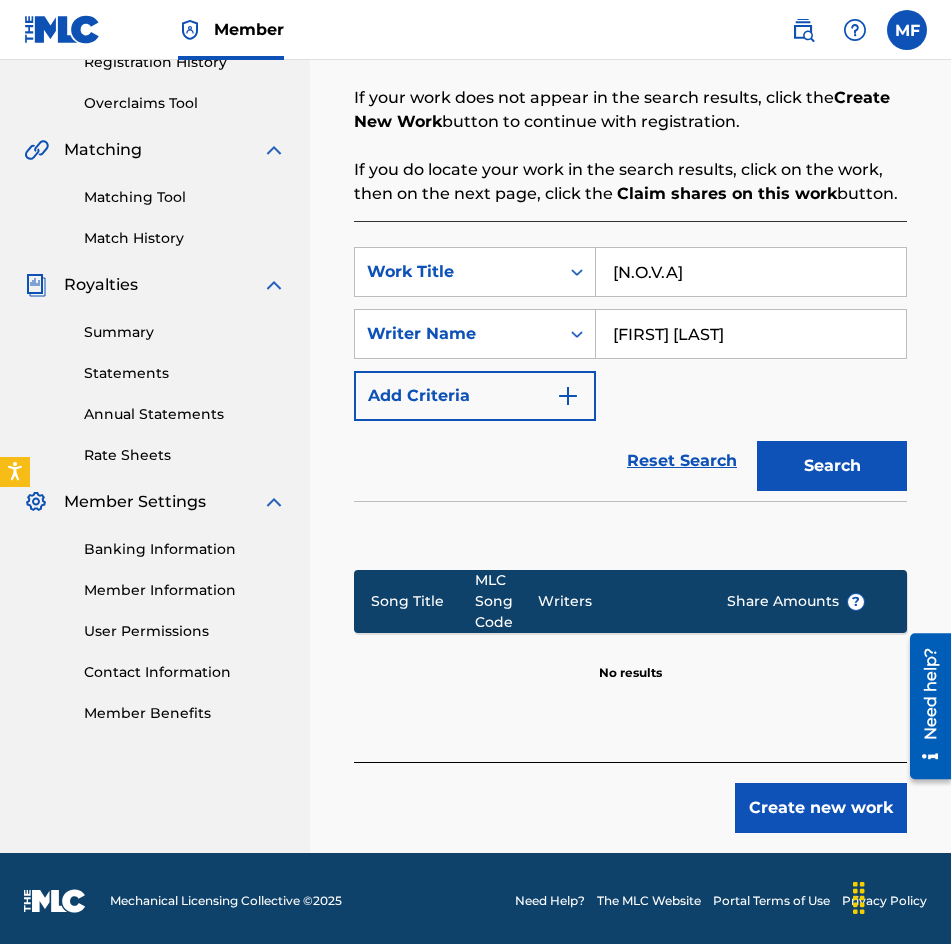 click on "[N.O.V.A]" at bounding box center [751, 272] 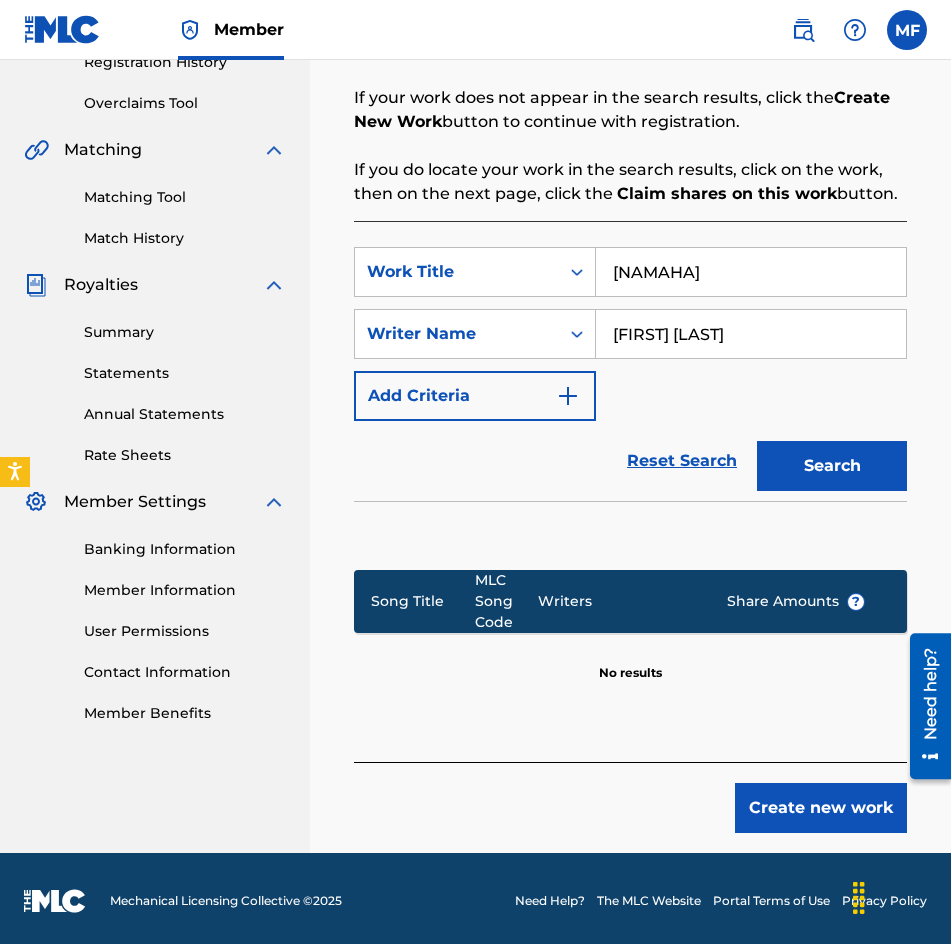 click on "Search" at bounding box center (832, 466) 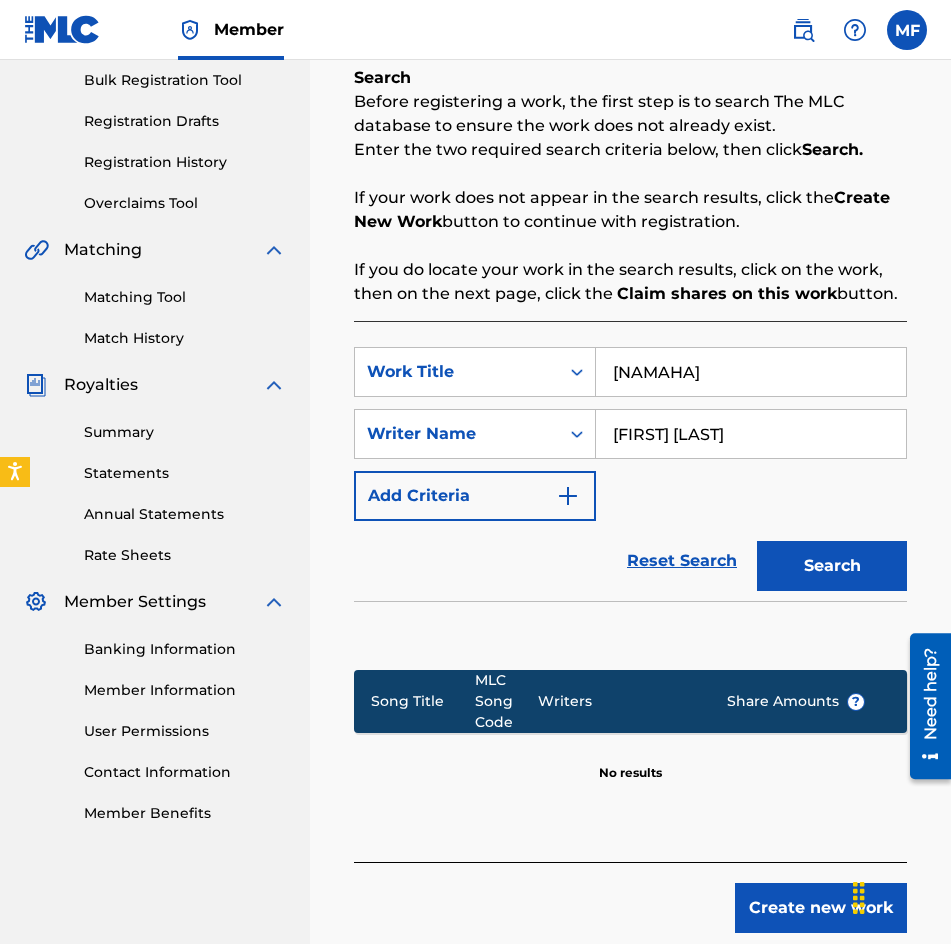scroll, scrollTop: 396, scrollLeft: 0, axis: vertical 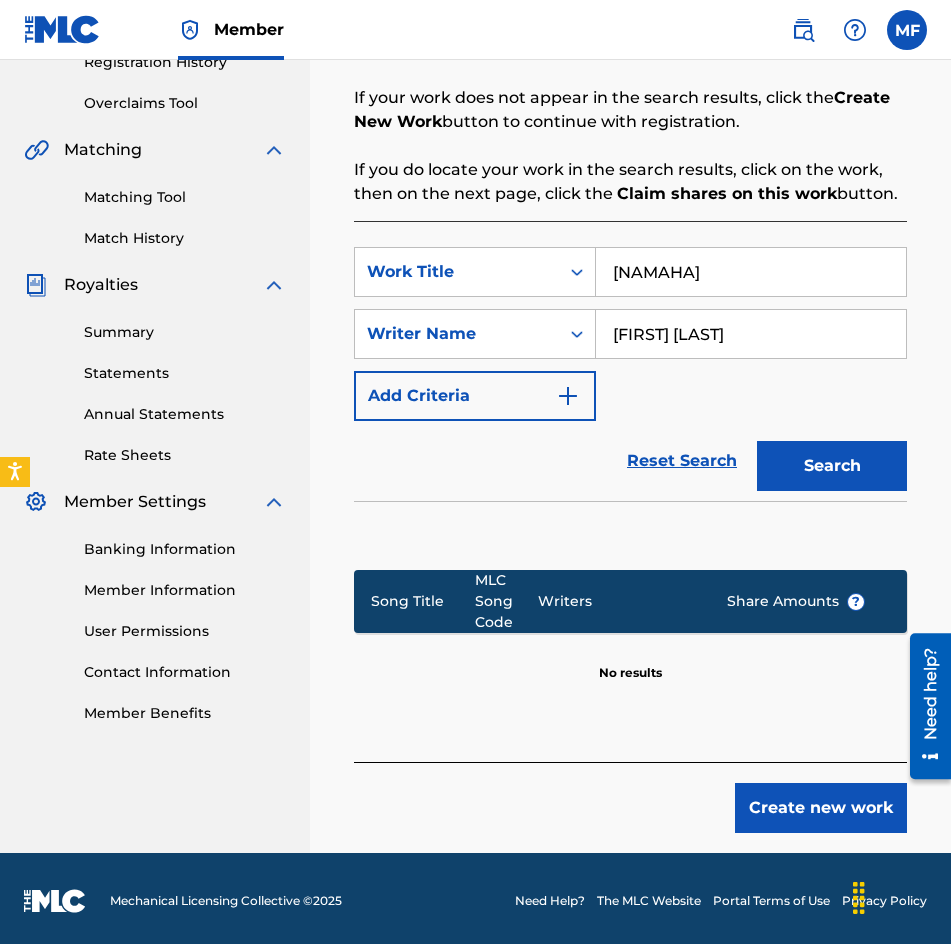 click on "[NAMAHA]" at bounding box center [751, 272] 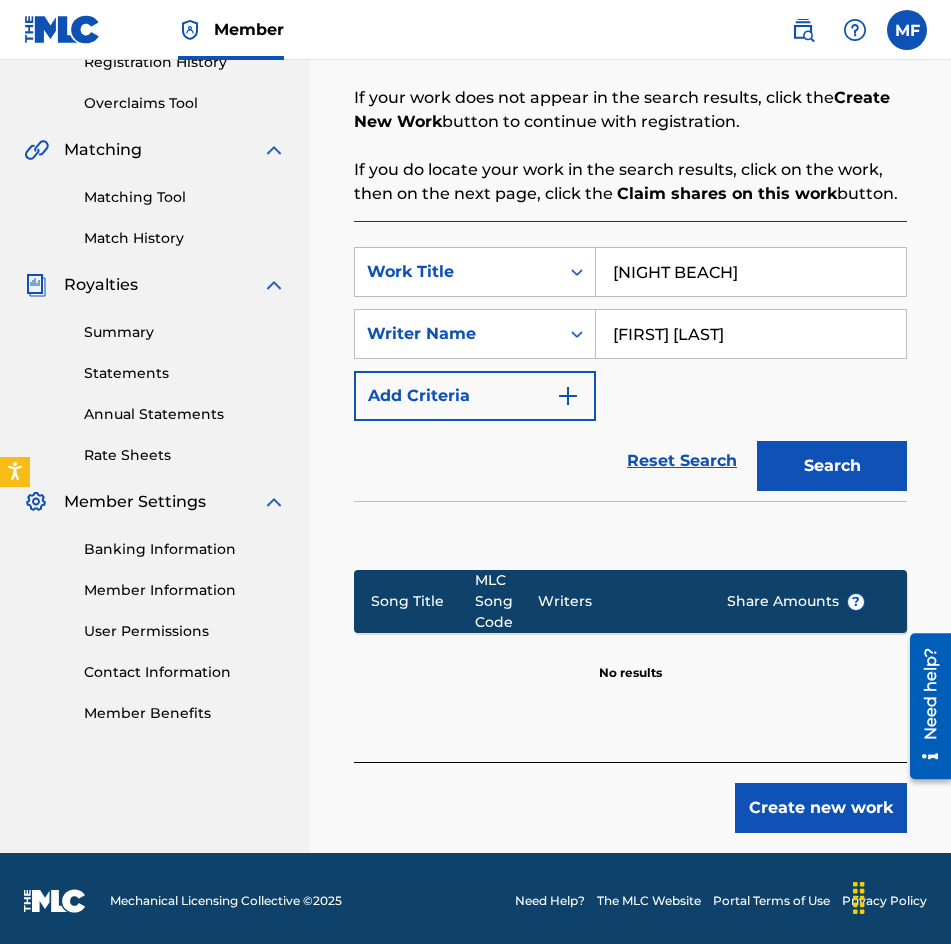 click on "Search" at bounding box center (832, 466) 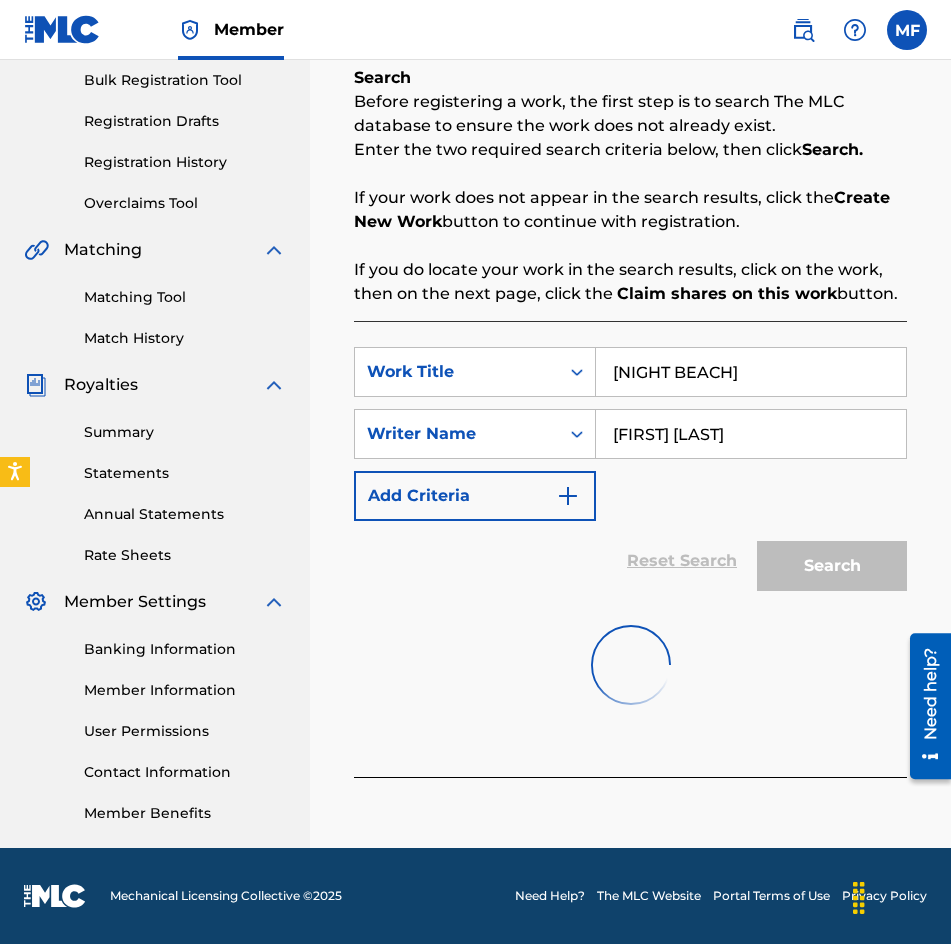 scroll, scrollTop: 396, scrollLeft: 0, axis: vertical 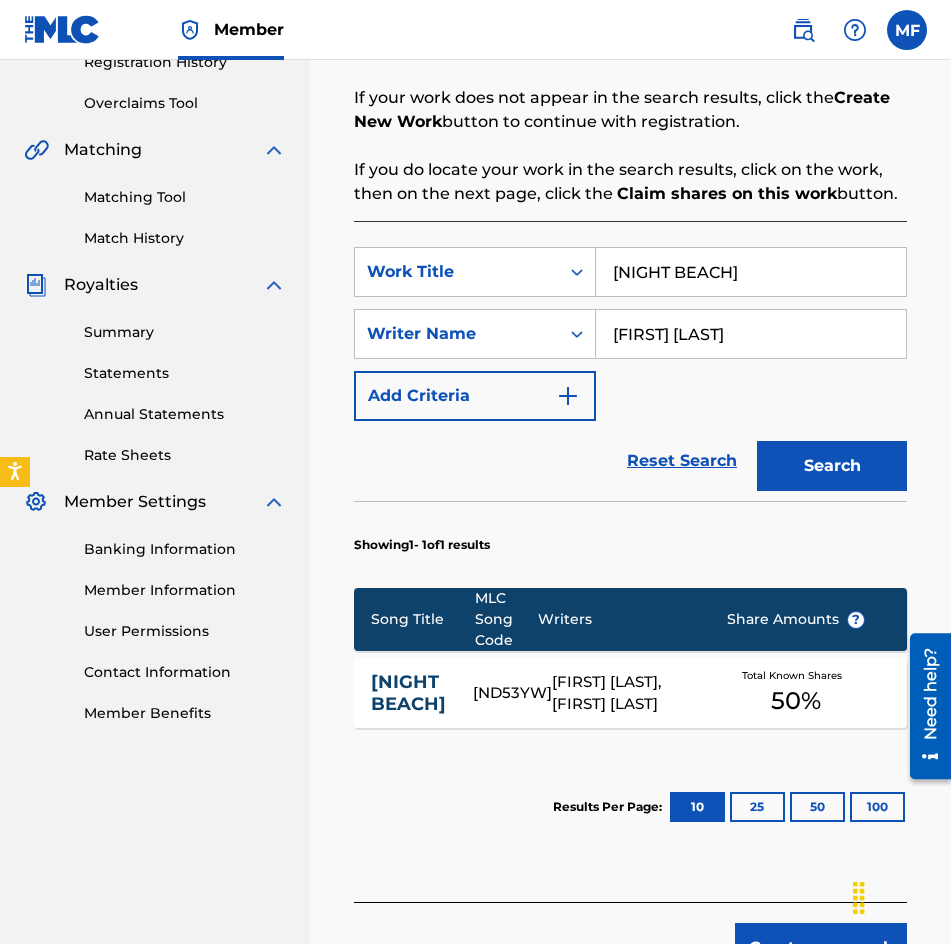 click on "[NIGHT BEACH]" at bounding box center [751, 272] 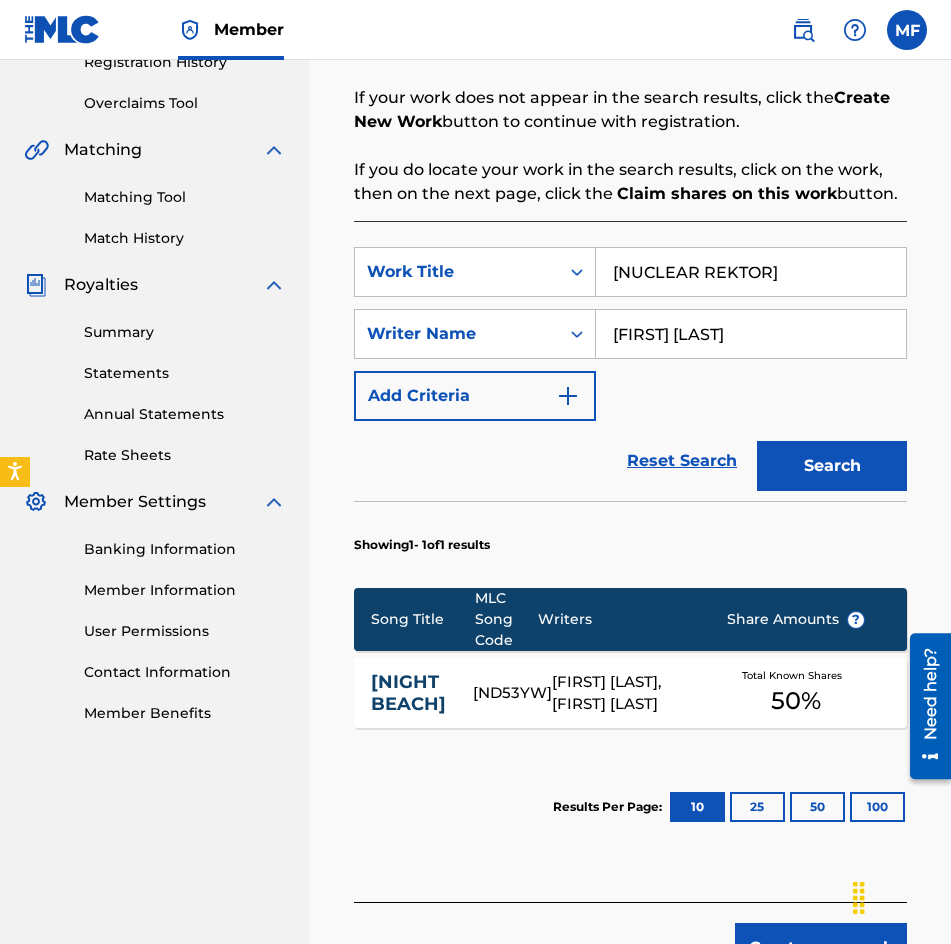 click on "Search" at bounding box center (832, 466) 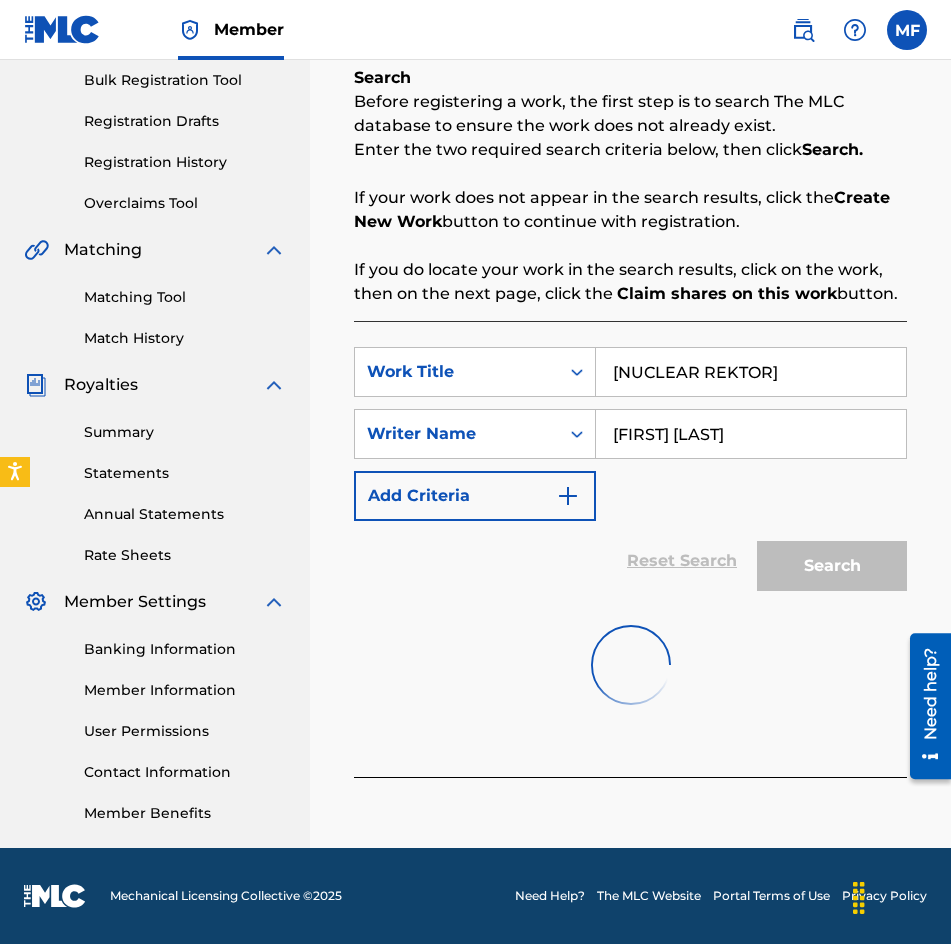 scroll, scrollTop: 396, scrollLeft: 0, axis: vertical 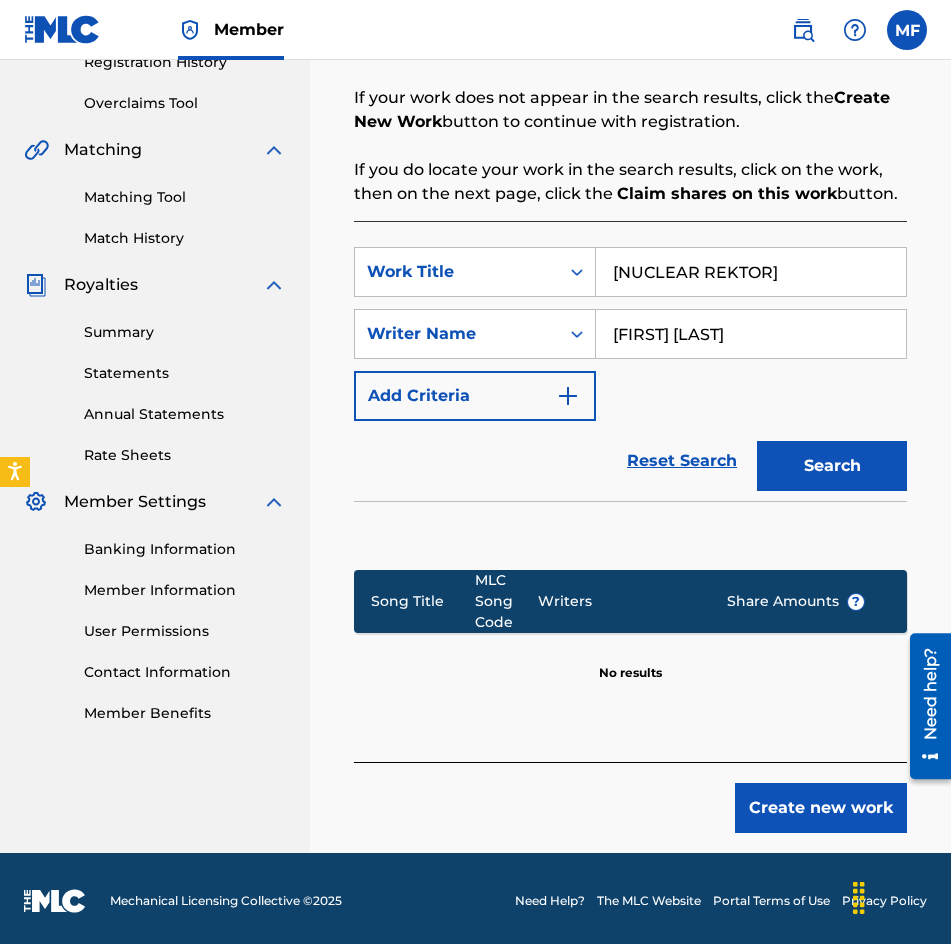 click on "[NUCLEAR REKTOR]" at bounding box center (751, 272) 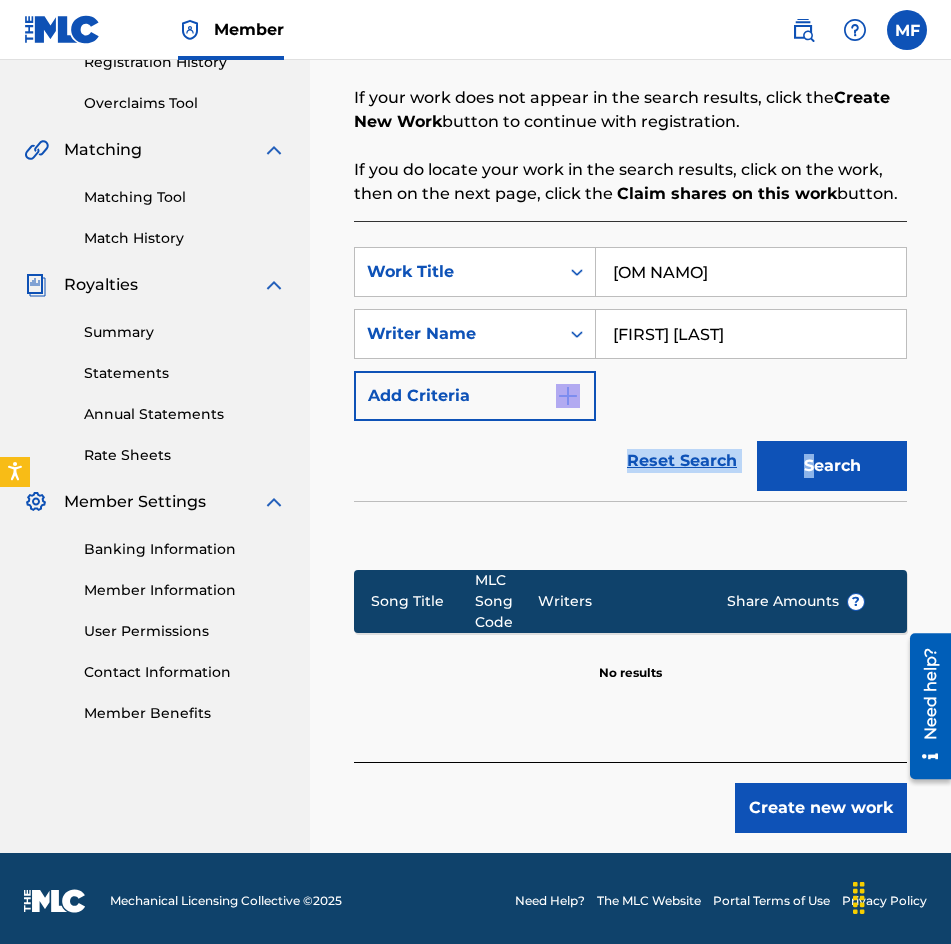 drag, startPoint x: 816, startPoint y: 412, endPoint x: 818, endPoint y: 440, distance: 28.071337 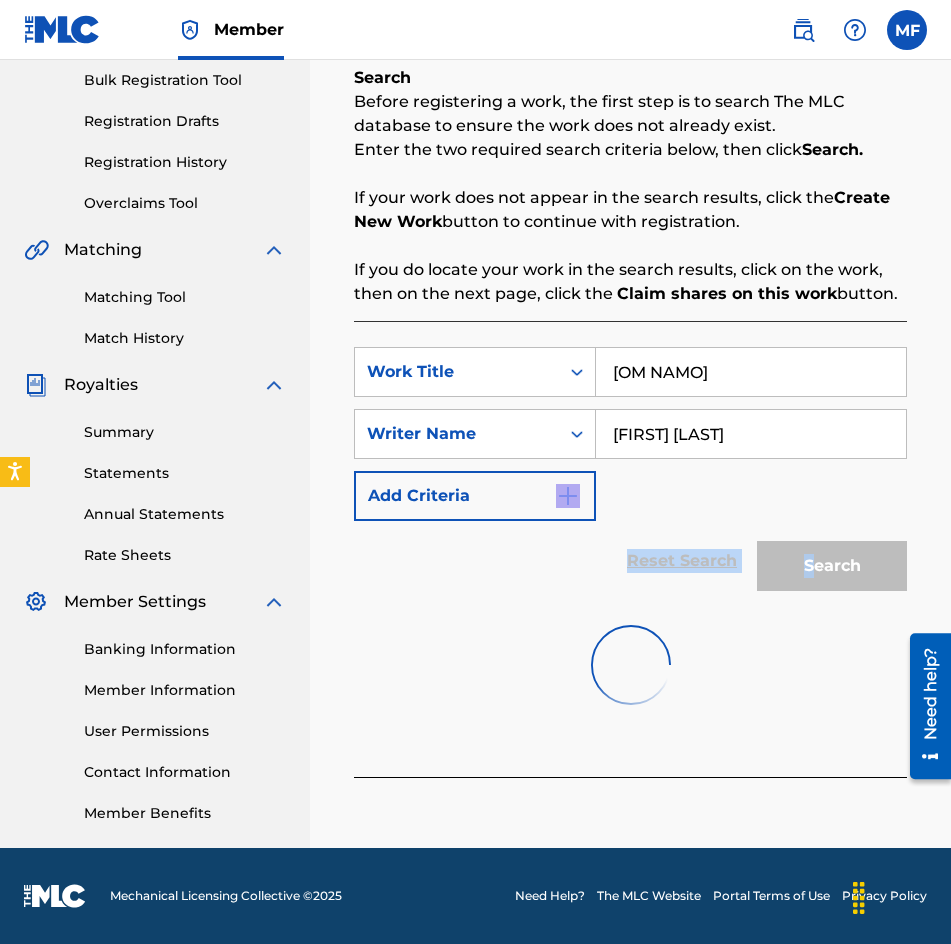click on "SearchWithCriteria7eabec58-ffcb-4909-8844-0a75e83fca77 Work Title OM NAMO SearchWithCriteriab4e09a3d-a391-4be6-879d-f9ee269ba500 Writer Name [FIRST] [LAST] Add Criteria" at bounding box center (630, 434) 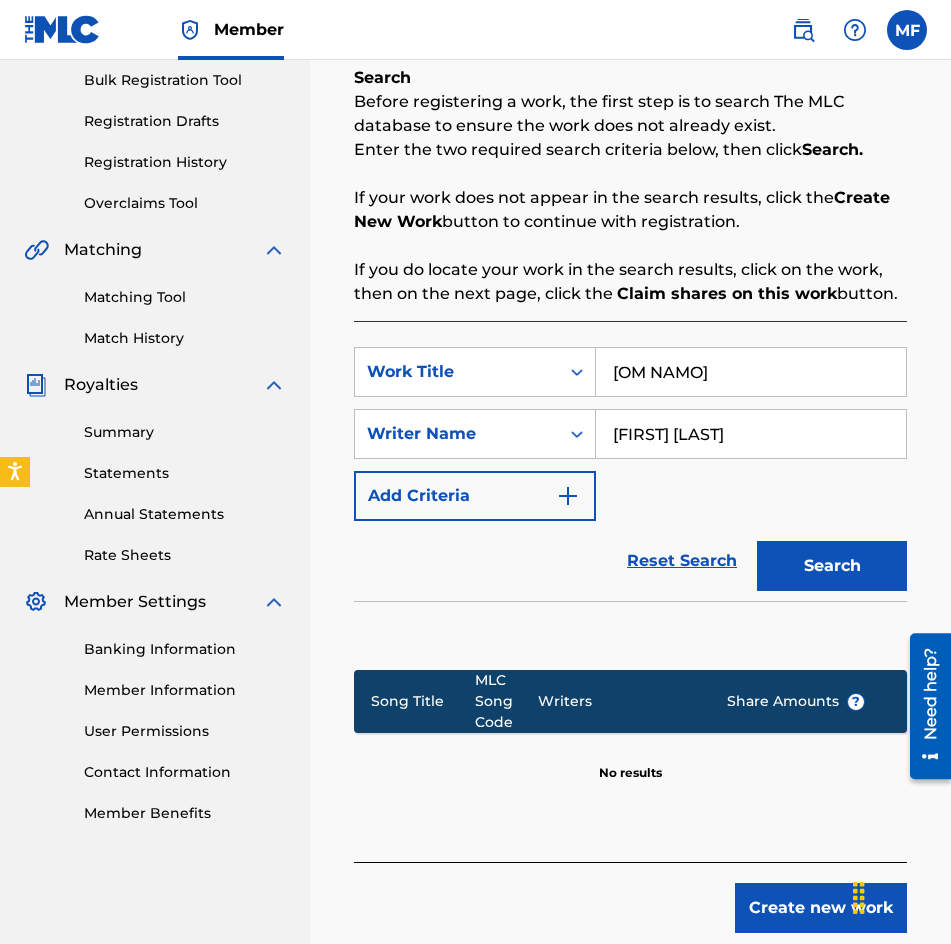 scroll, scrollTop: 396, scrollLeft: 0, axis: vertical 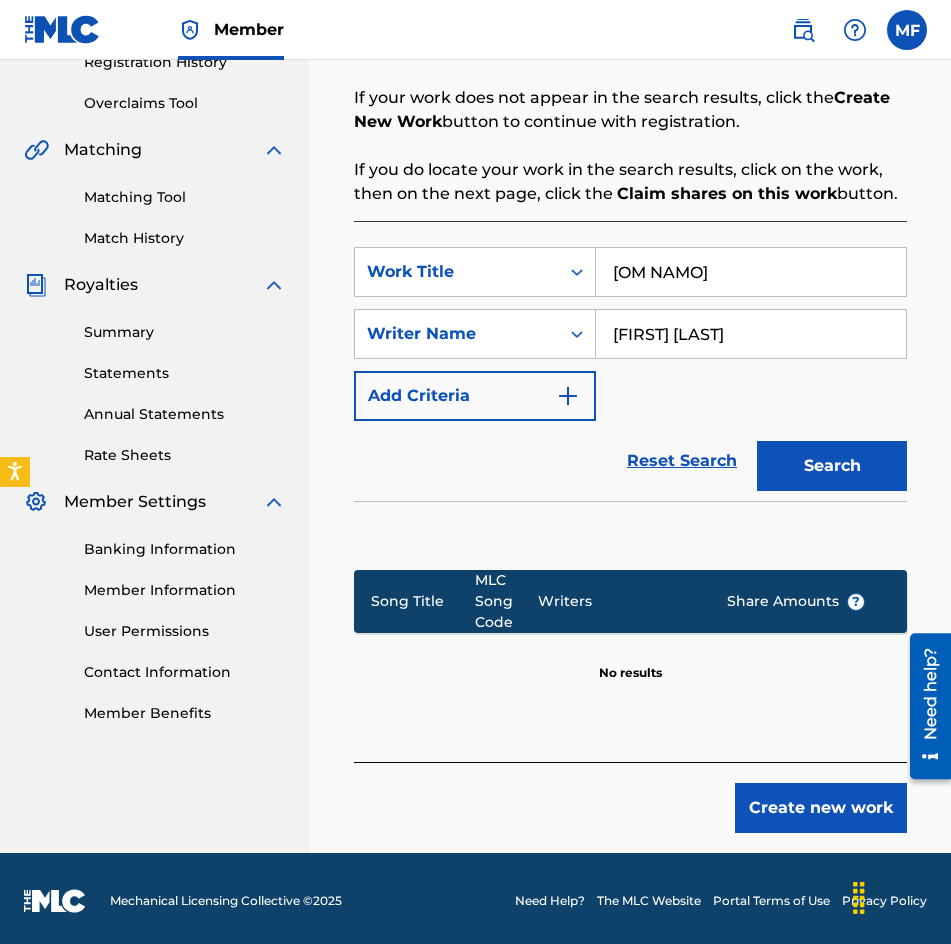 click on "[OM NAMO]" at bounding box center [751, 272] 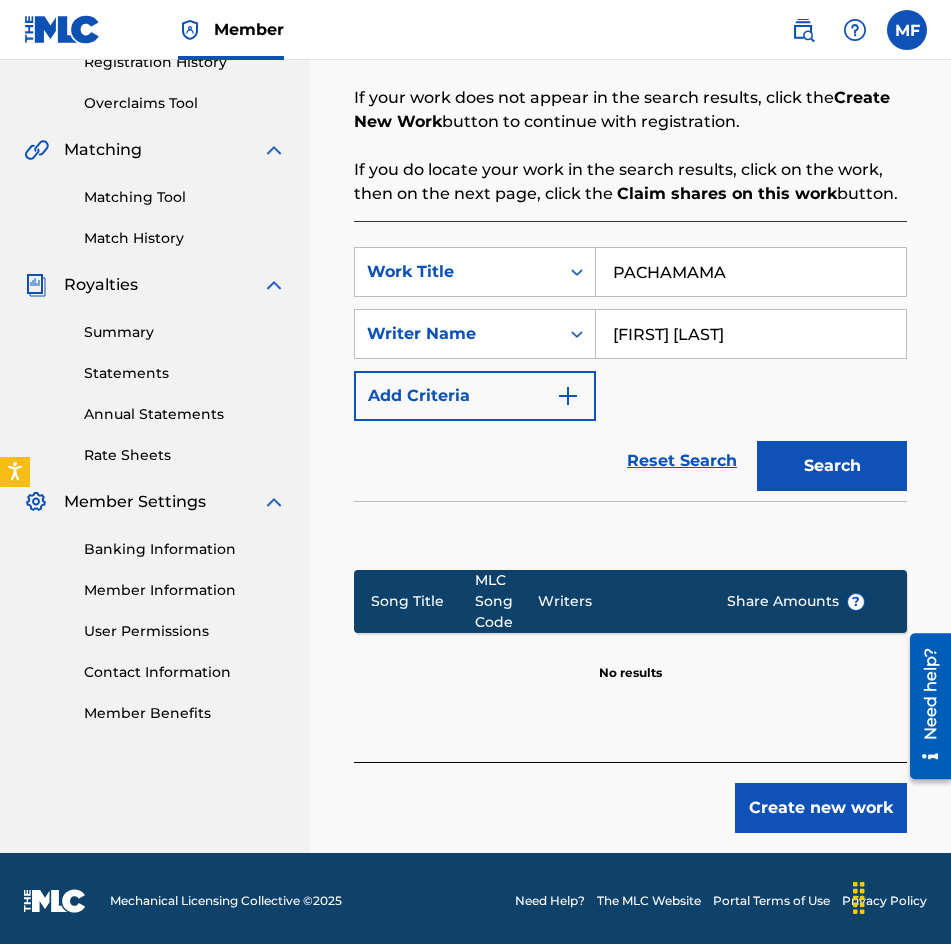 click at bounding box center (630, 530) 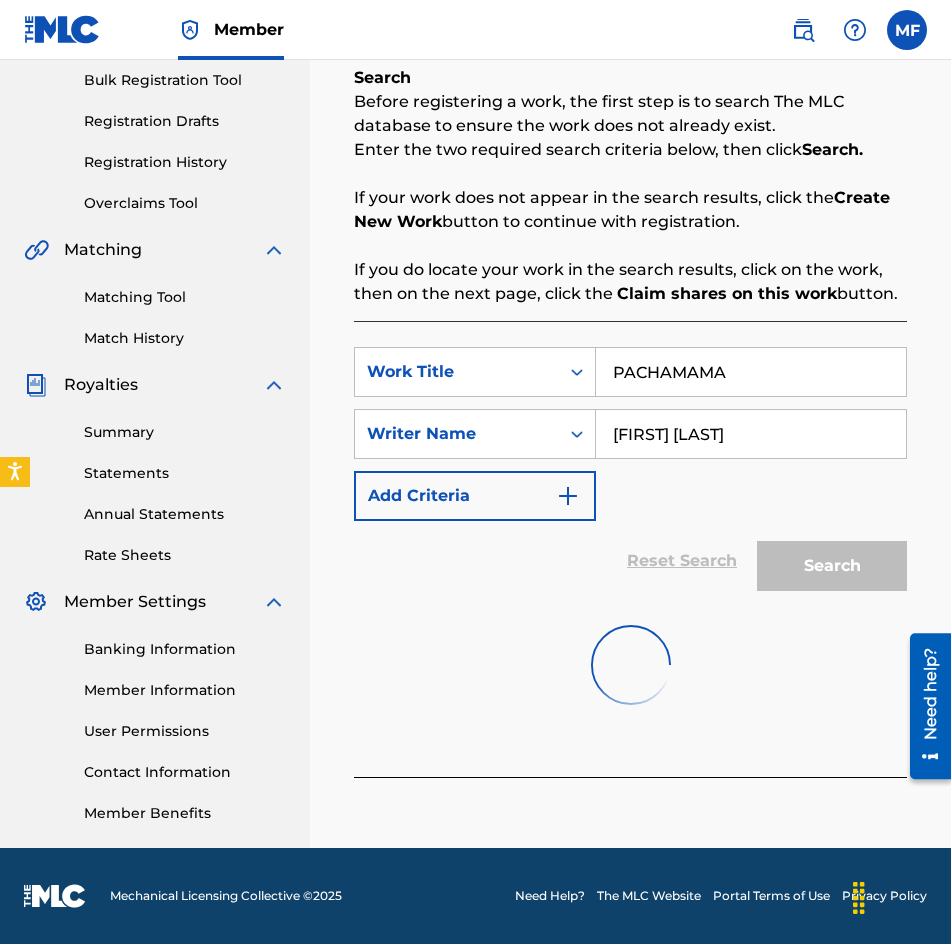 scroll, scrollTop: 396, scrollLeft: 0, axis: vertical 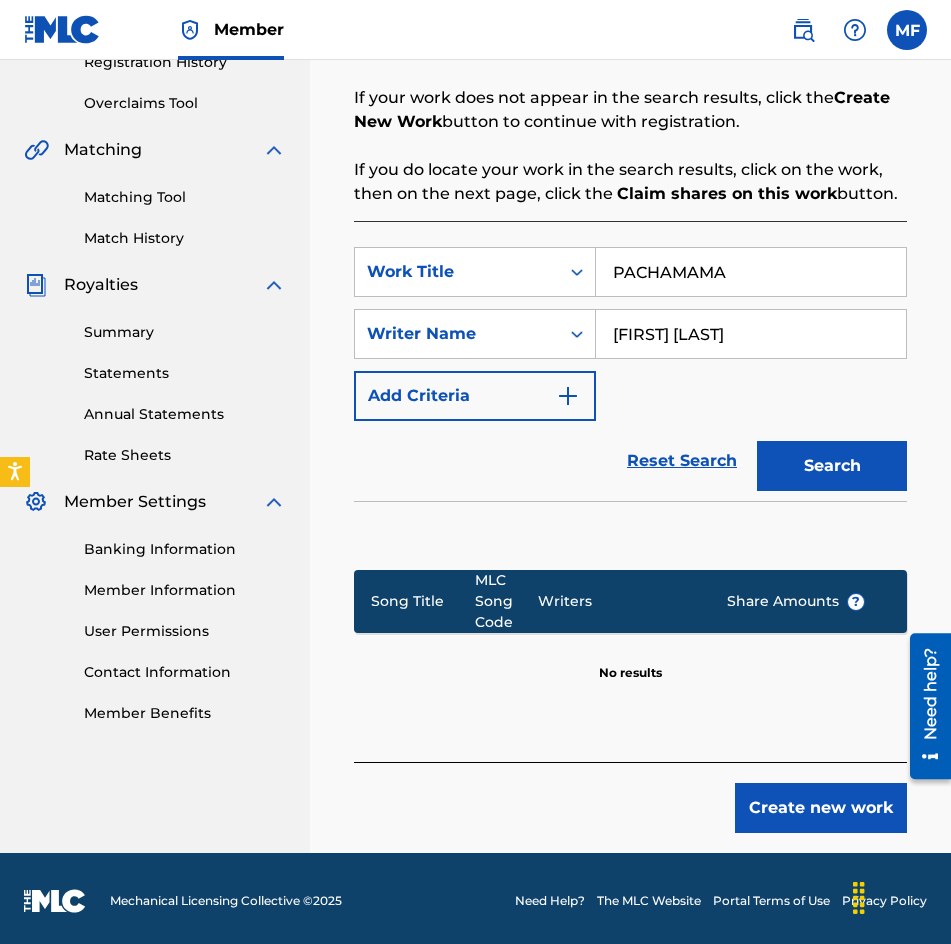 click on "PACHAMAMA" at bounding box center [751, 272] 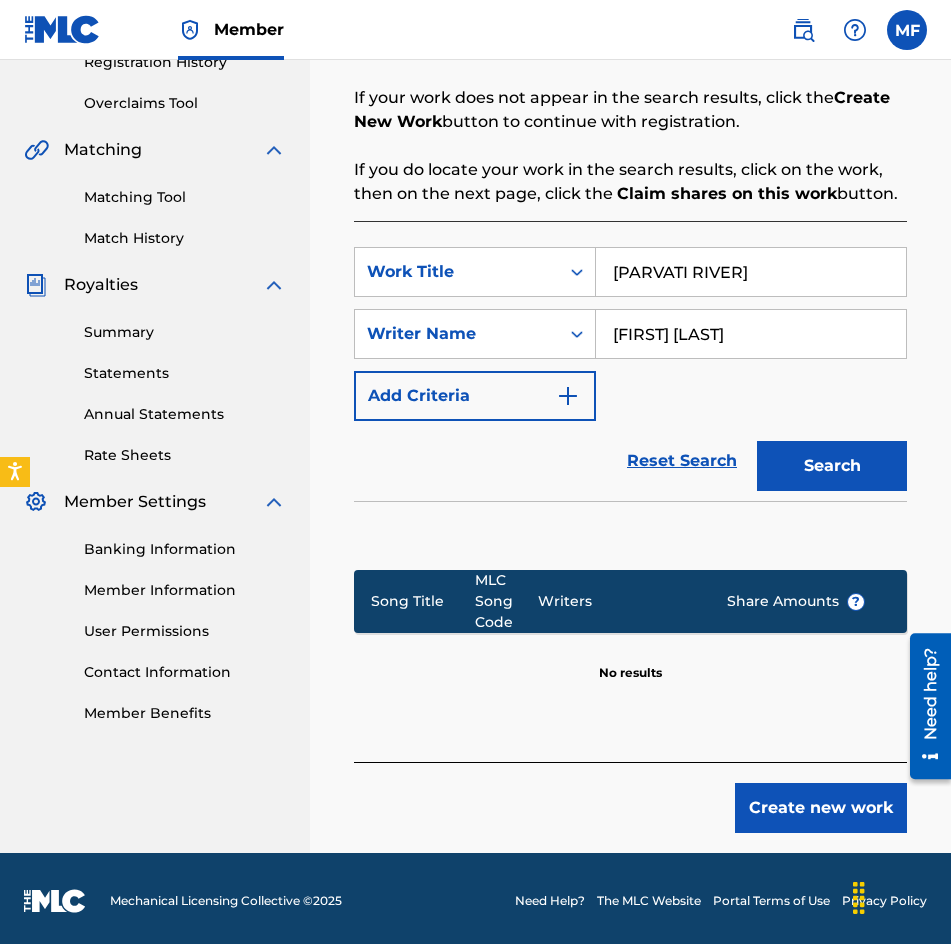click on "Search" at bounding box center [827, 461] 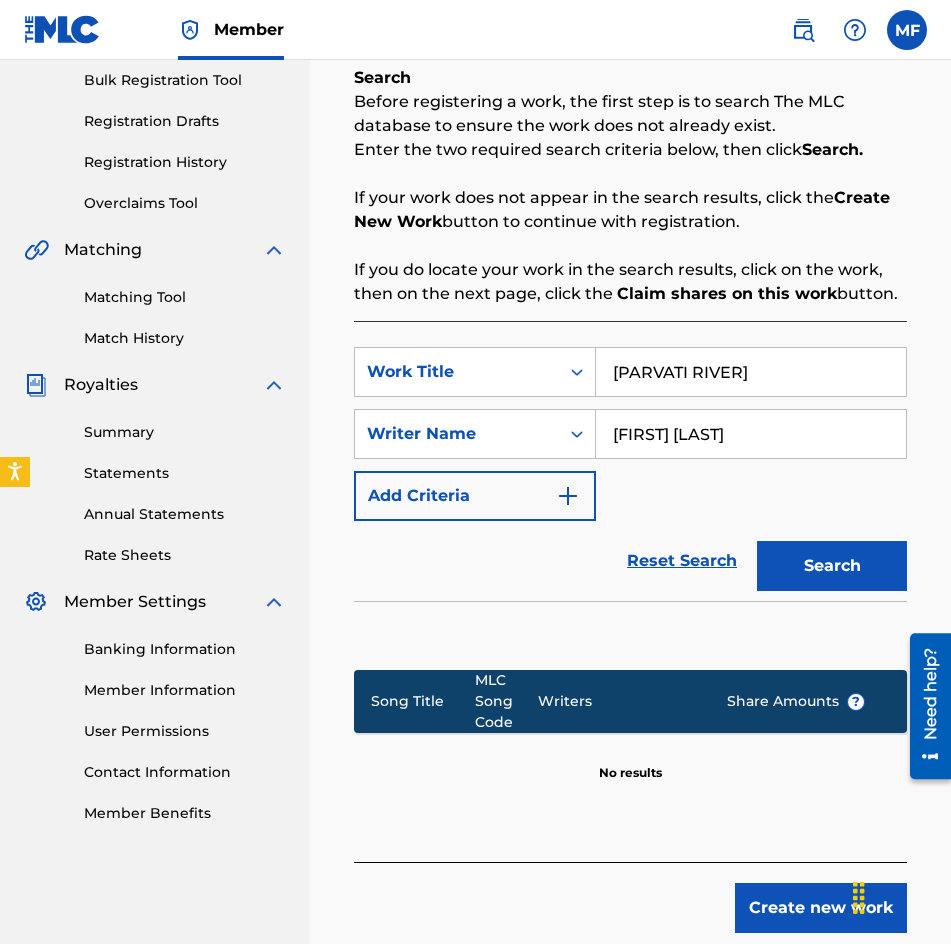 scroll, scrollTop: 396, scrollLeft: 0, axis: vertical 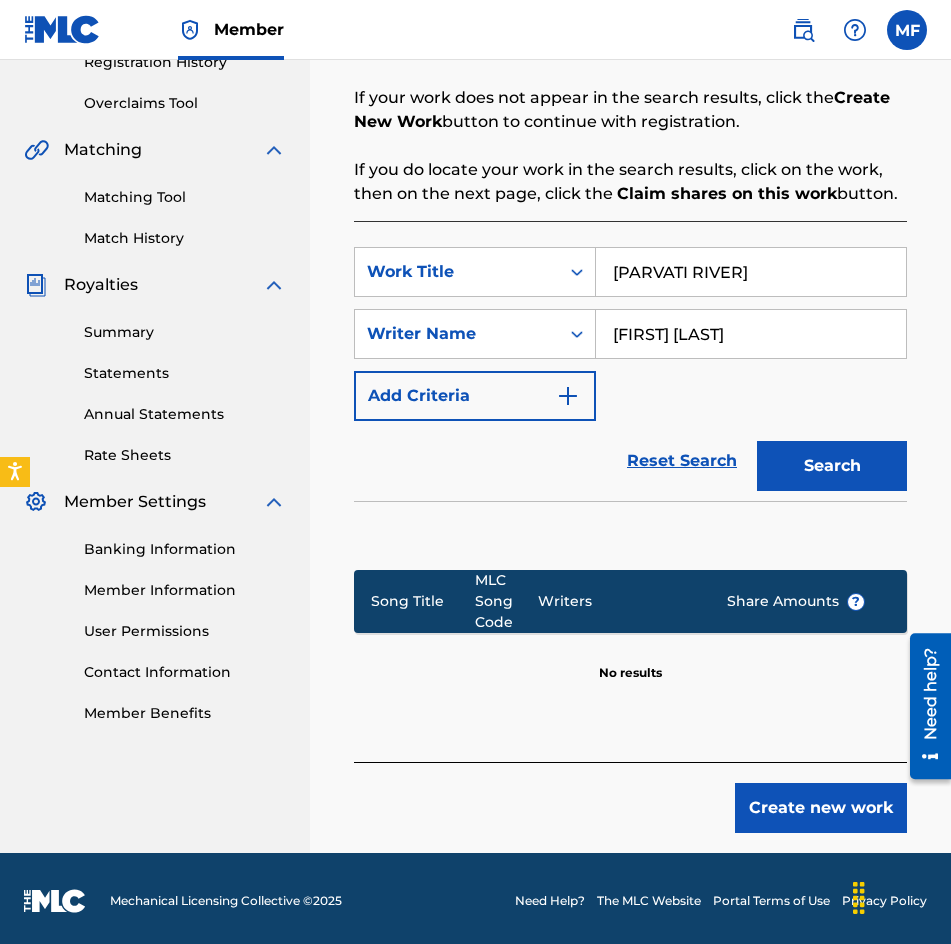 click on "[PARVATI RIVER]" at bounding box center [751, 272] 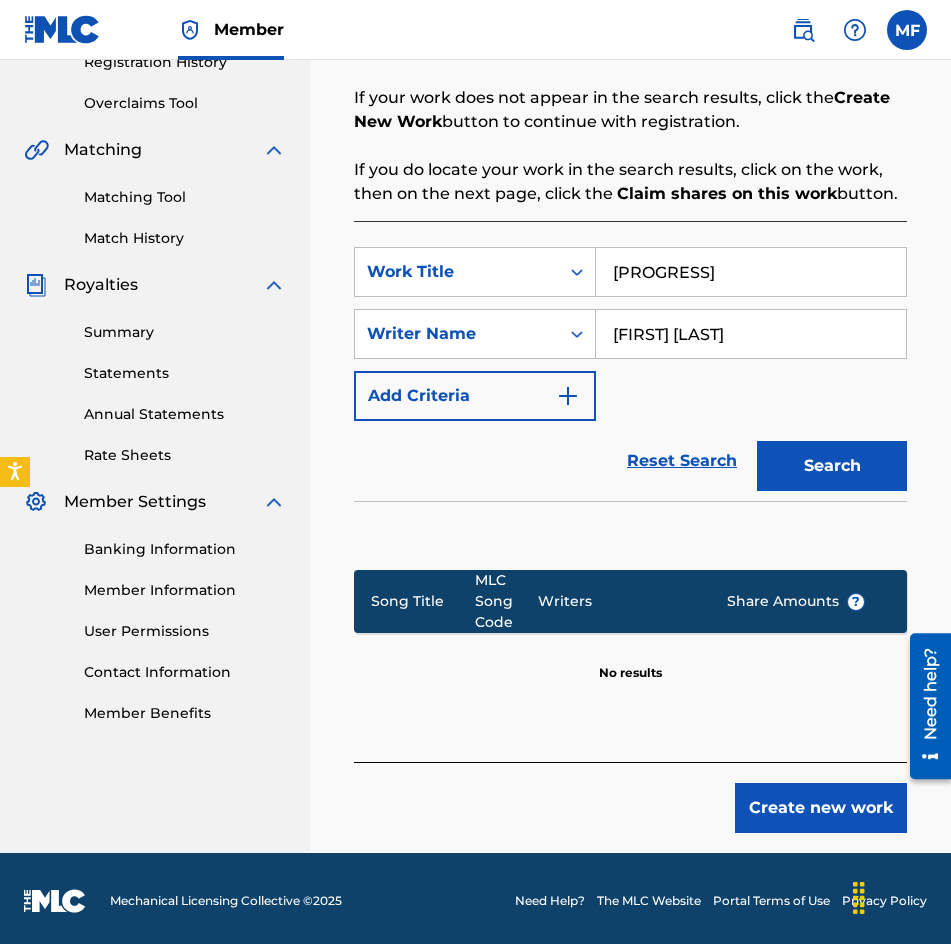 click on "Search" at bounding box center [832, 466] 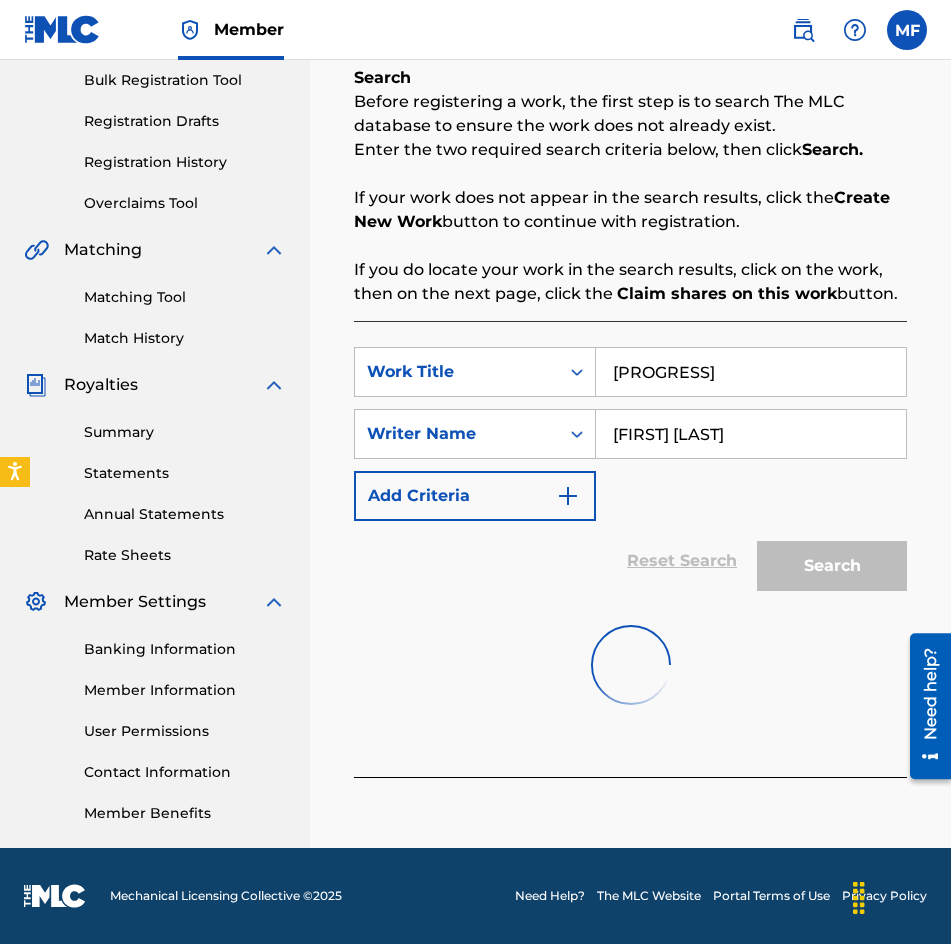 scroll, scrollTop: 396, scrollLeft: 0, axis: vertical 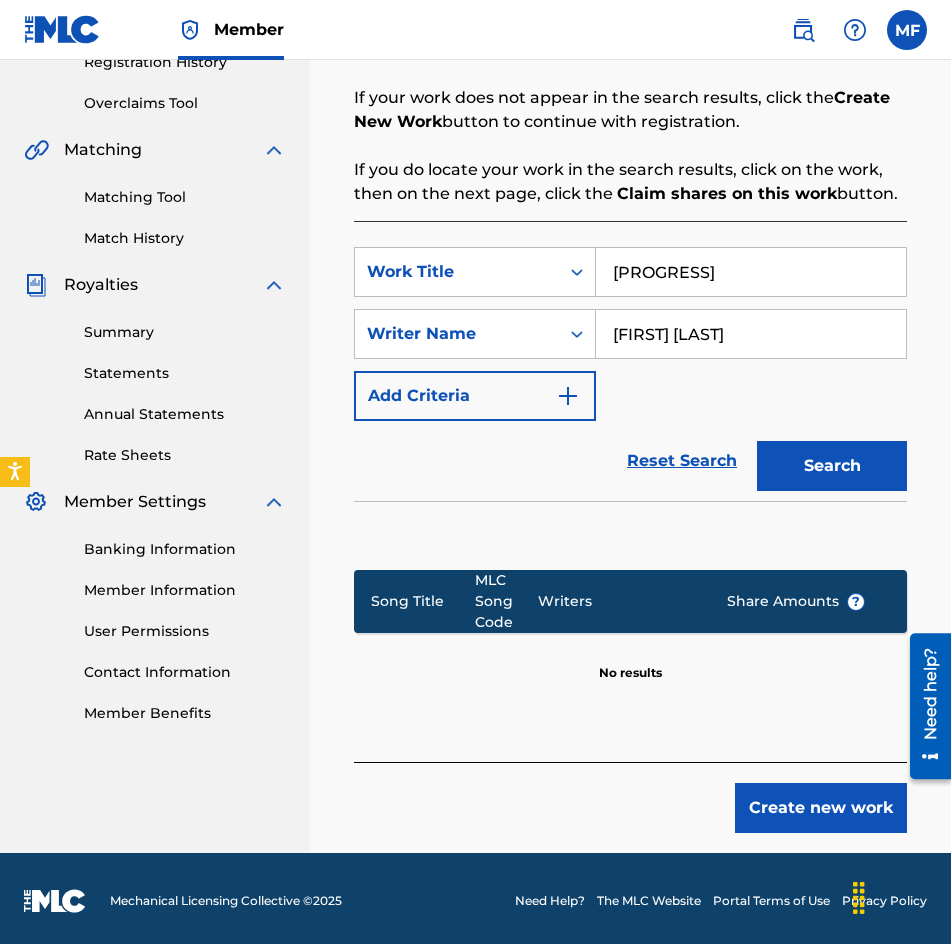 click on "[PROGRESS]" at bounding box center (751, 272) 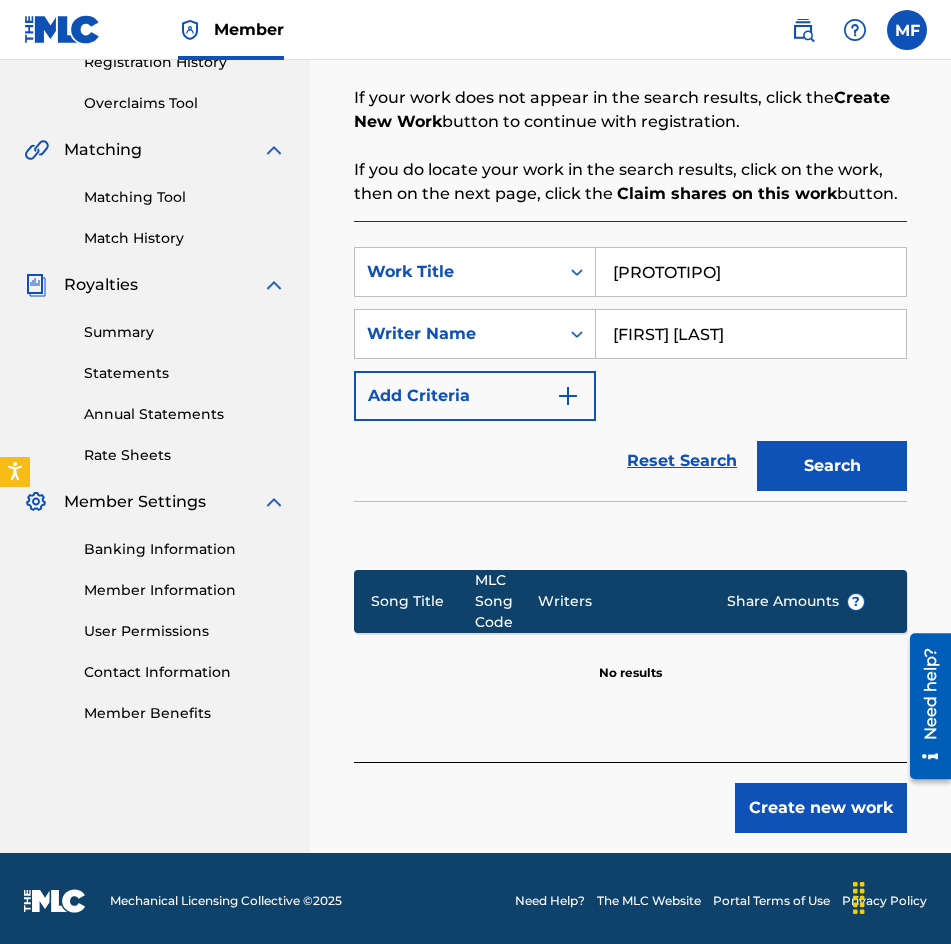 type on "[PROTOTIPO]" 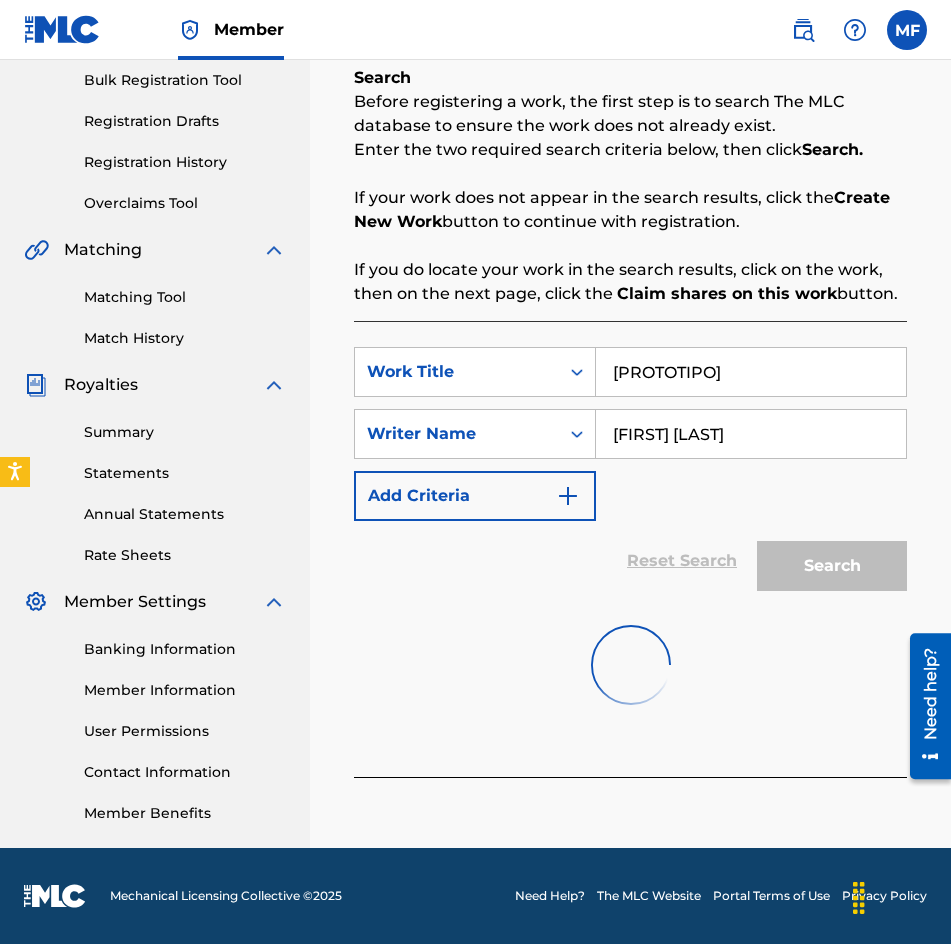 scroll, scrollTop: 396, scrollLeft: 0, axis: vertical 